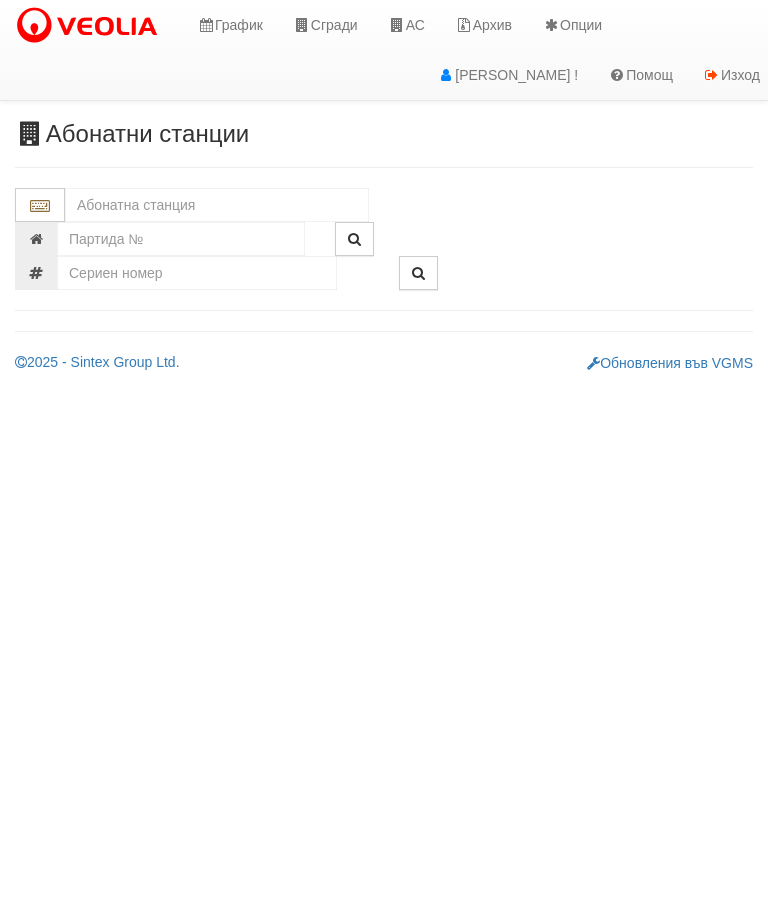 scroll, scrollTop: 0, scrollLeft: 0, axis: both 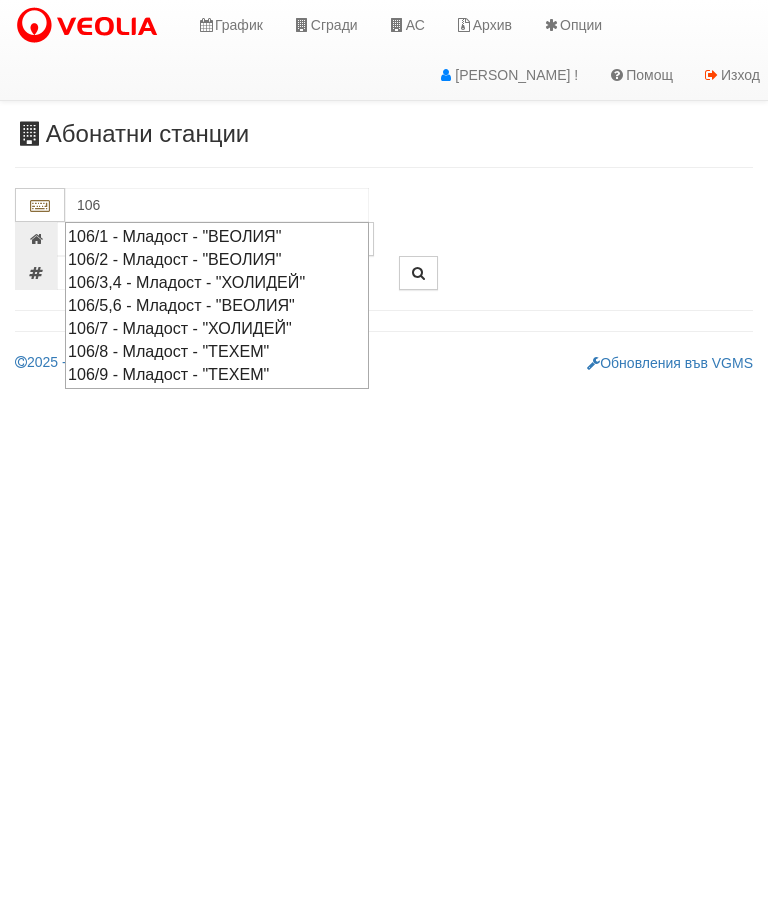click on "106/9 - Младост - "ТЕХЕМ"" at bounding box center (217, 374) 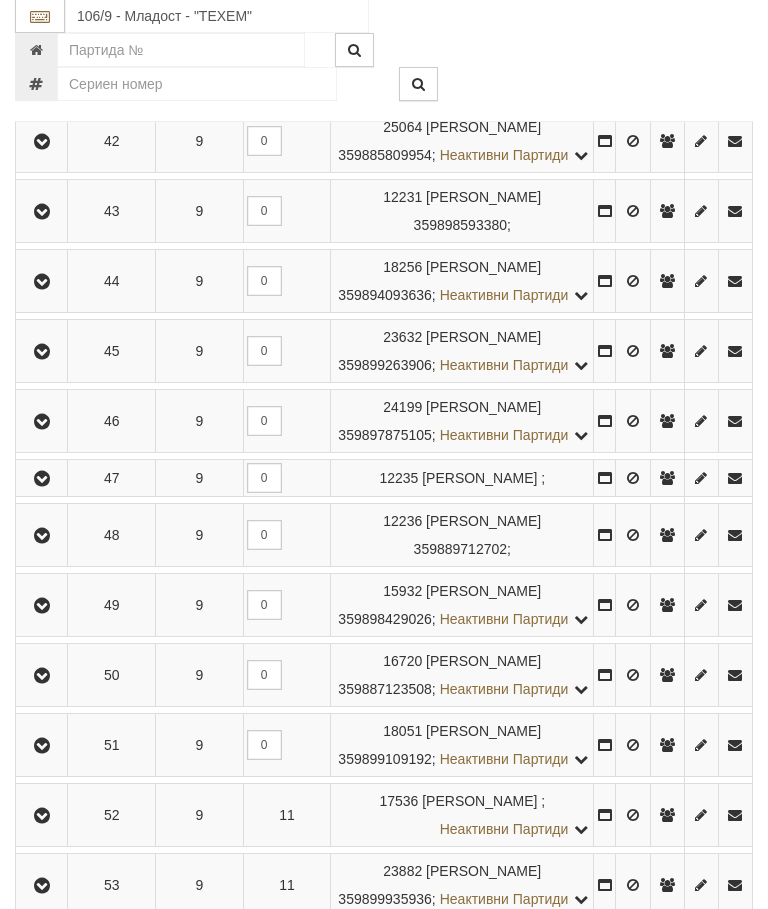 scroll, scrollTop: 3229, scrollLeft: 0, axis: vertical 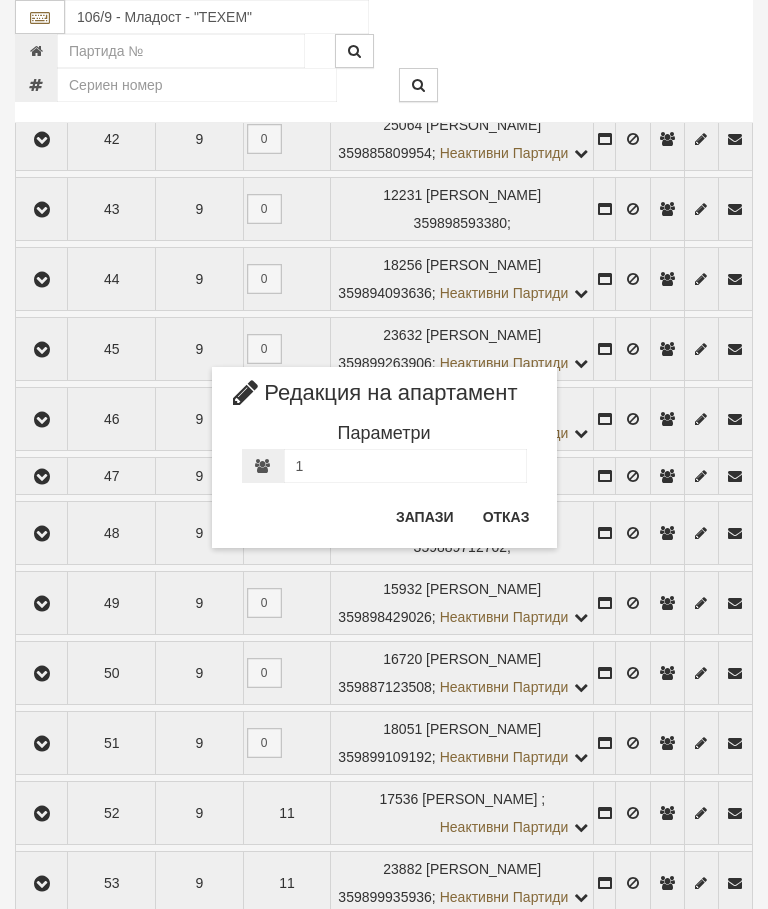 click on "Отказ" at bounding box center (506, 517) 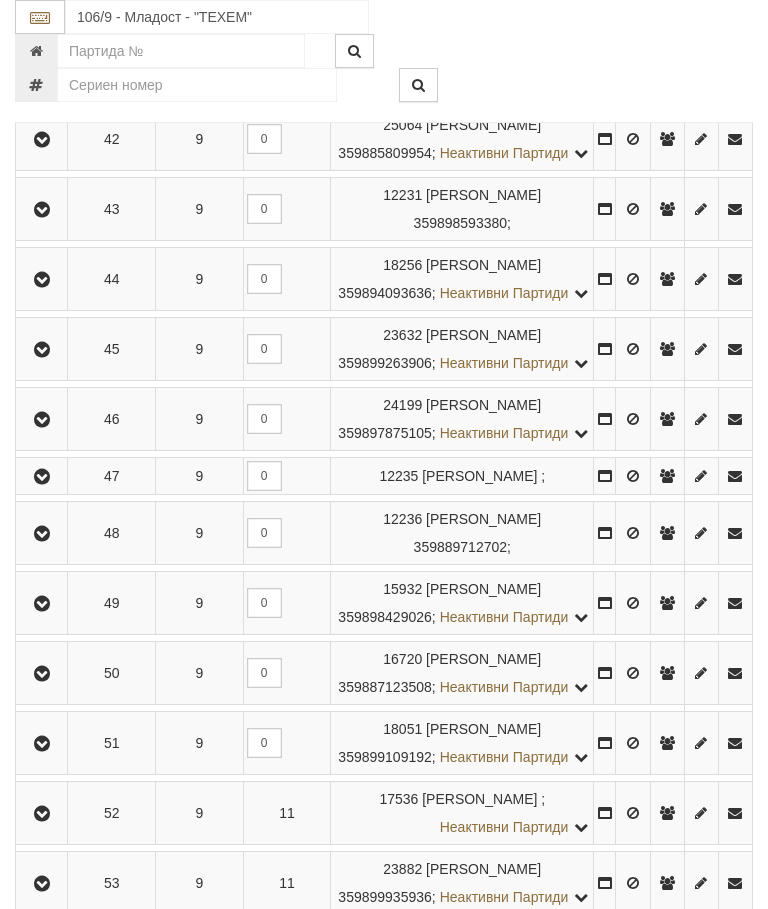 click at bounding box center [42, -228] 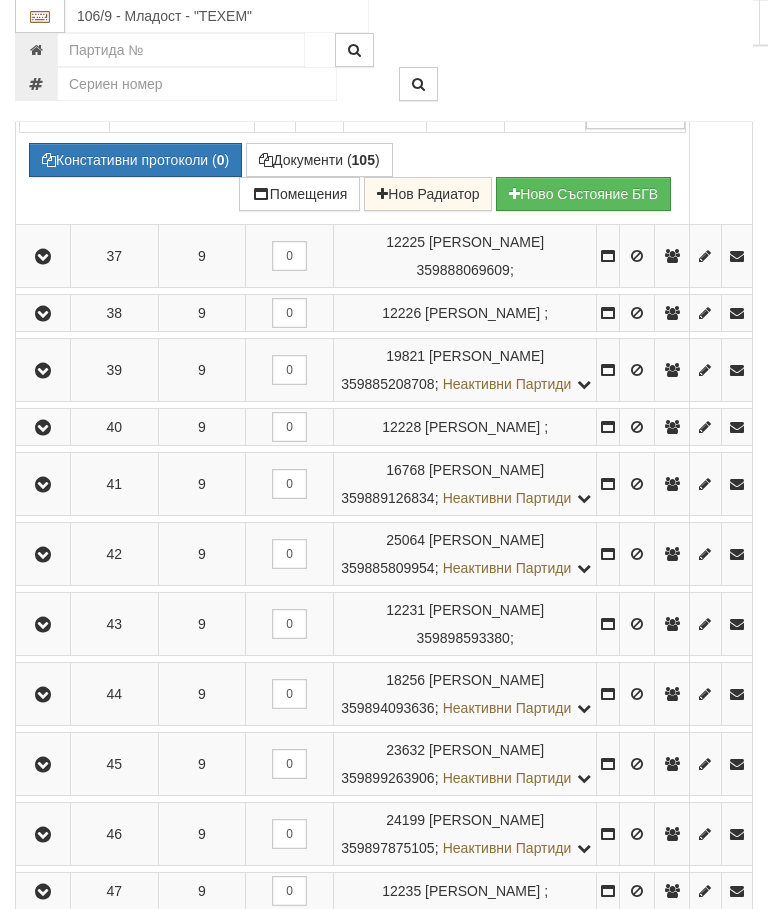 scroll, scrollTop: 3219, scrollLeft: 0, axis: vertical 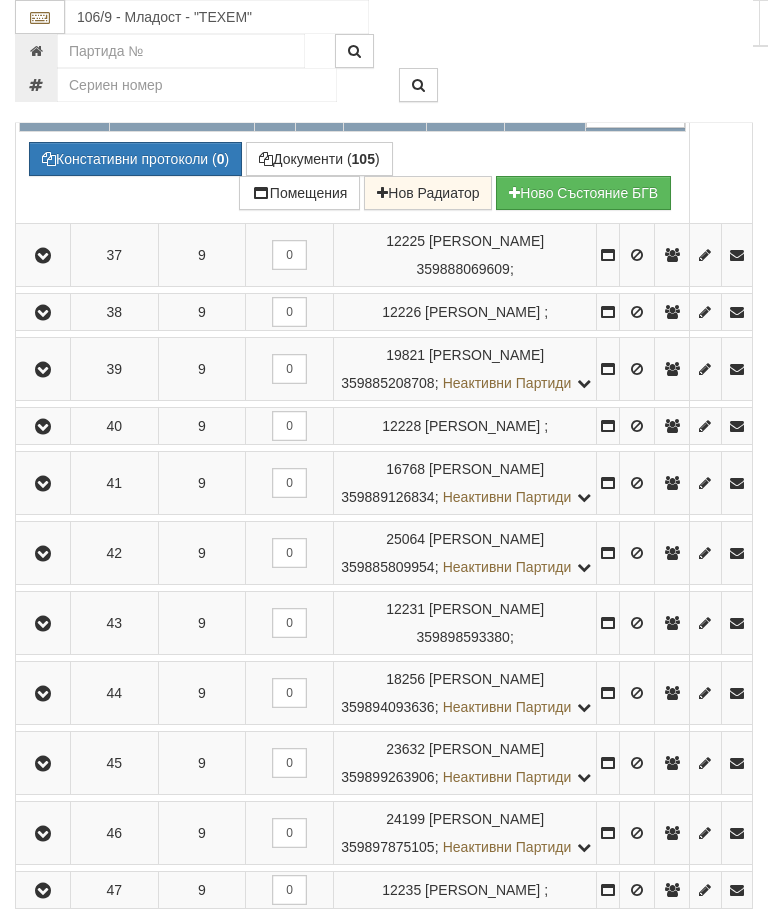 click at bounding box center (565, 109) 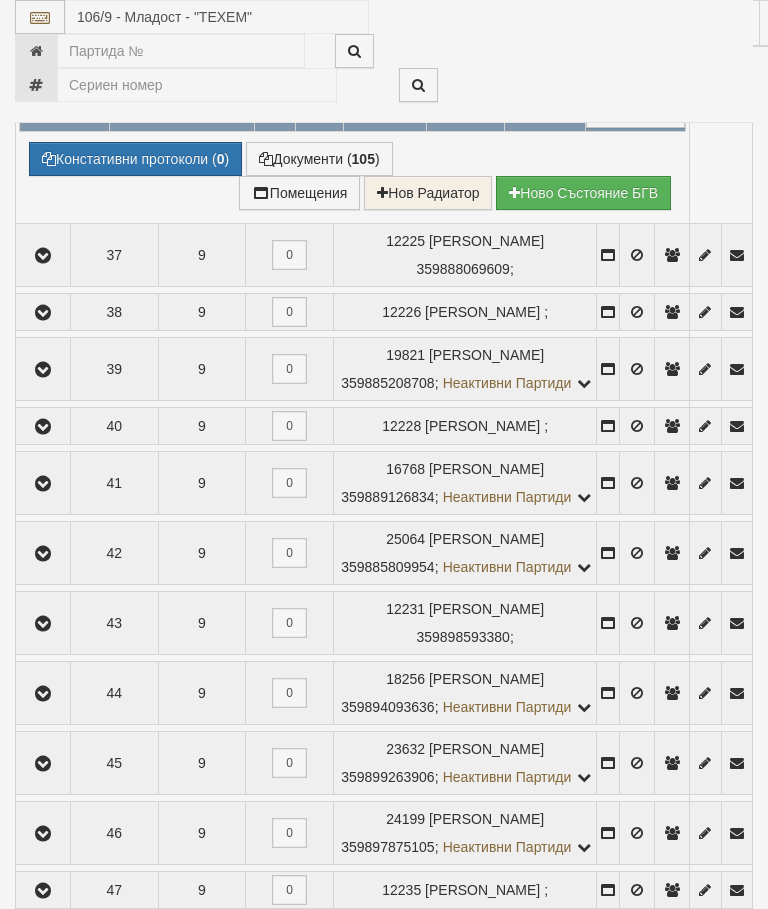 select on "10" 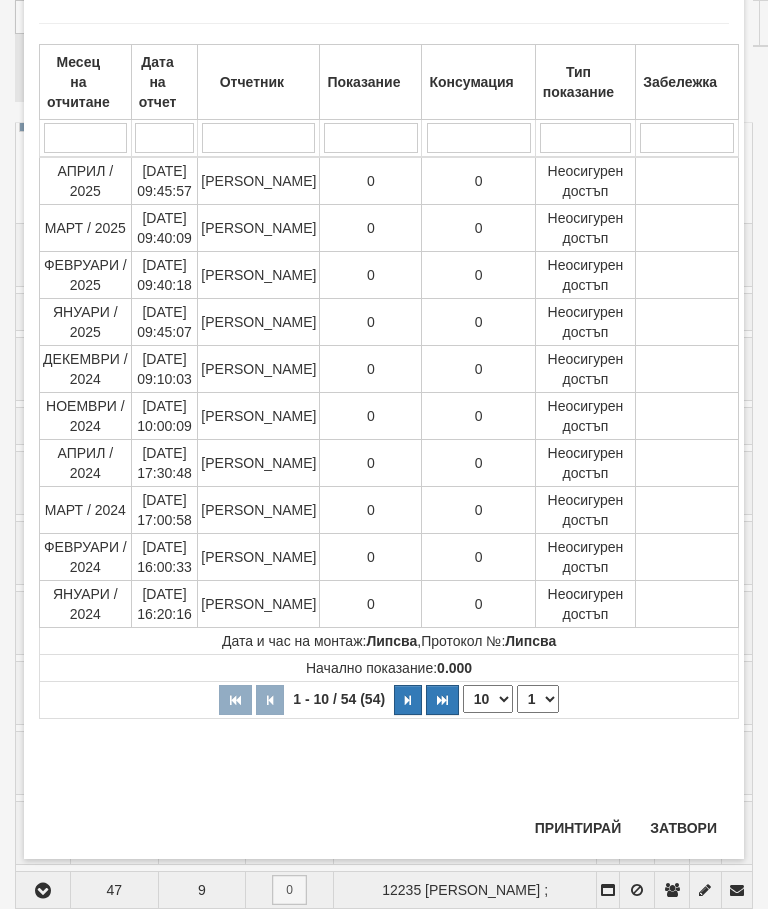 scroll, scrollTop: 726, scrollLeft: 0, axis: vertical 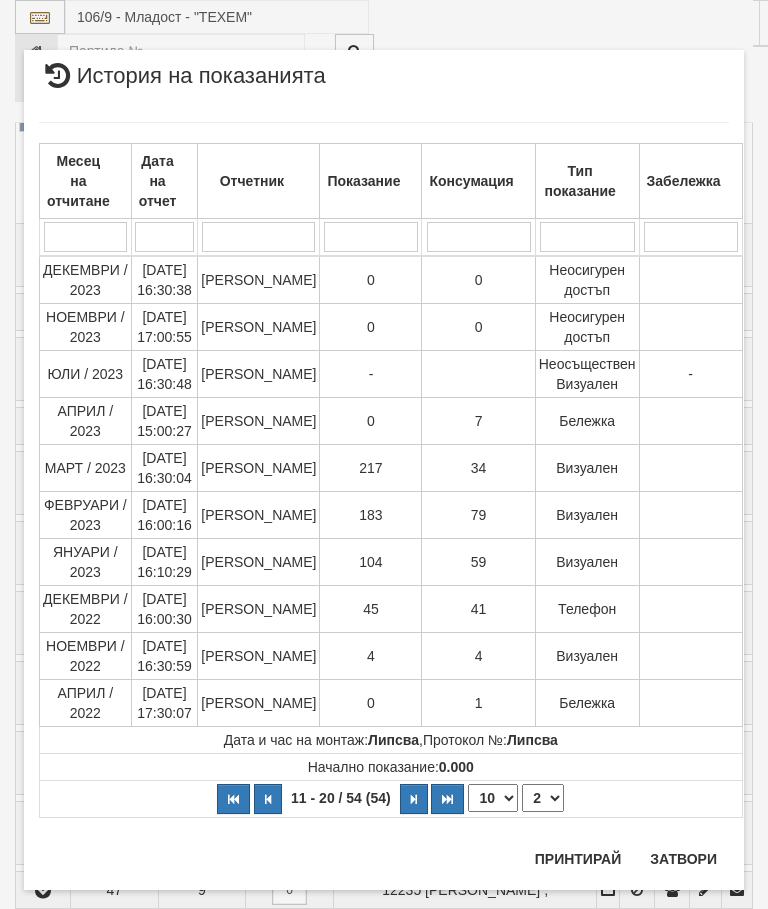 click on "1 2 3 4 5 6" at bounding box center [543, 798] 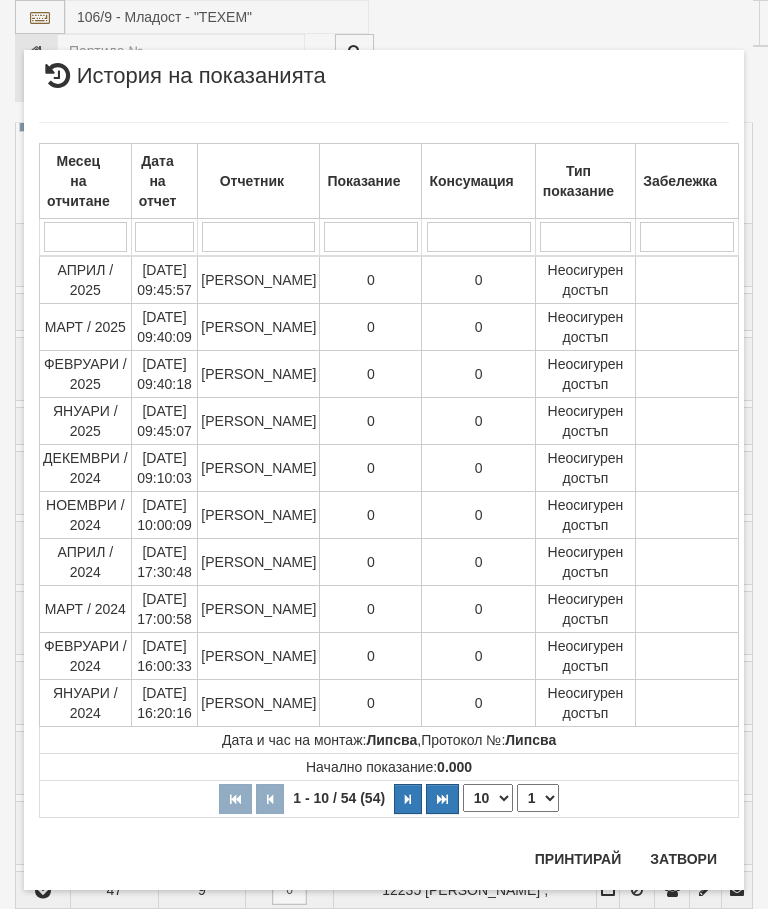 click on "Затвори" at bounding box center [683, 859] 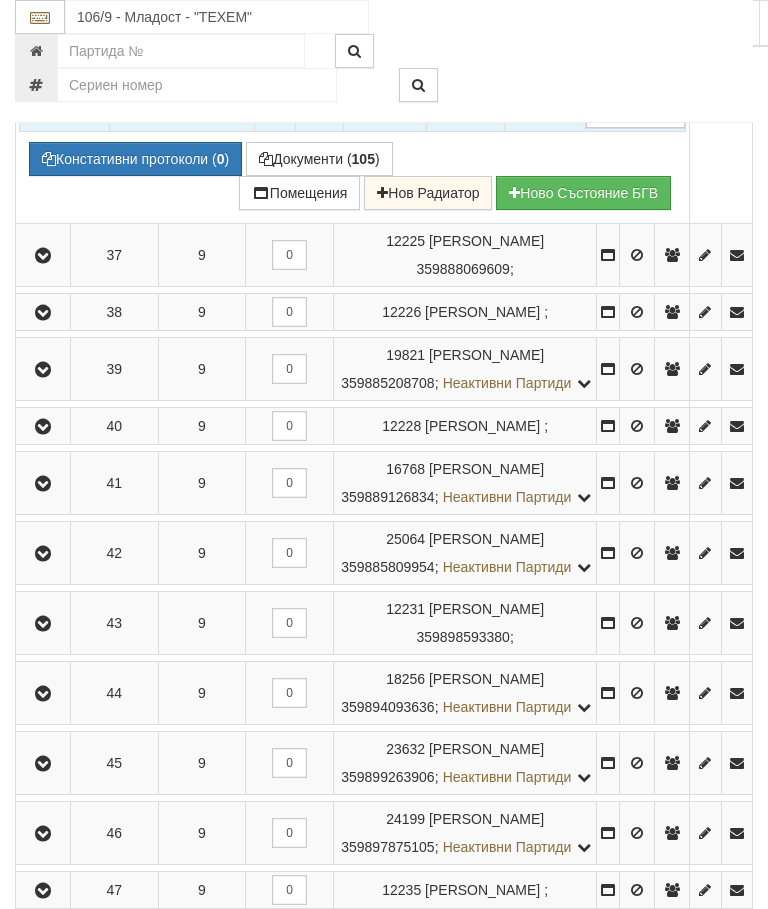 click at bounding box center (43, -219) 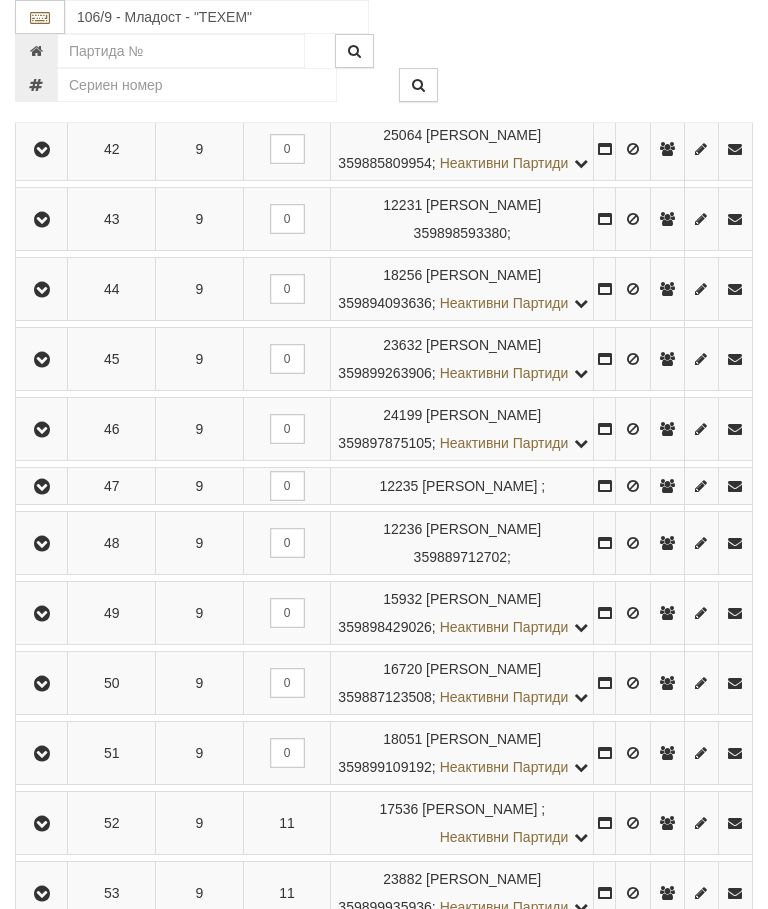 click at bounding box center [41, -149] 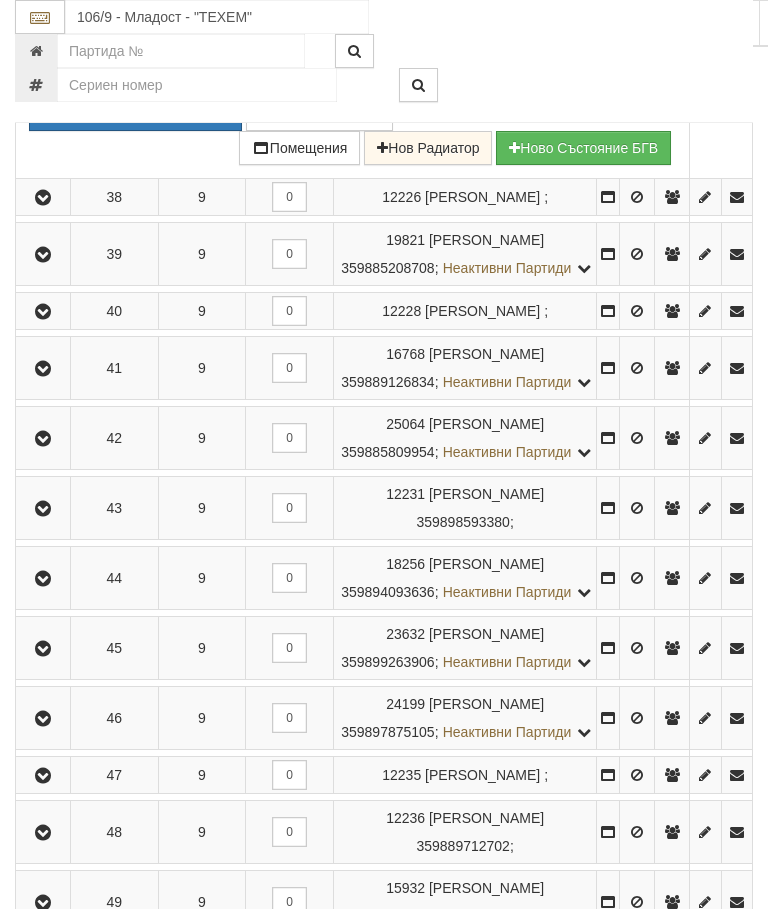 click at bounding box center [565, 65] 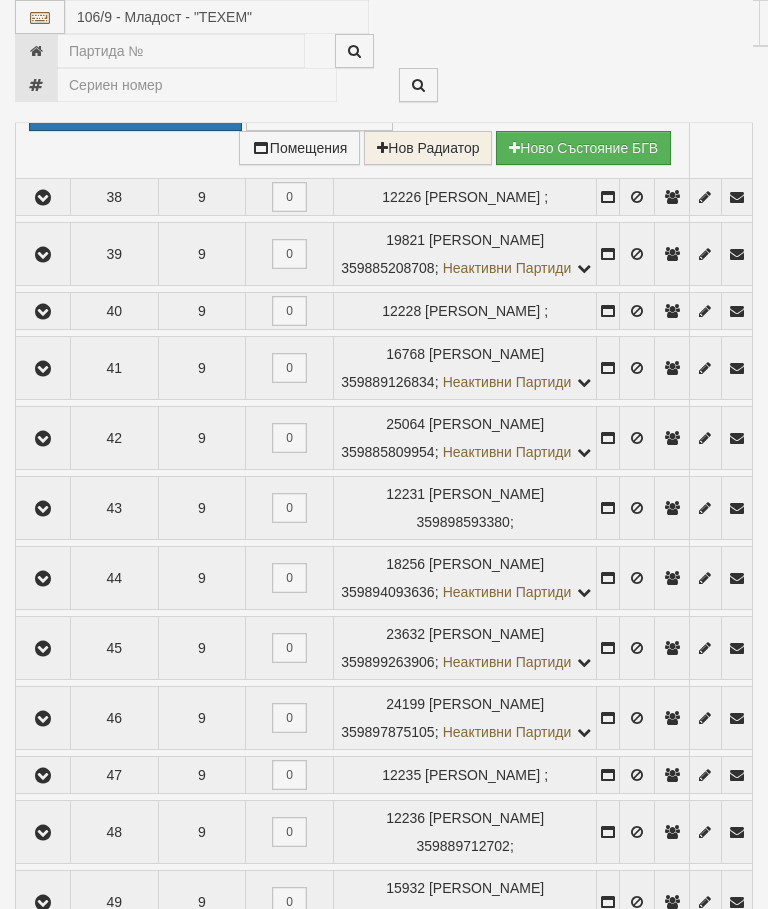 select on "10" 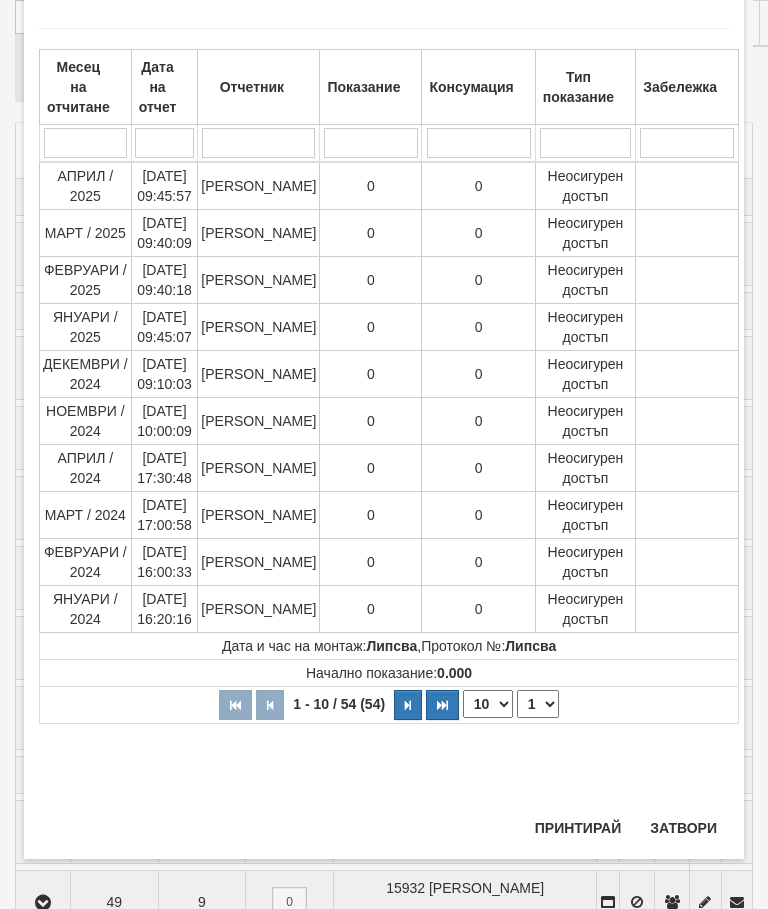 scroll, scrollTop: 760, scrollLeft: 0, axis: vertical 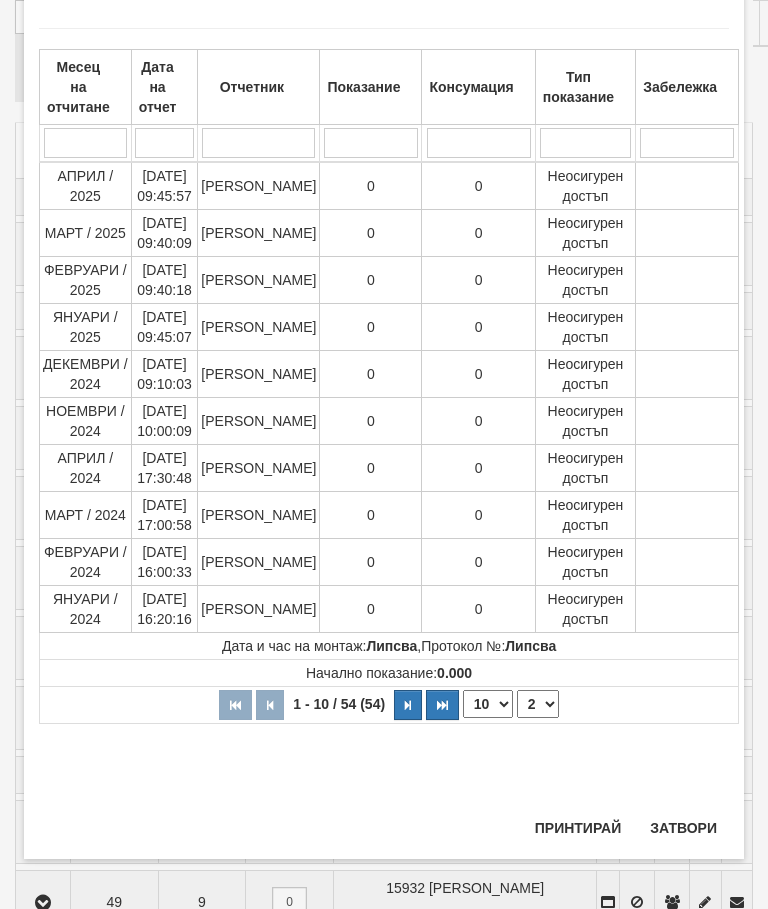 select on "2" 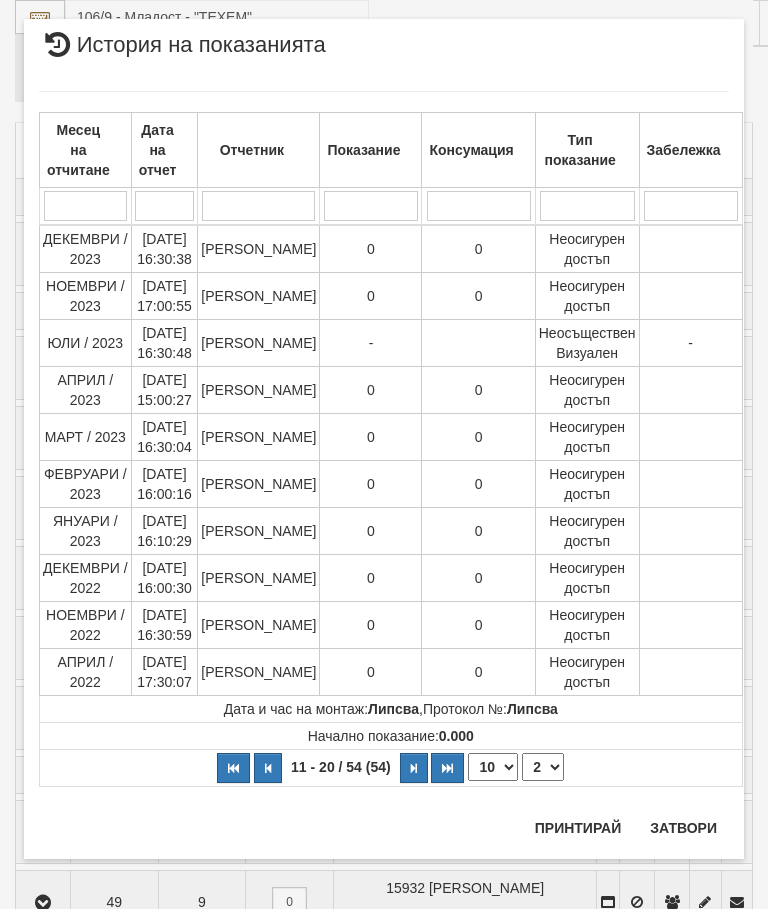 scroll, scrollTop: 31, scrollLeft: 0, axis: vertical 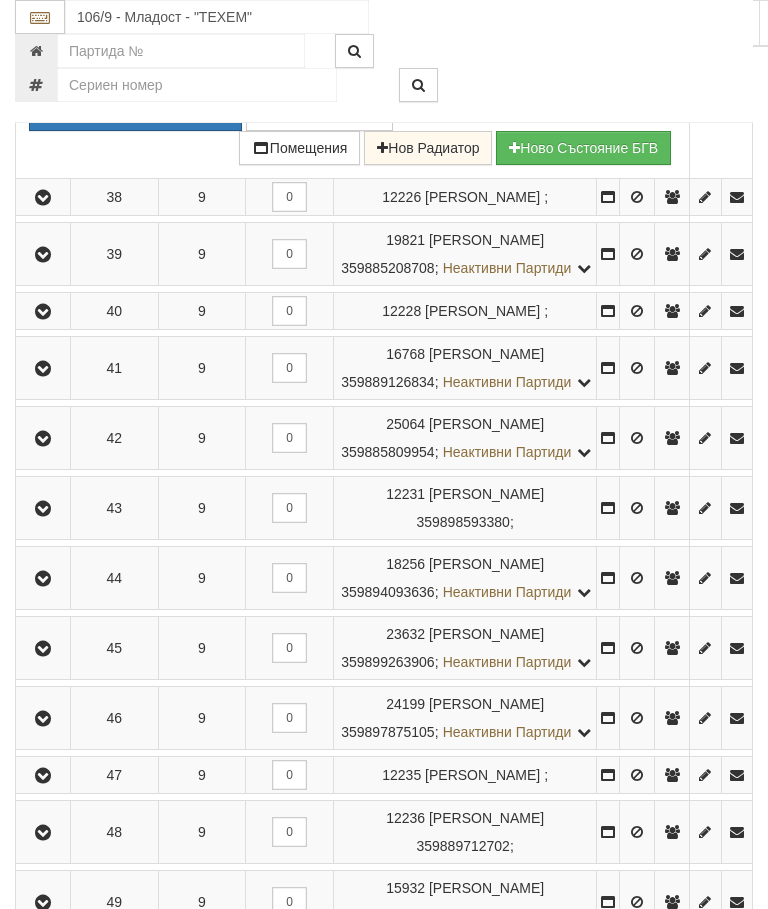 click at bounding box center [43, -148] 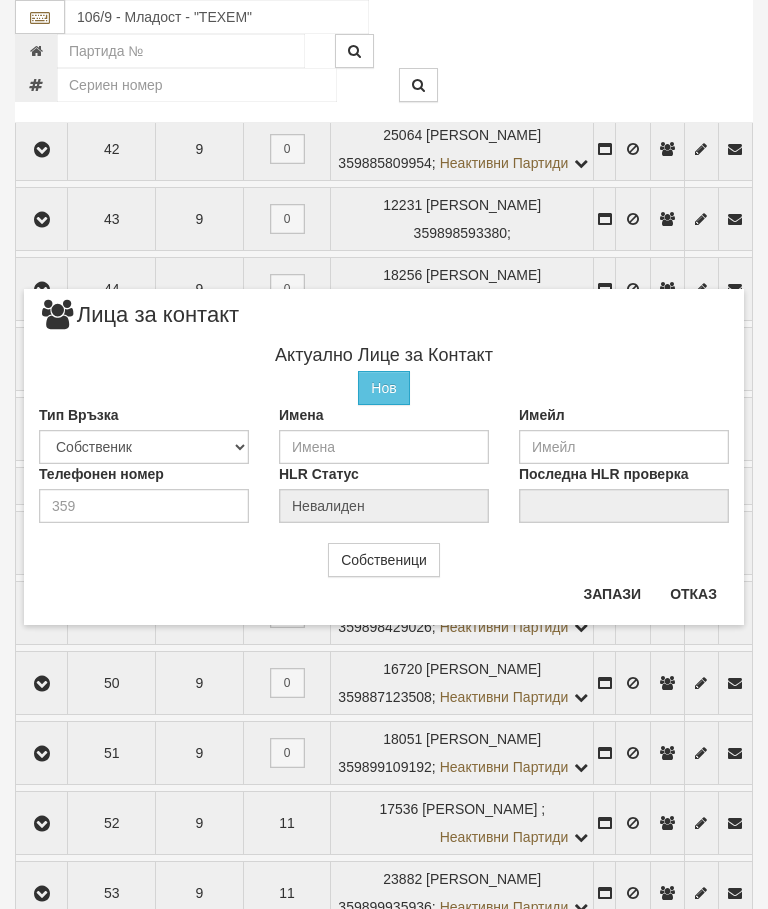 click on "Отказ" at bounding box center [693, 594] 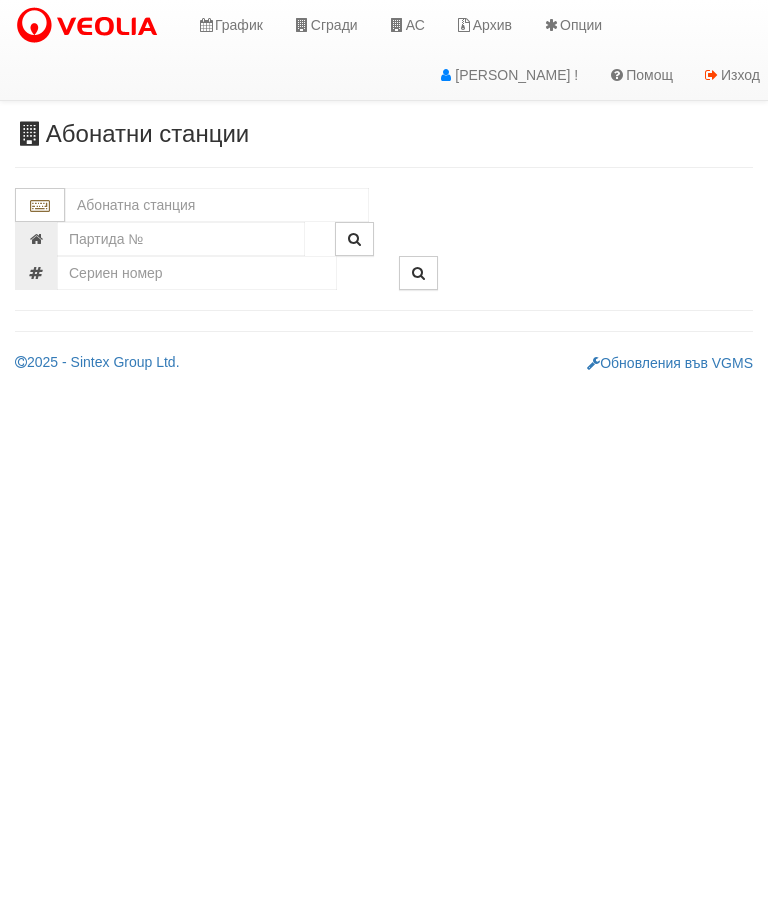 scroll, scrollTop: 0, scrollLeft: 0, axis: both 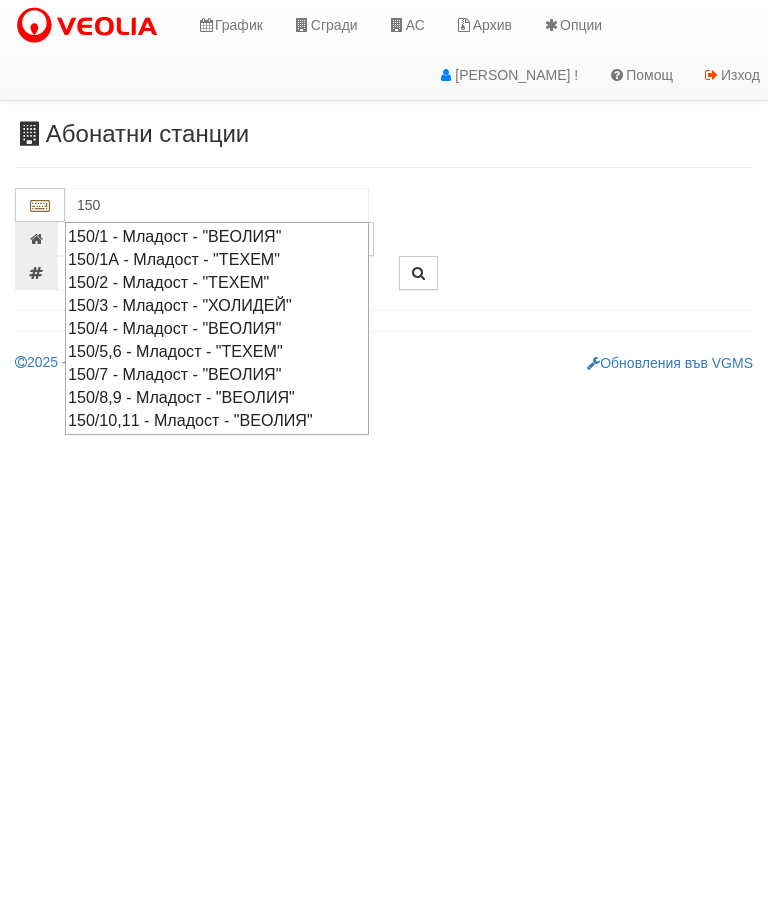 click on "150/10,11 - Младост - "ВЕОЛИЯ"" at bounding box center (217, 420) 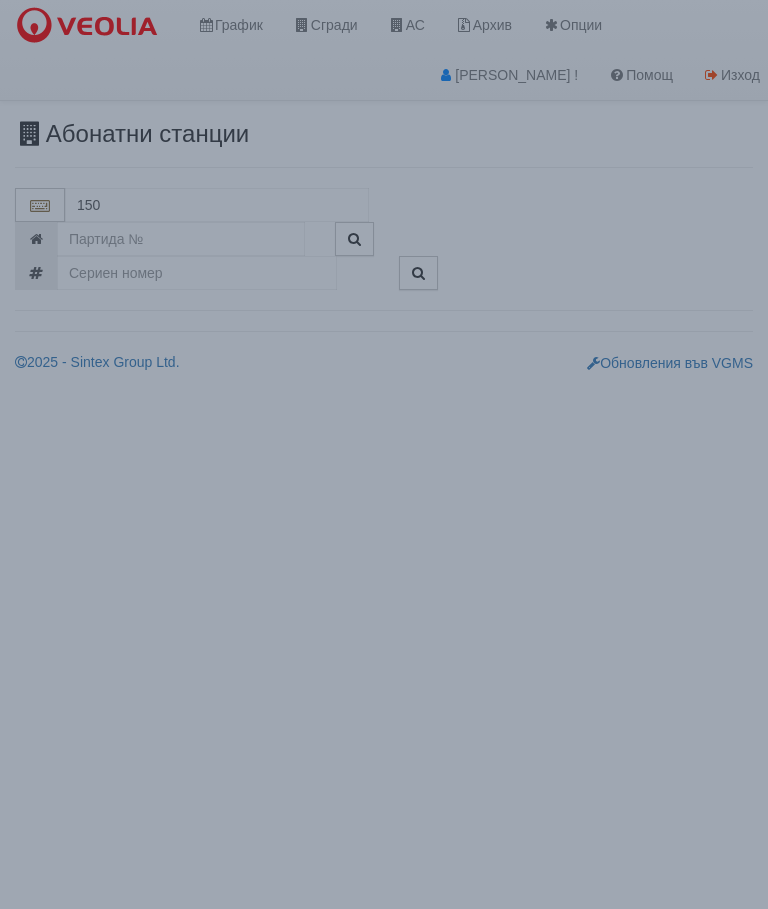 type on "150/10,11 - Младост - "ВЕОЛИЯ"" 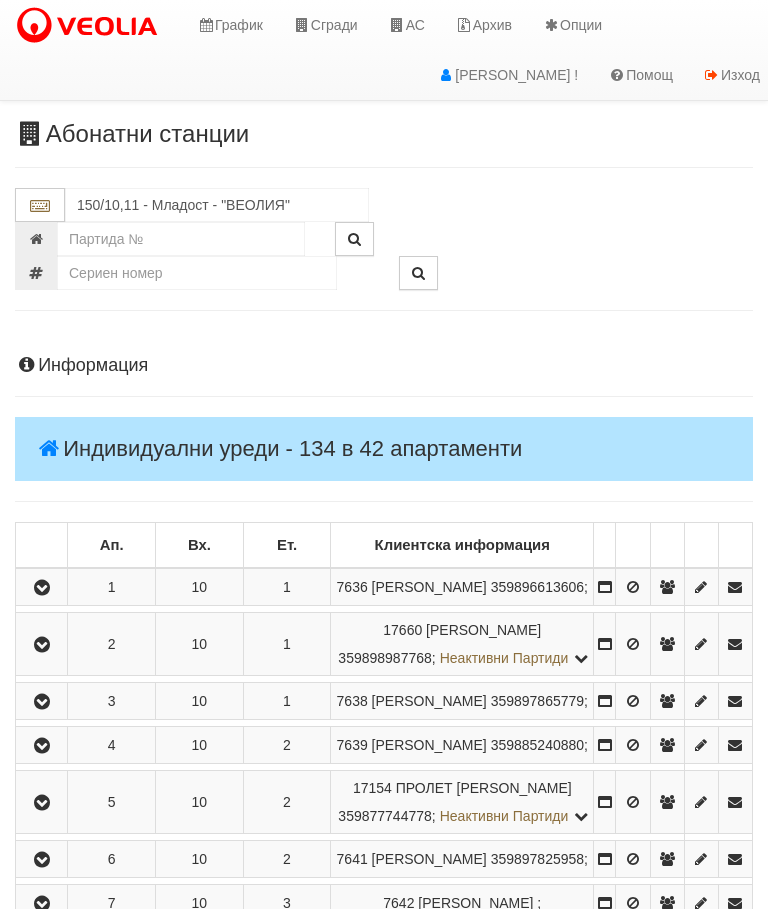 click at bounding box center [42, 588] 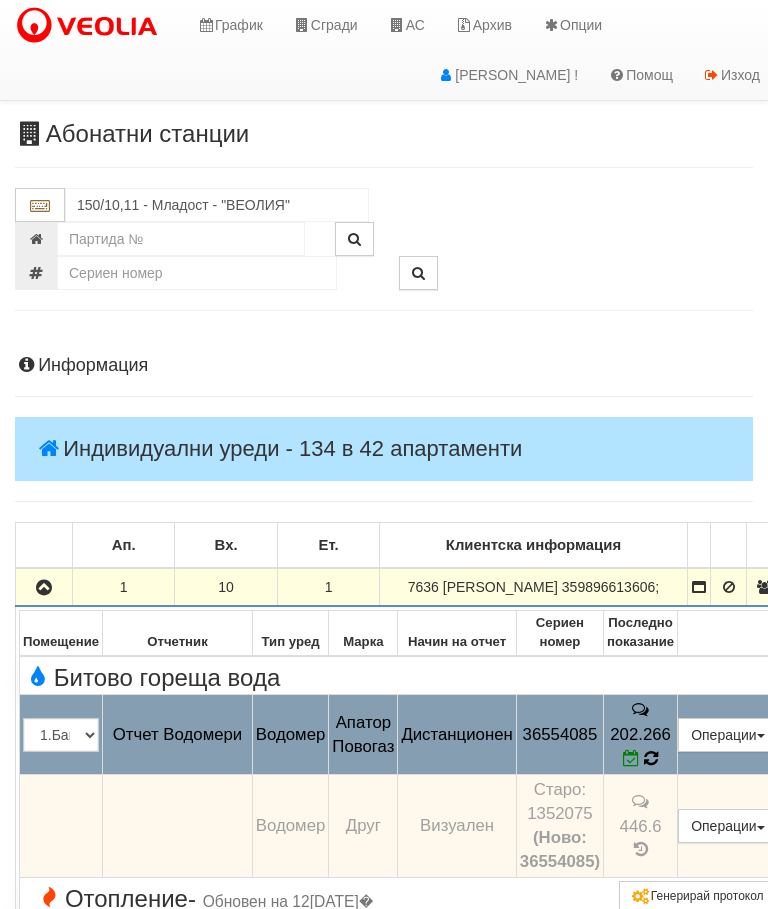 click at bounding box center [651, 758] 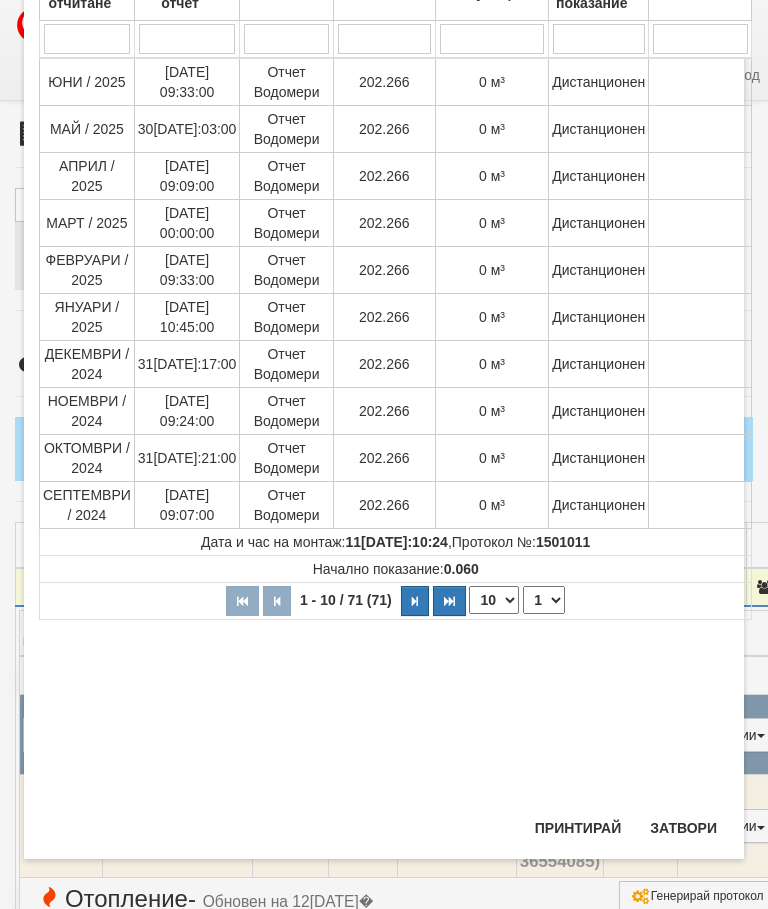 scroll, scrollTop: 178, scrollLeft: 0, axis: vertical 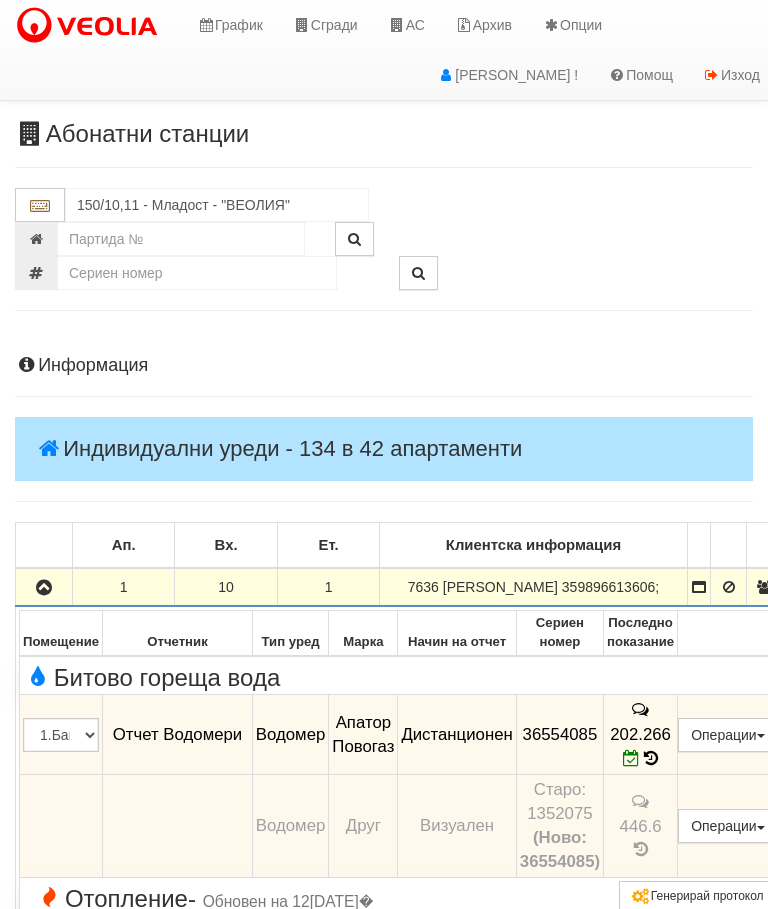 click at bounding box center (44, 588) 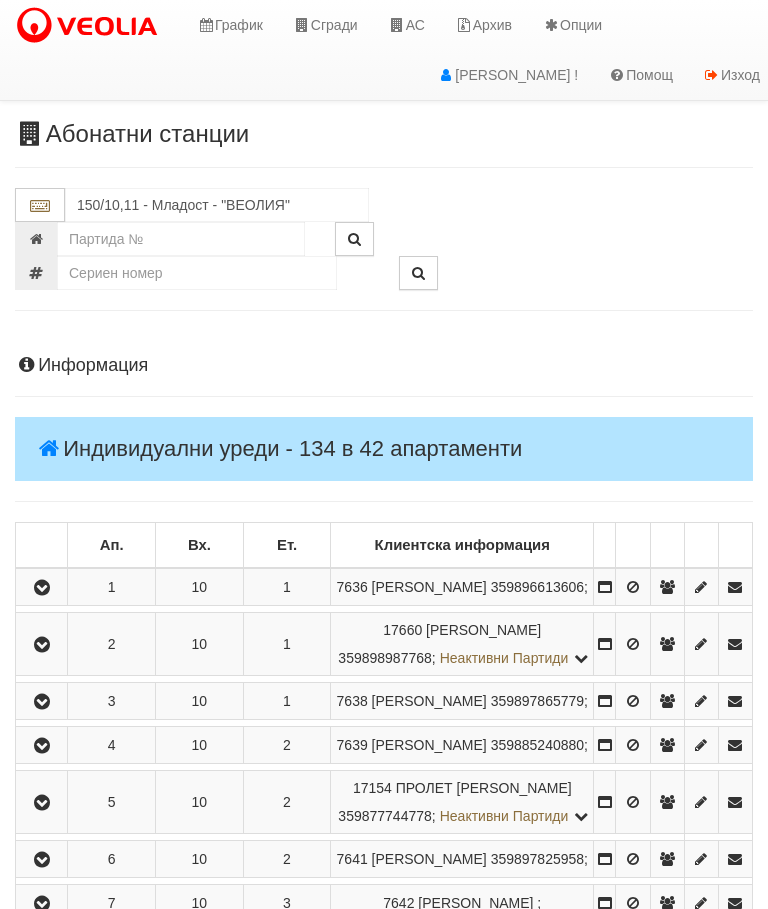 click at bounding box center (42, 645) 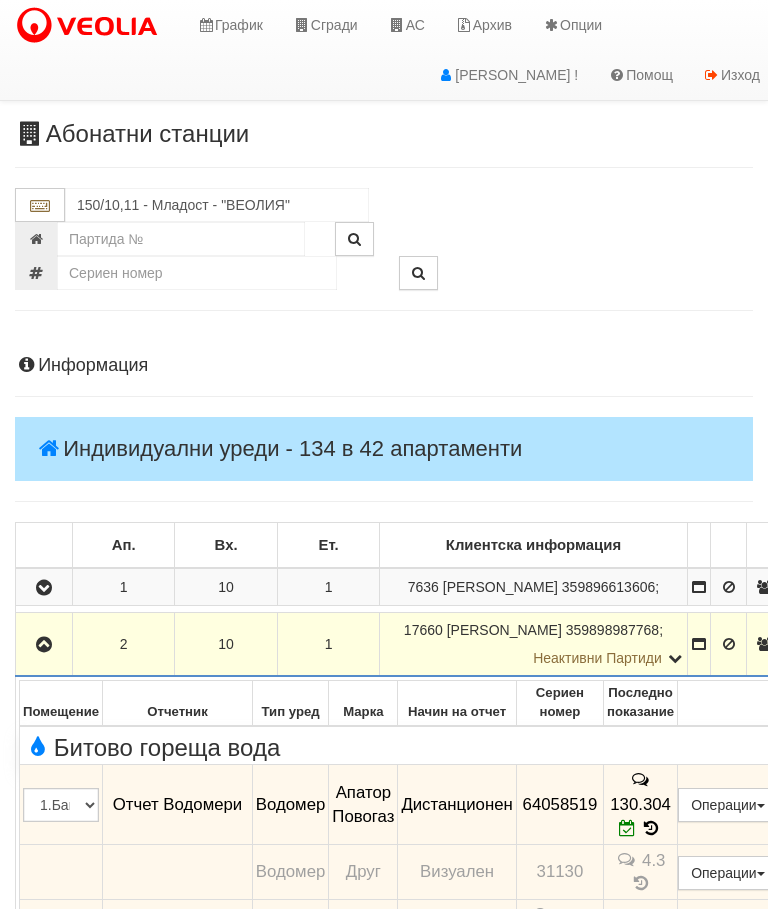 click at bounding box center (44, 645) 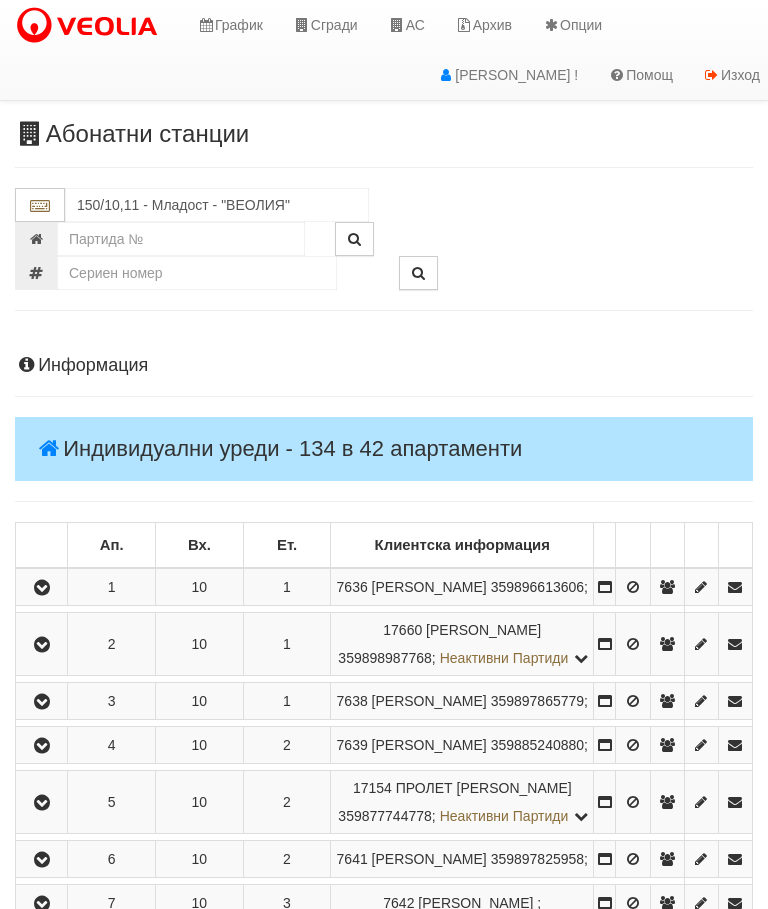 click at bounding box center [42, 702] 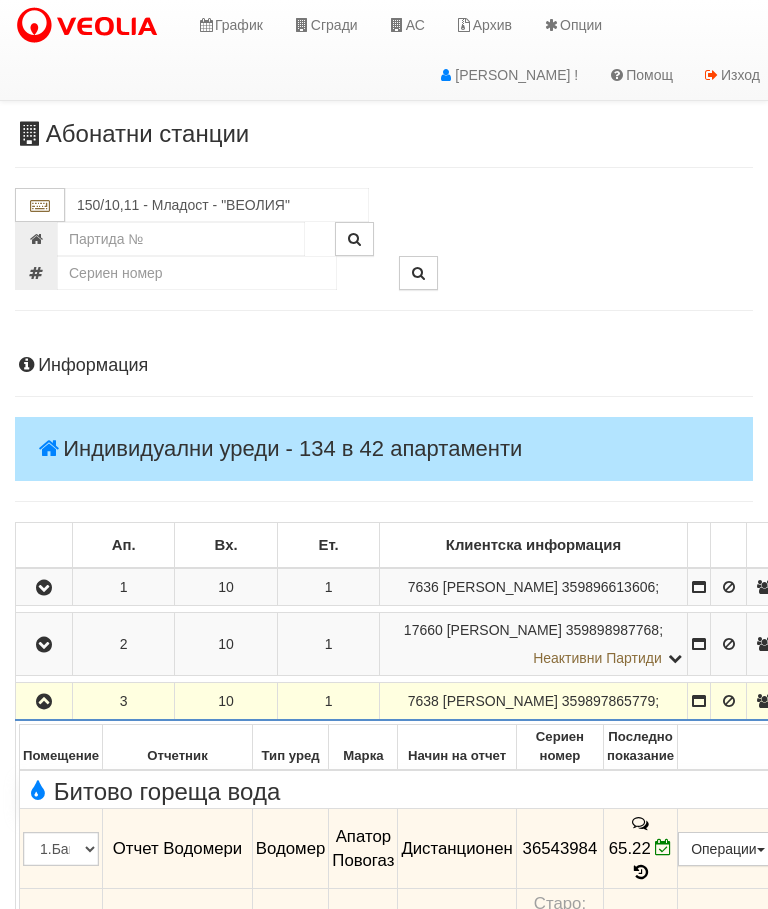 click at bounding box center (44, 702) 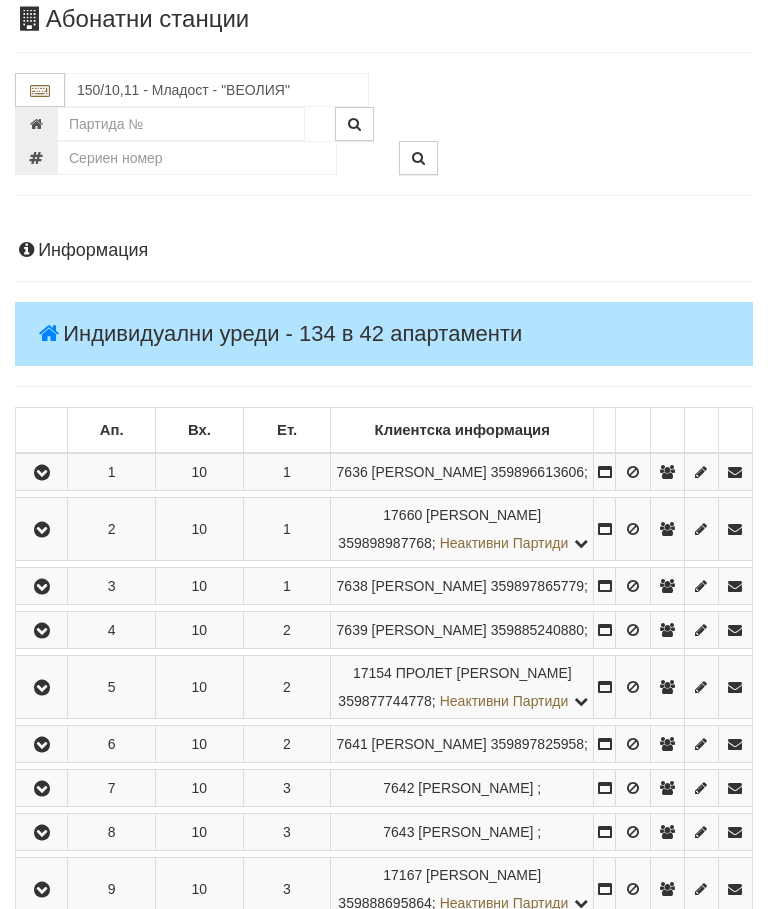 click at bounding box center [42, 632] 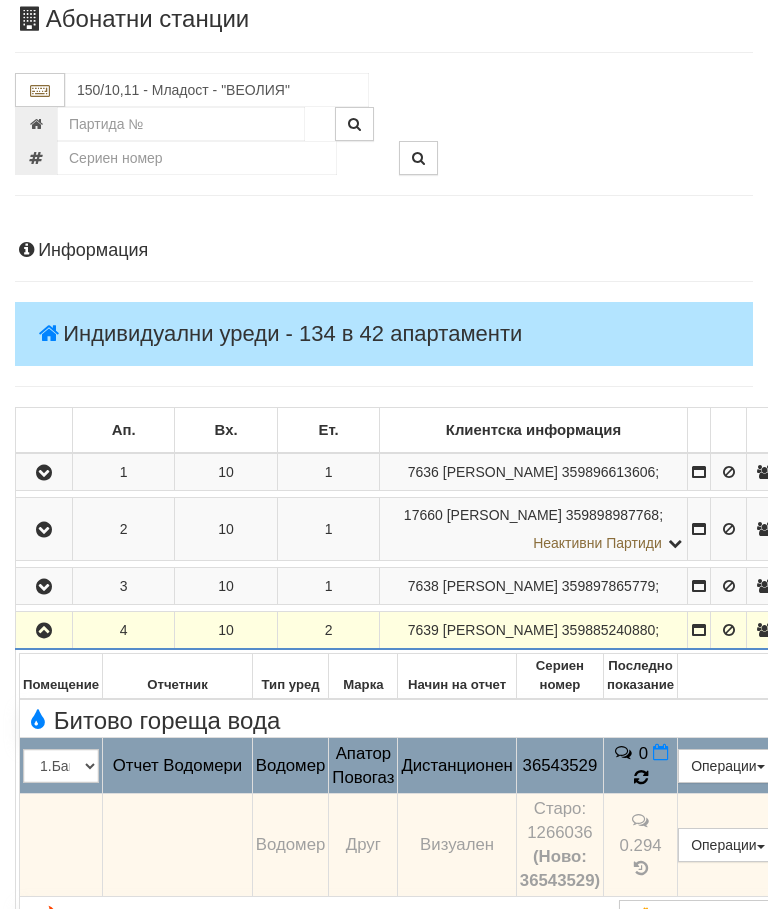click at bounding box center [641, 777] 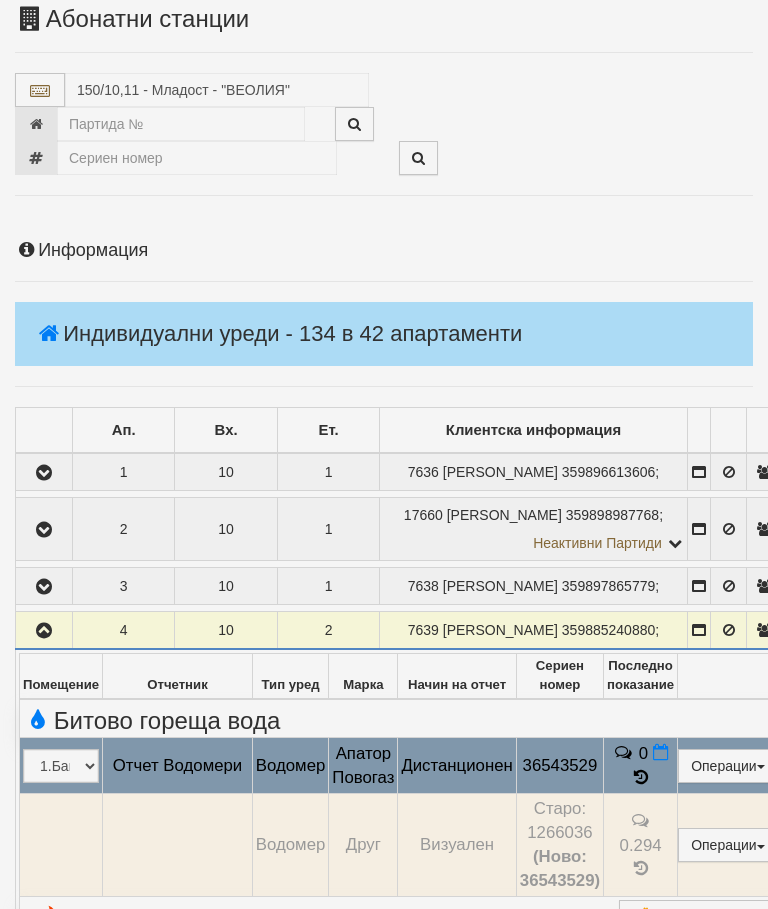 select on "10" 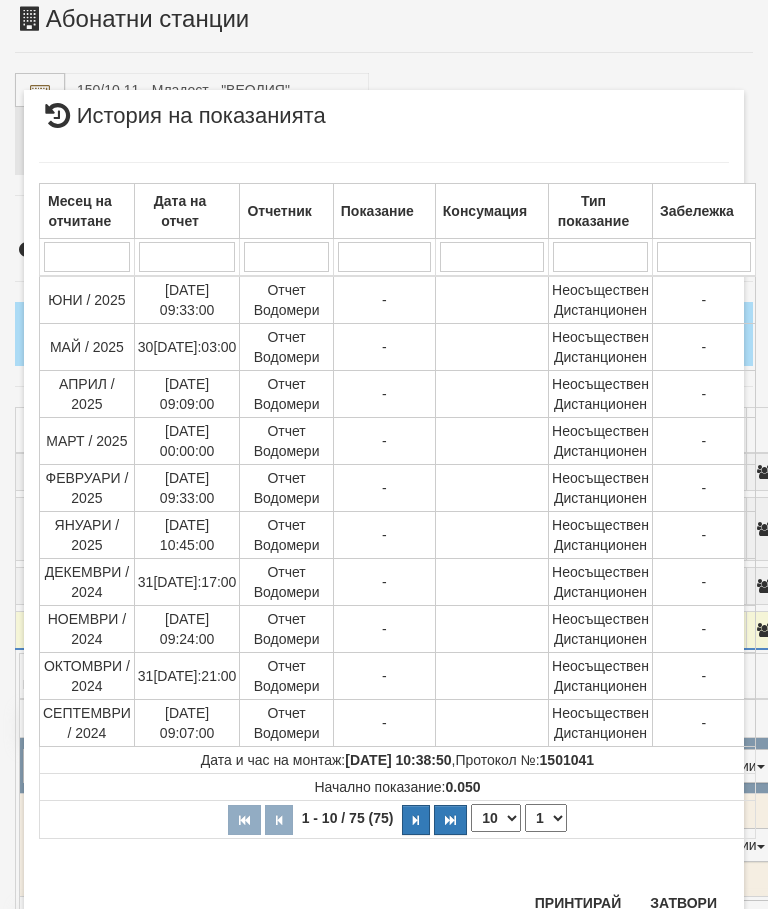 scroll, scrollTop: 1582, scrollLeft: 0, axis: vertical 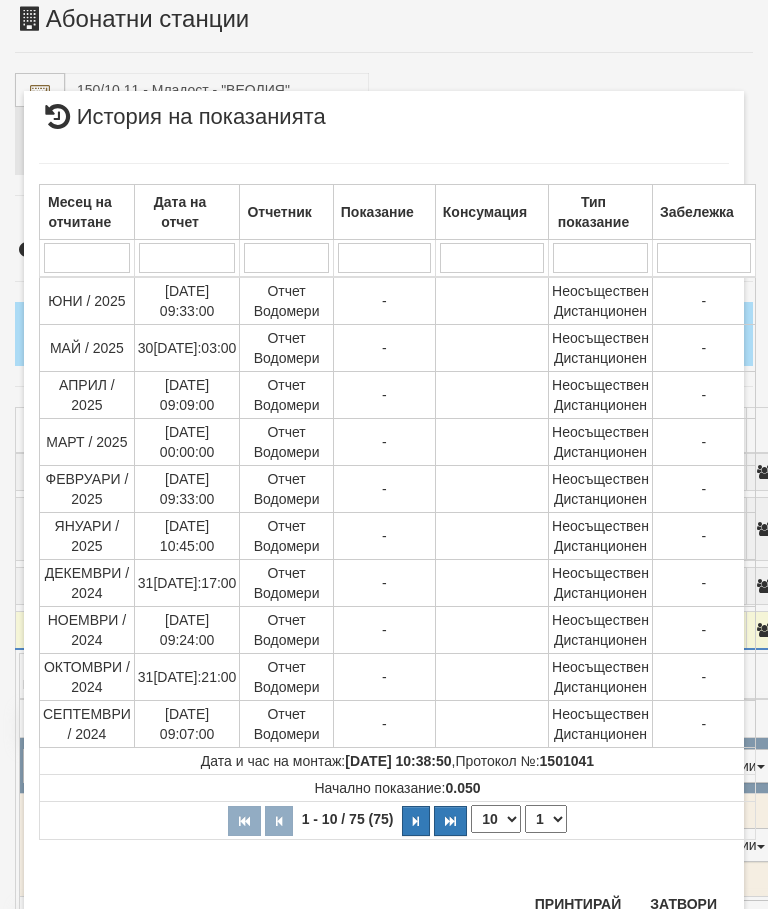 click on "1 2 3 4 5 6 7 8" at bounding box center (546, 819) 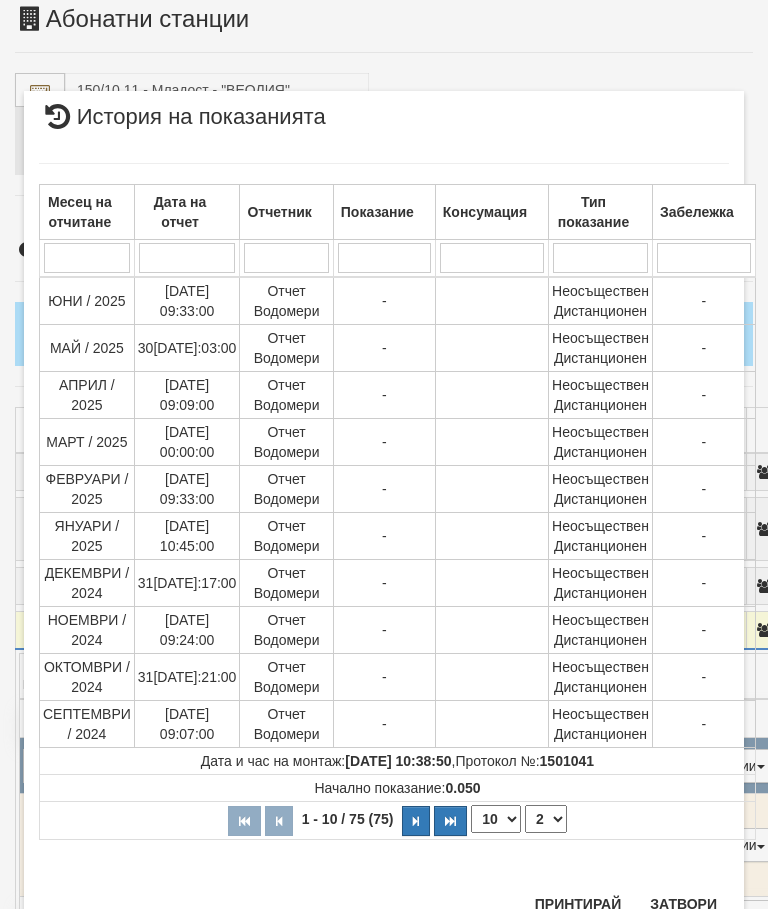 select on "2" 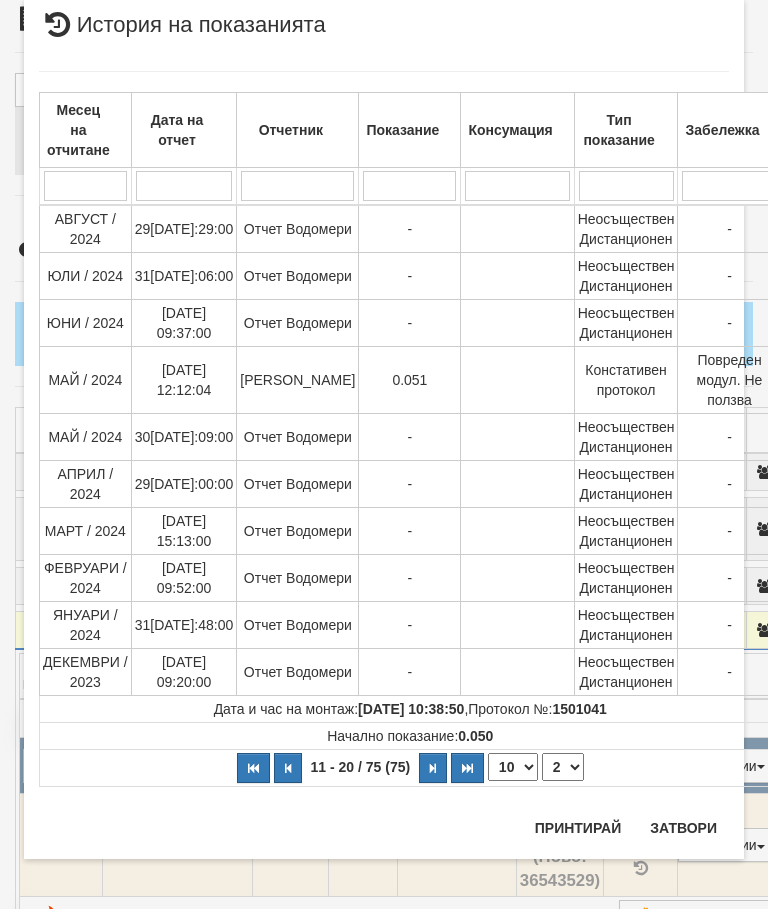 scroll, scrollTop: 0, scrollLeft: 0, axis: both 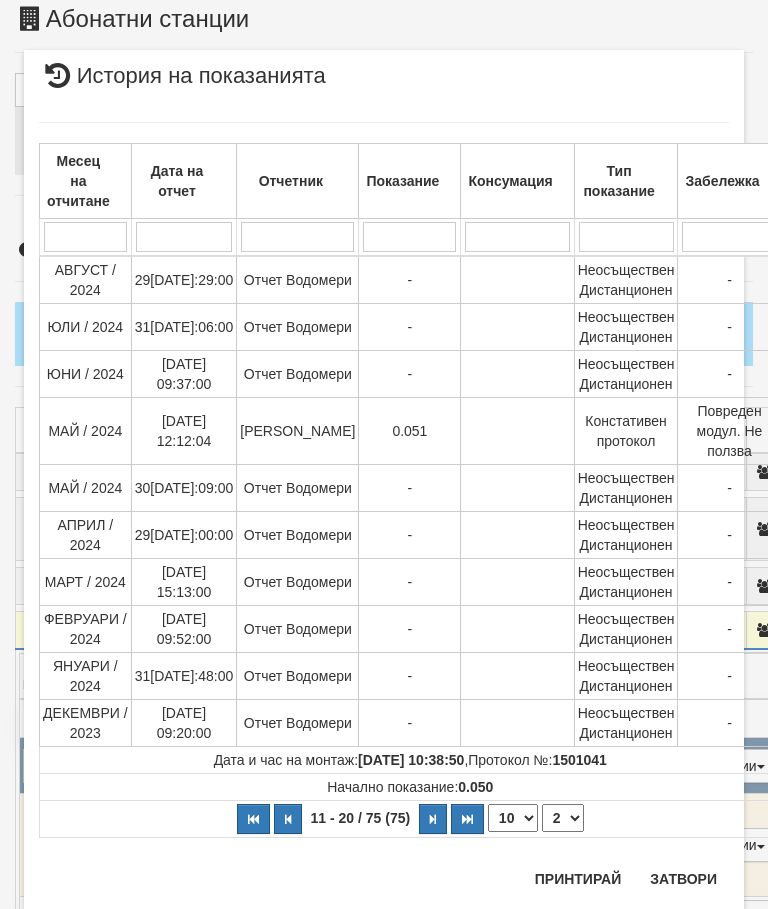 click on "Затвори" at bounding box center (683, 879) 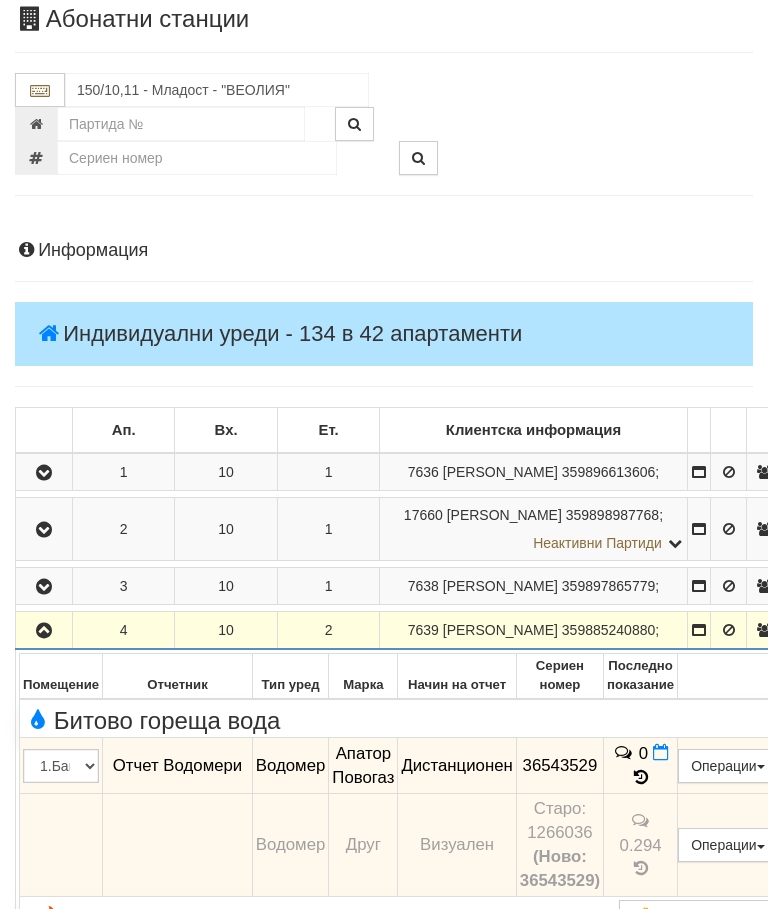 click at bounding box center (44, 631) 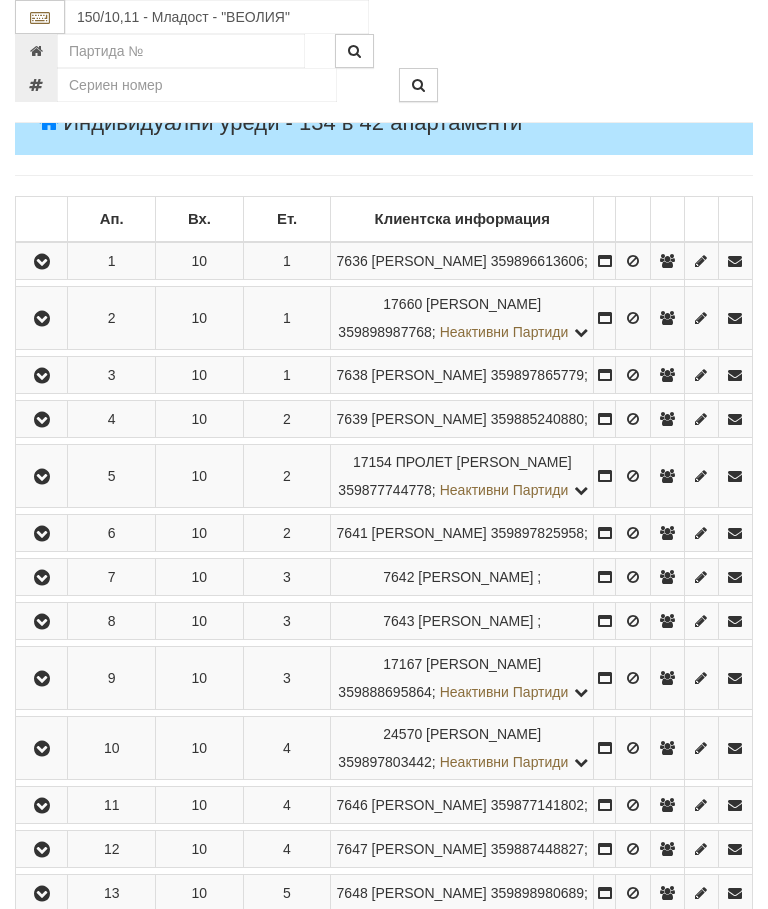 scroll, scrollTop: 391, scrollLeft: 0, axis: vertical 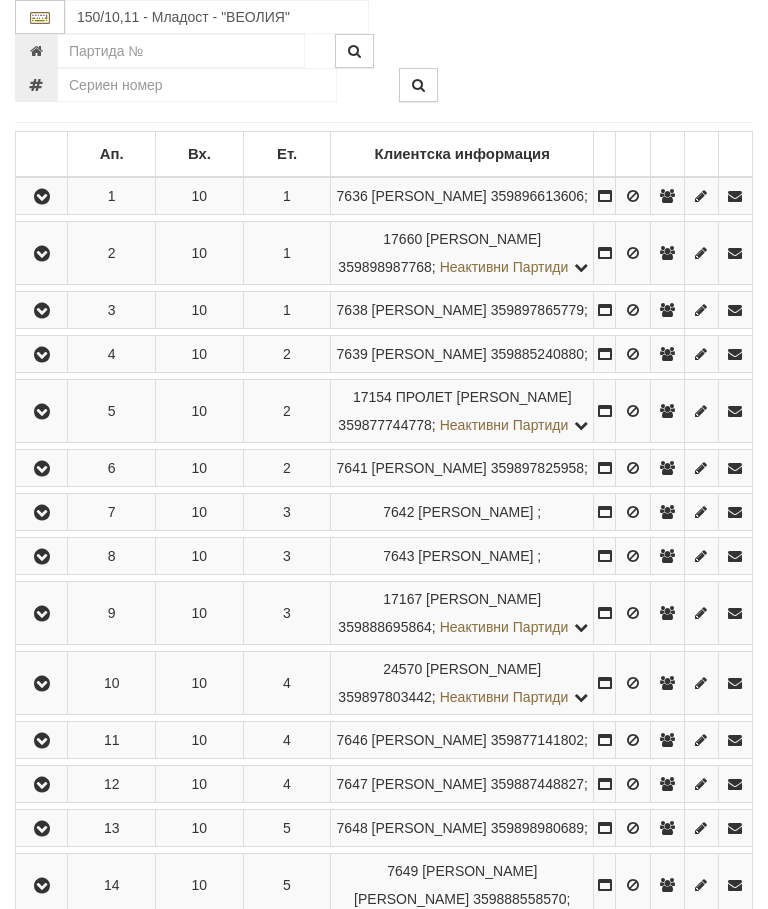 click at bounding box center (42, 412) 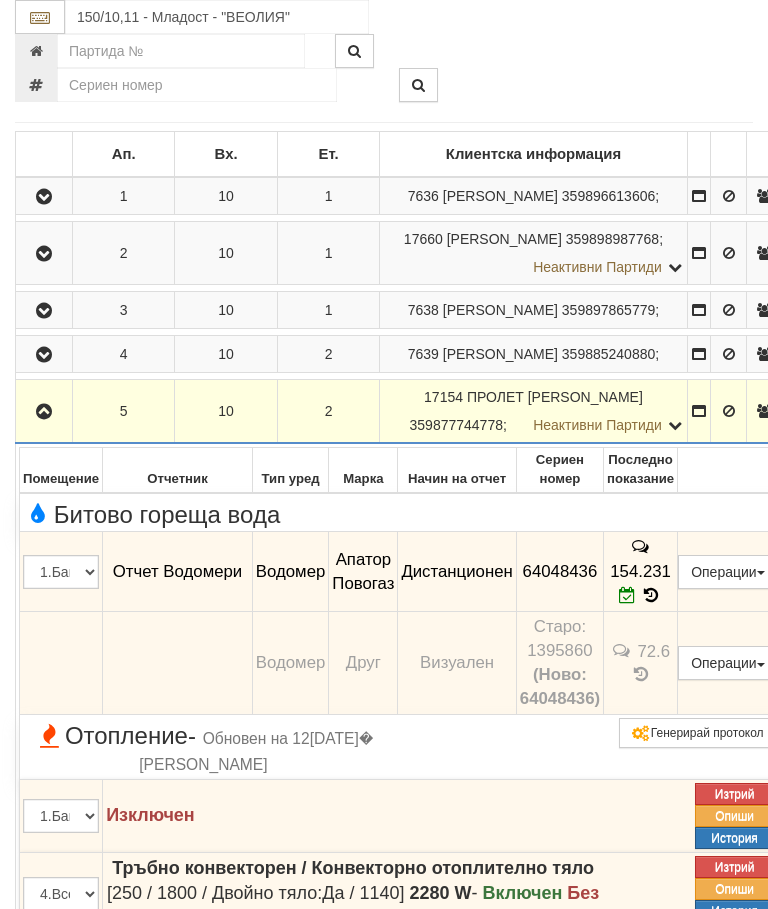 click at bounding box center (44, 412) 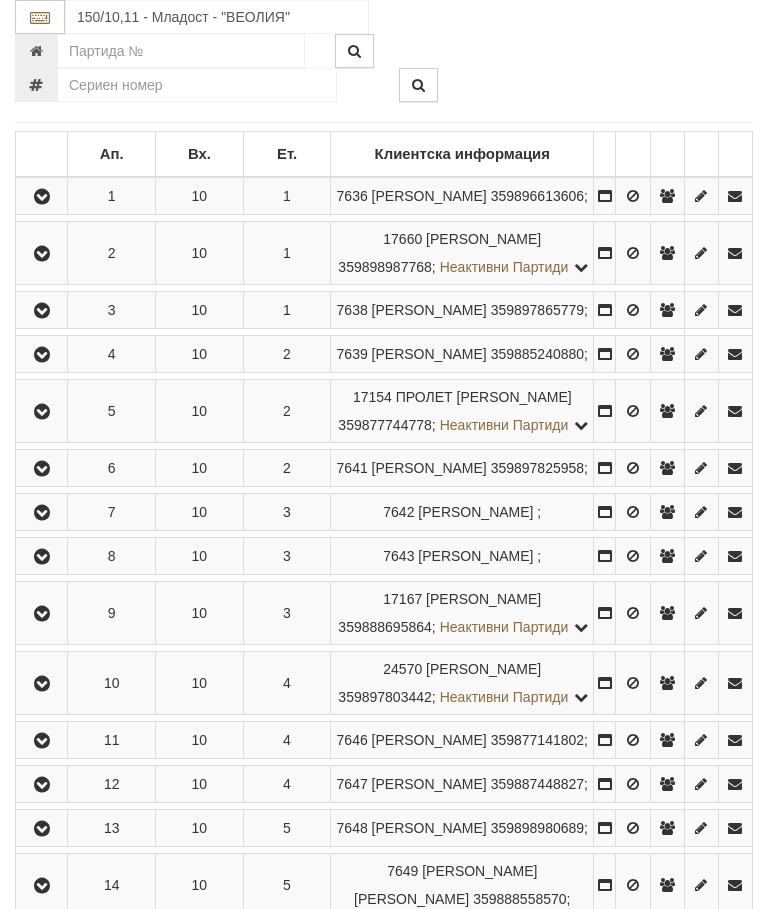 click at bounding box center [41, 468] 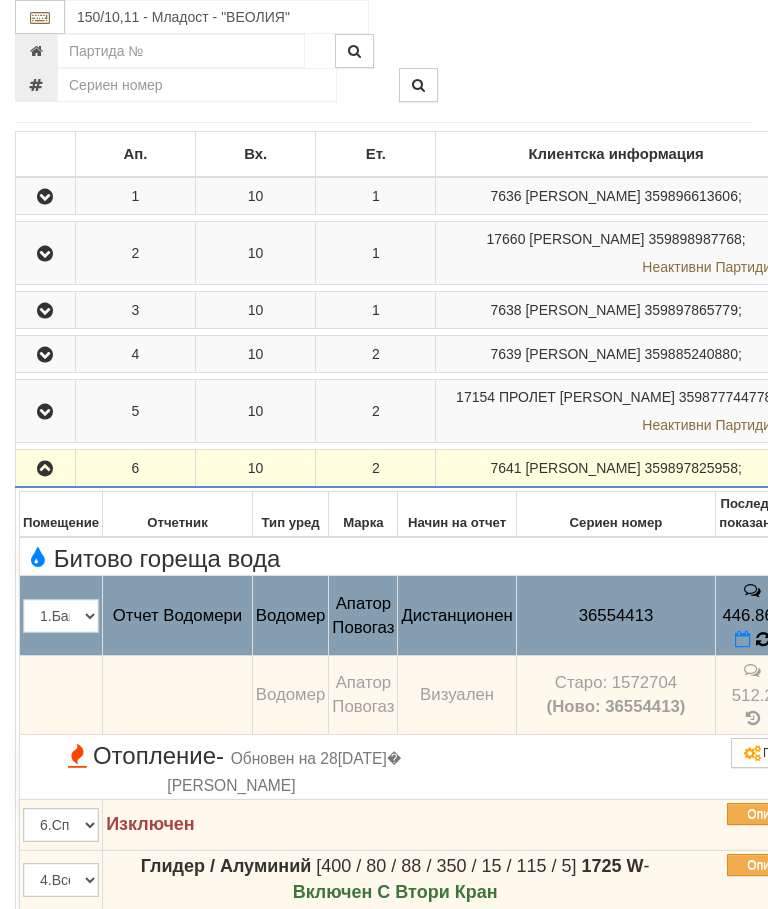 click at bounding box center (763, 639) 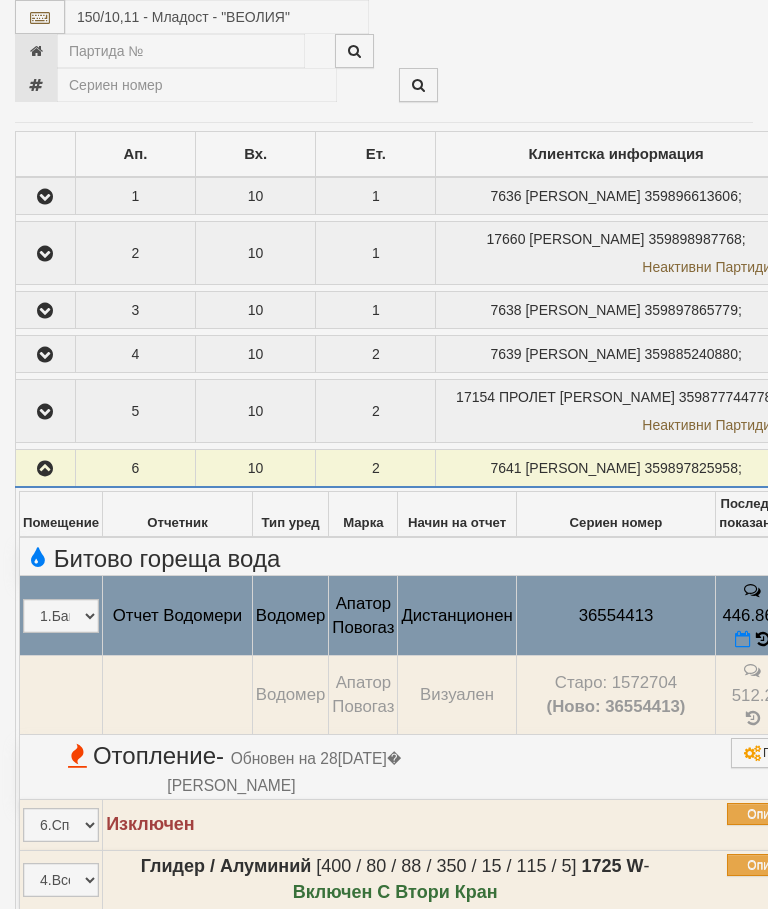 select on "10" 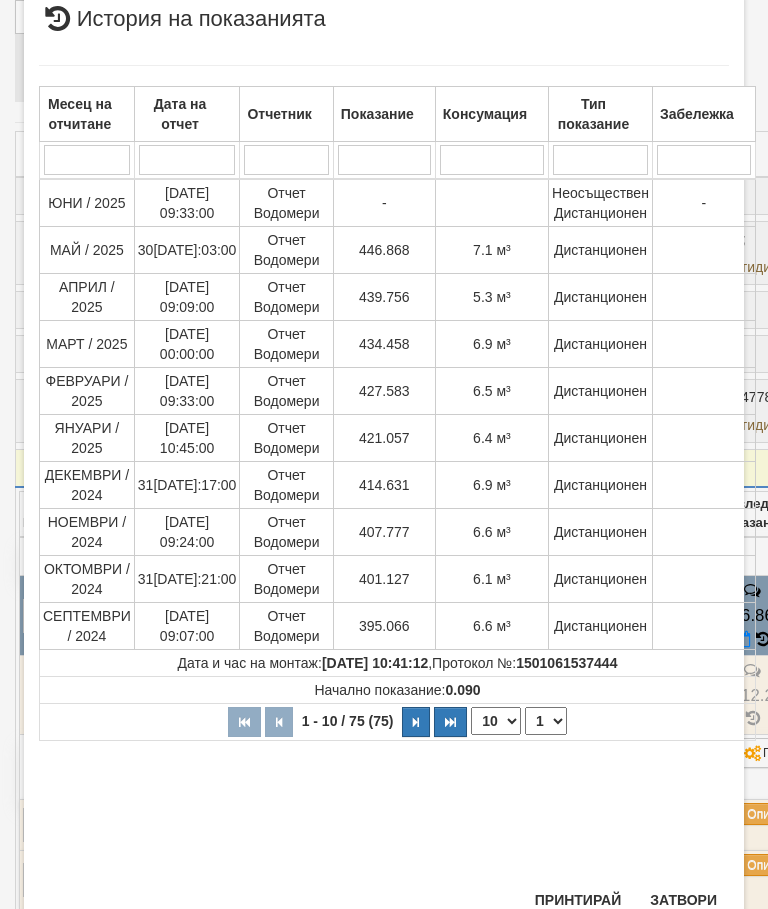 scroll, scrollTop: 662, scrollLeft: 0, axis: vertical 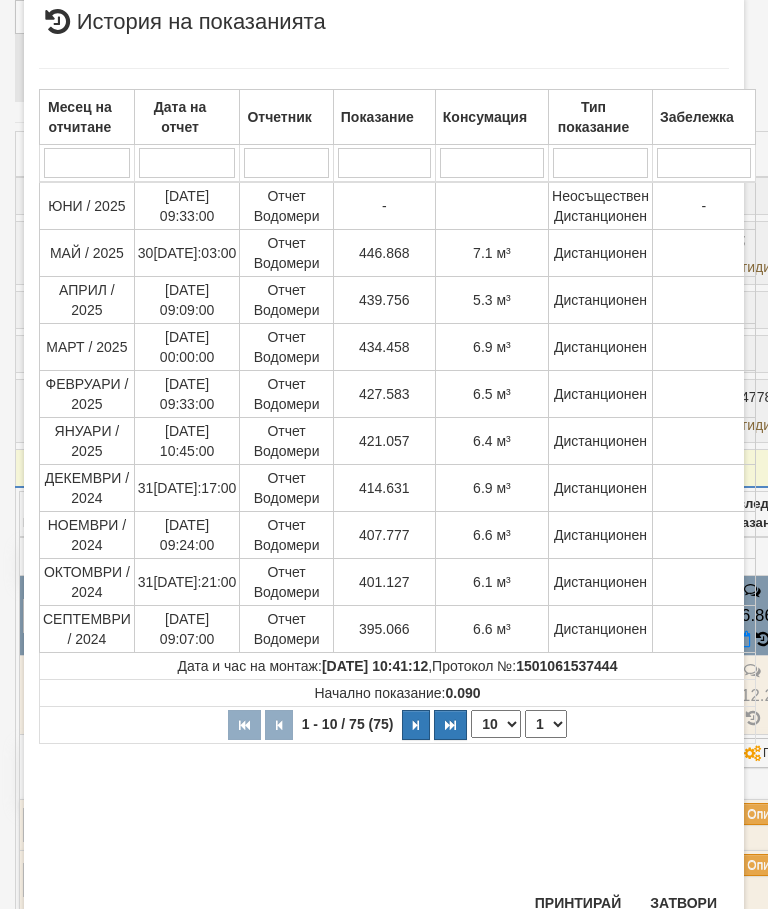 click on "Затвори" at bounding box center (683, 903) 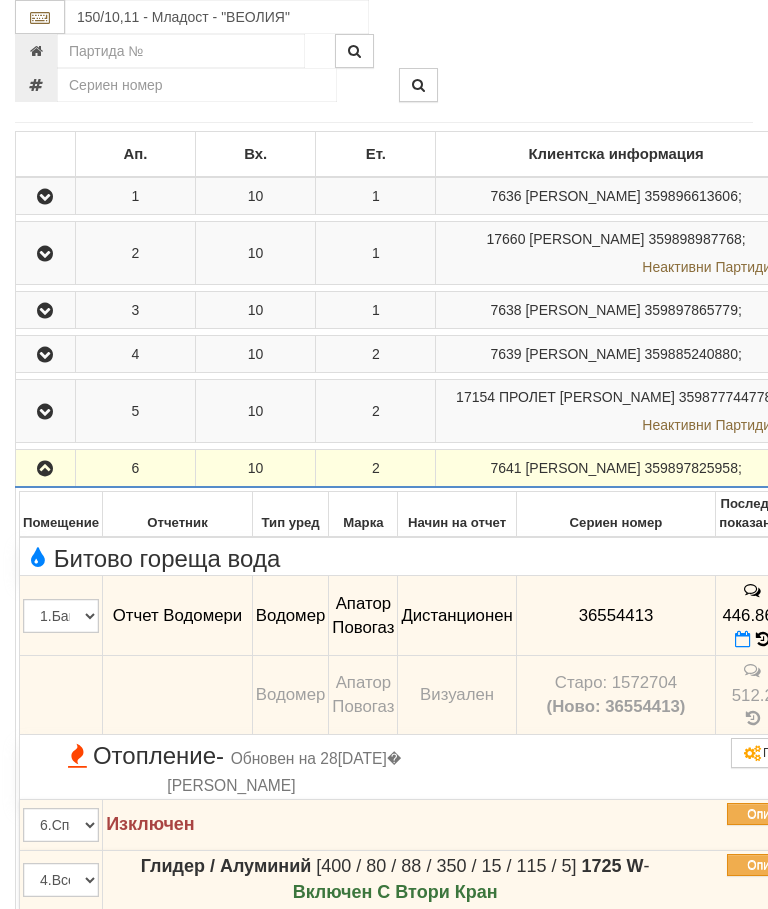 click at bounding box center [45, 468] 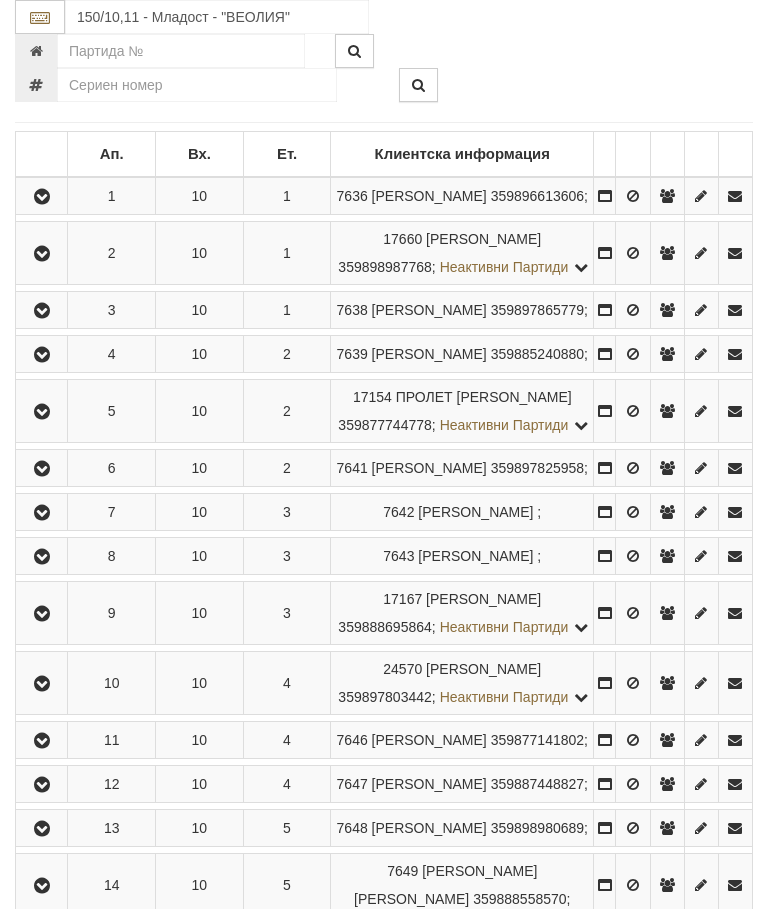 click at bounding box center (42, 513) 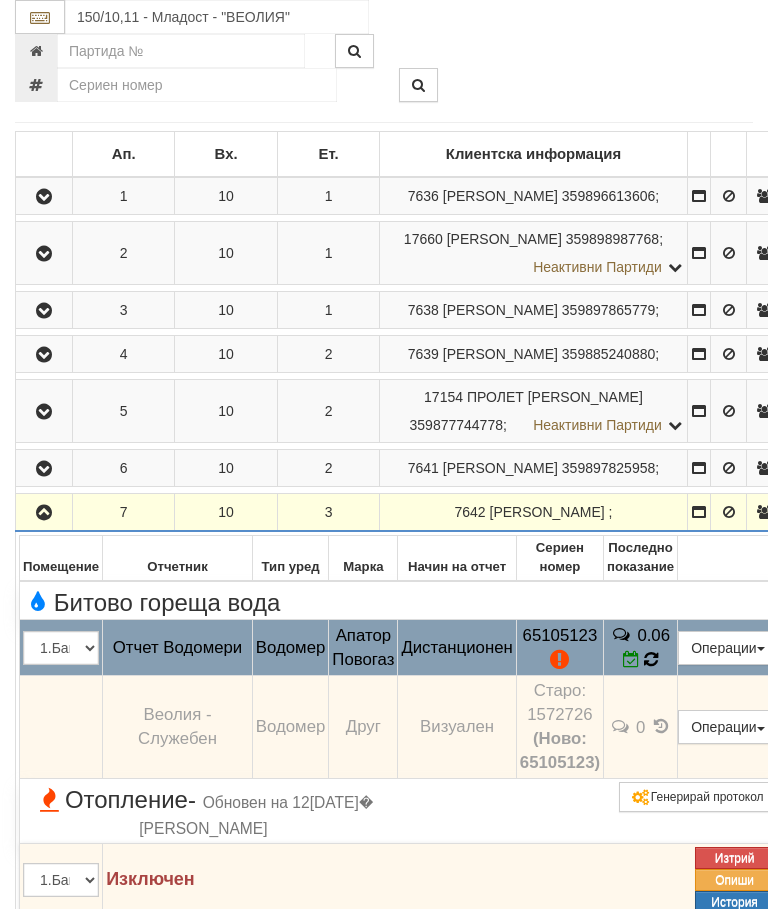 click at bounding box center (651, 659) 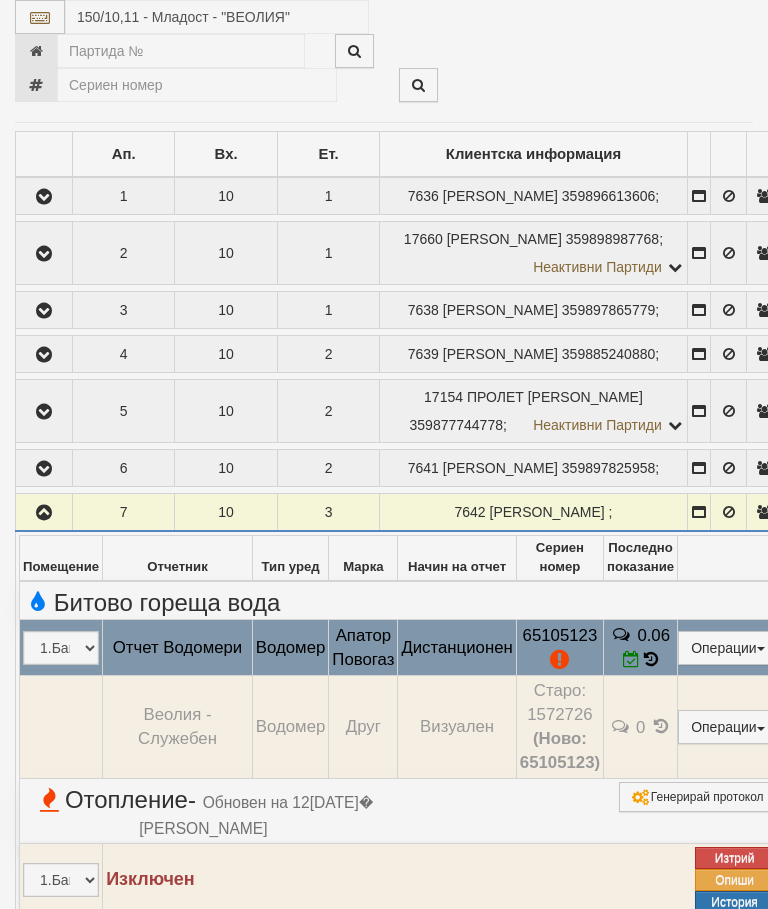 select on "10" 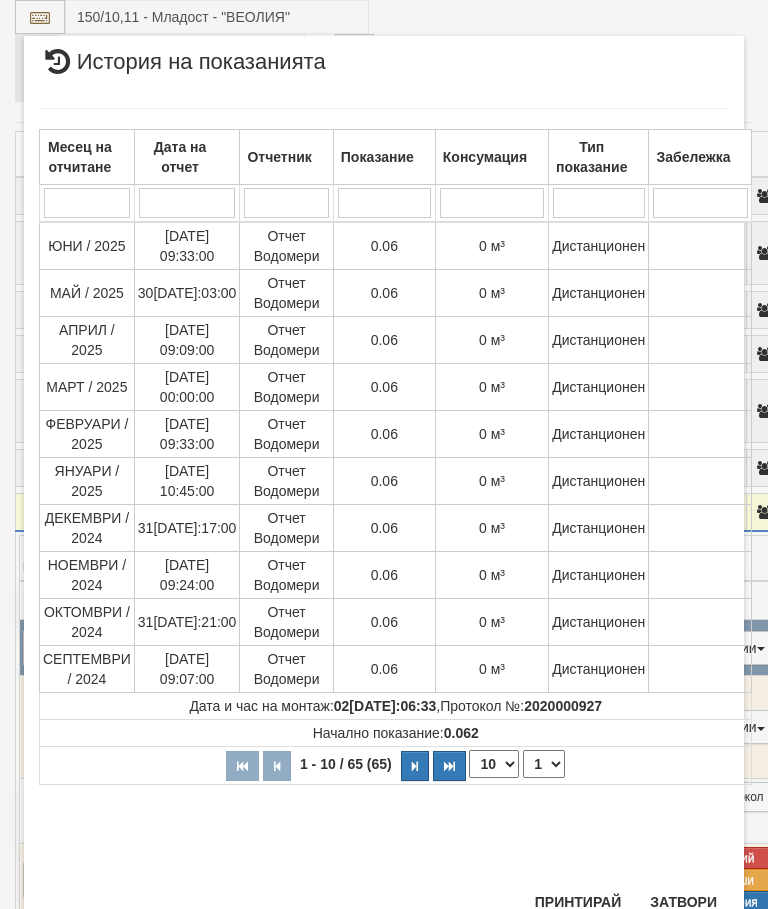 scroll, scrollTop: 920, scrollLeft: 0, axis: vertical 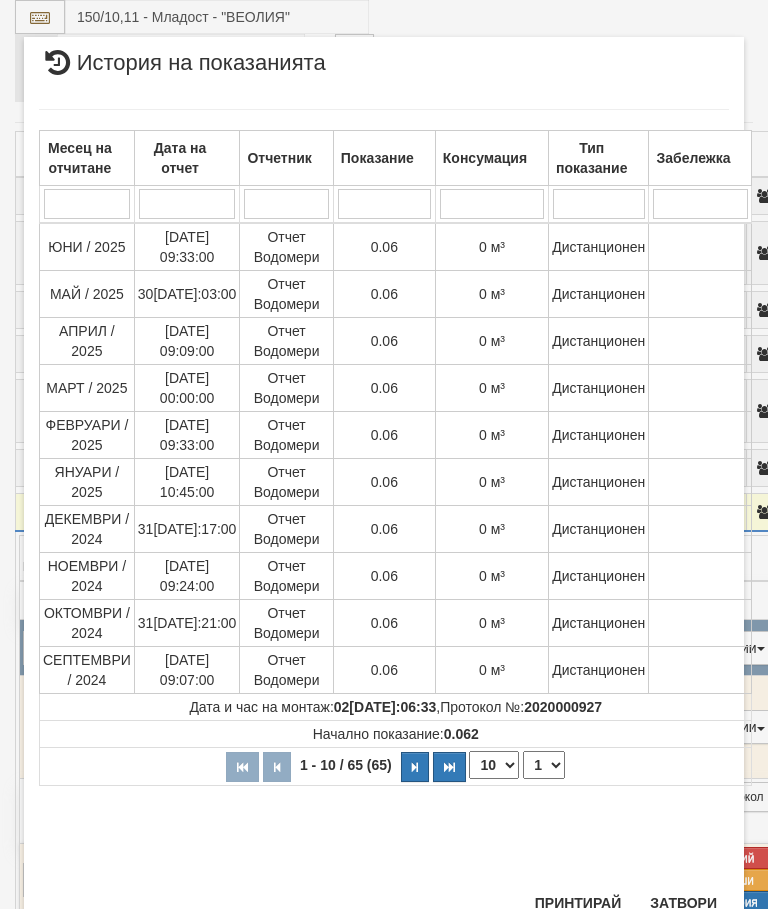 click on "1 2 3 4 5 6 7" at bounding box center [544, 765] 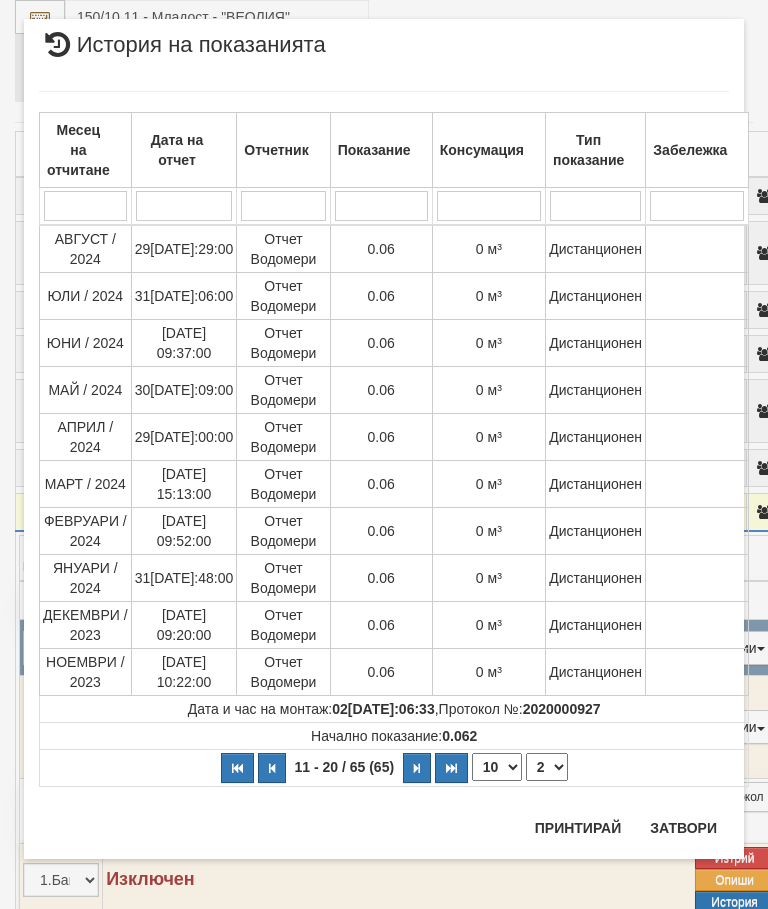 scroll, scrollTop: 0, scrollLeft: 0, axis: both 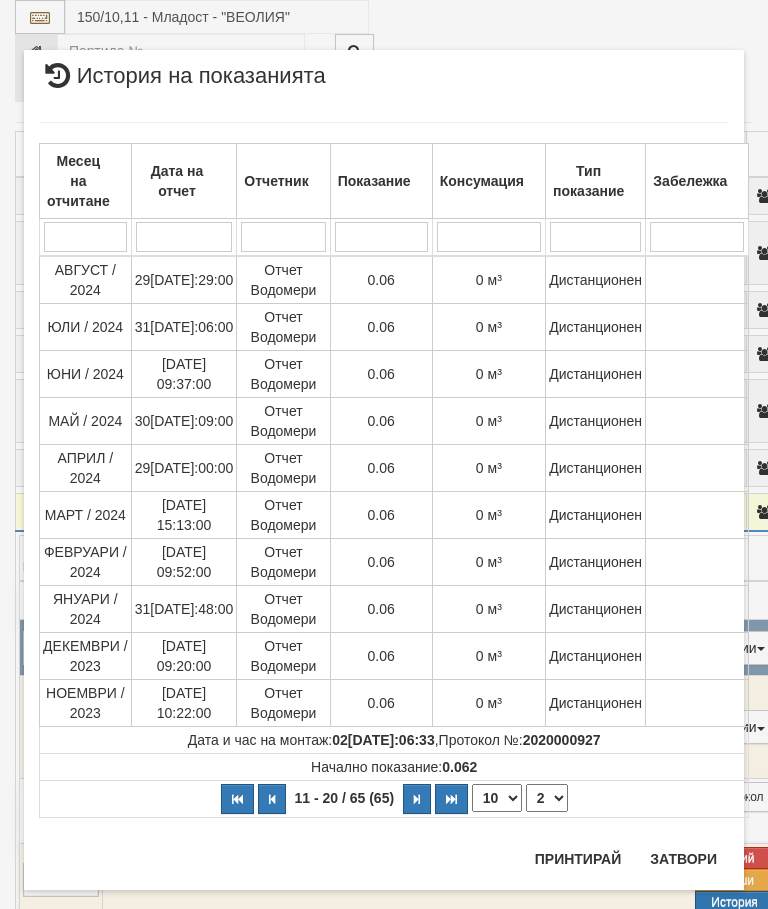 click on "1 2 3 4 5 6 7" at bounding box center [547, 798] 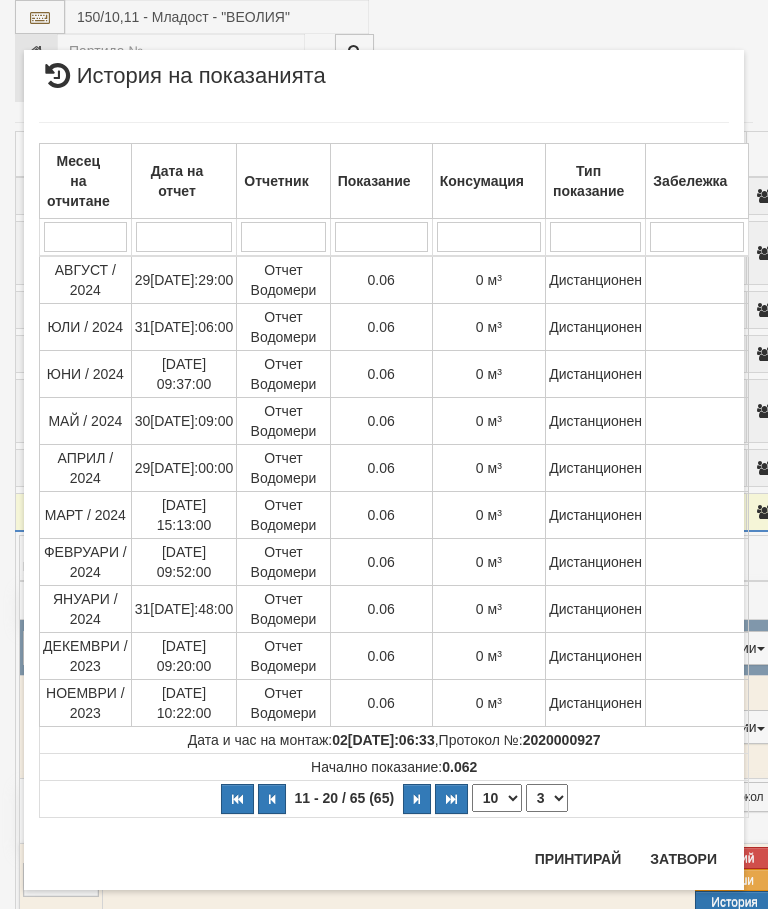 select on "3" 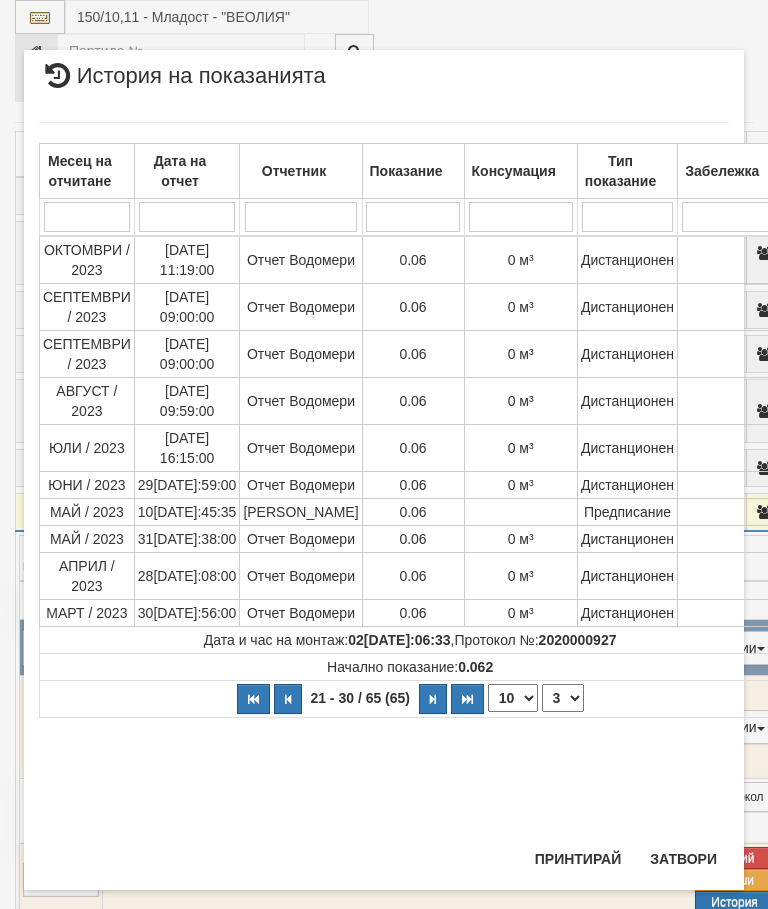 click on "Затвори" at bounding box center [683, 859] 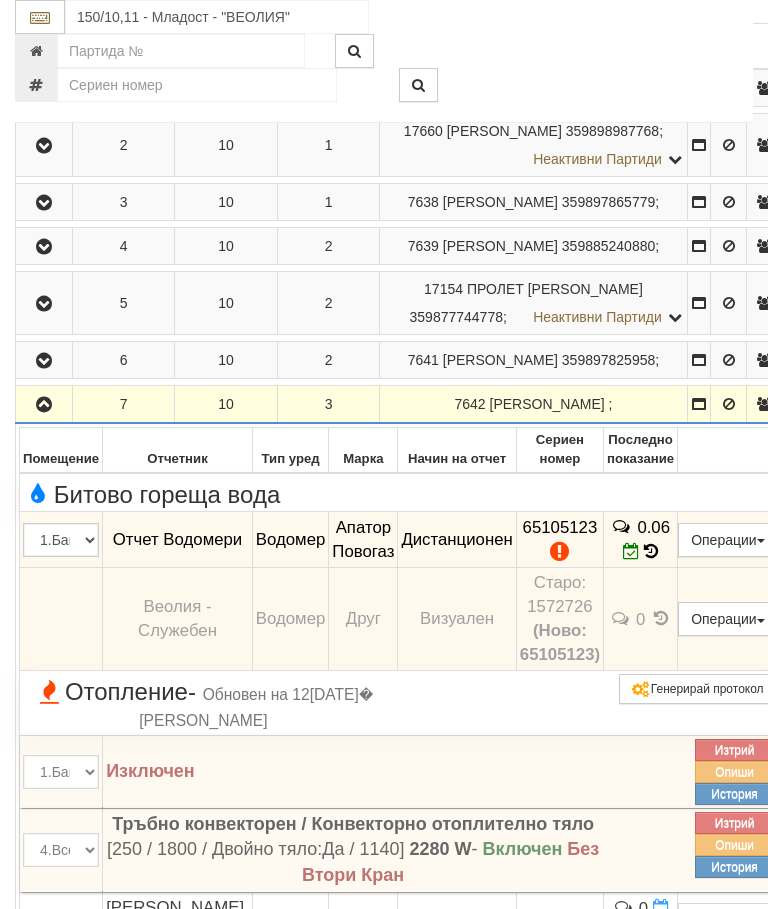 scroll, scrollTop: 500, scrollLeft: 0, axis: vertical 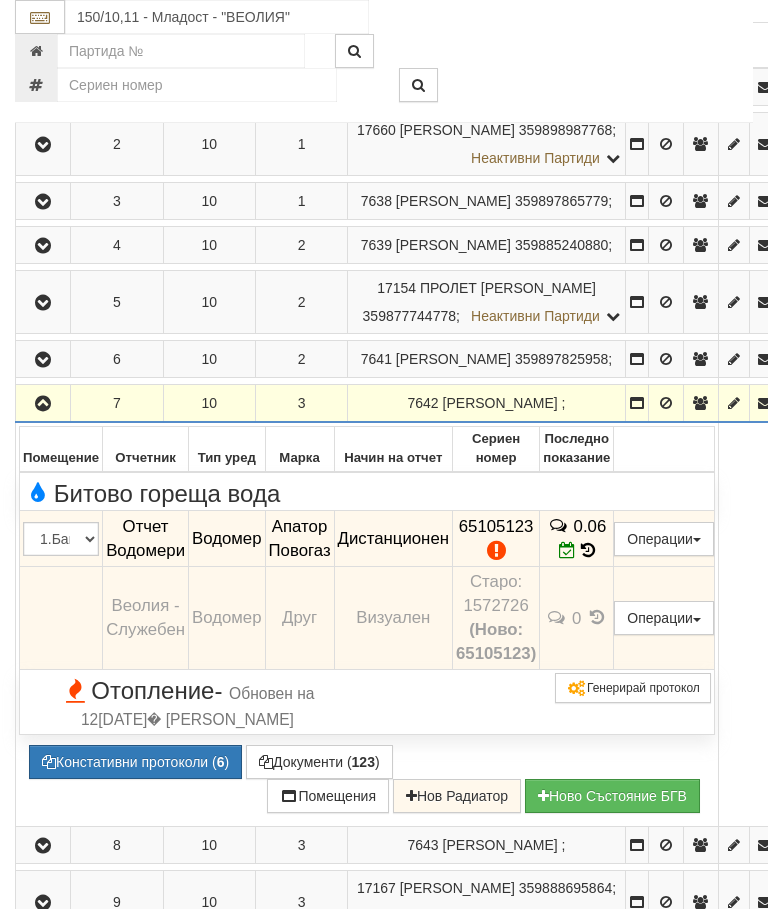 click on "Редакция / Протокол" at bounding box center (0, 0) 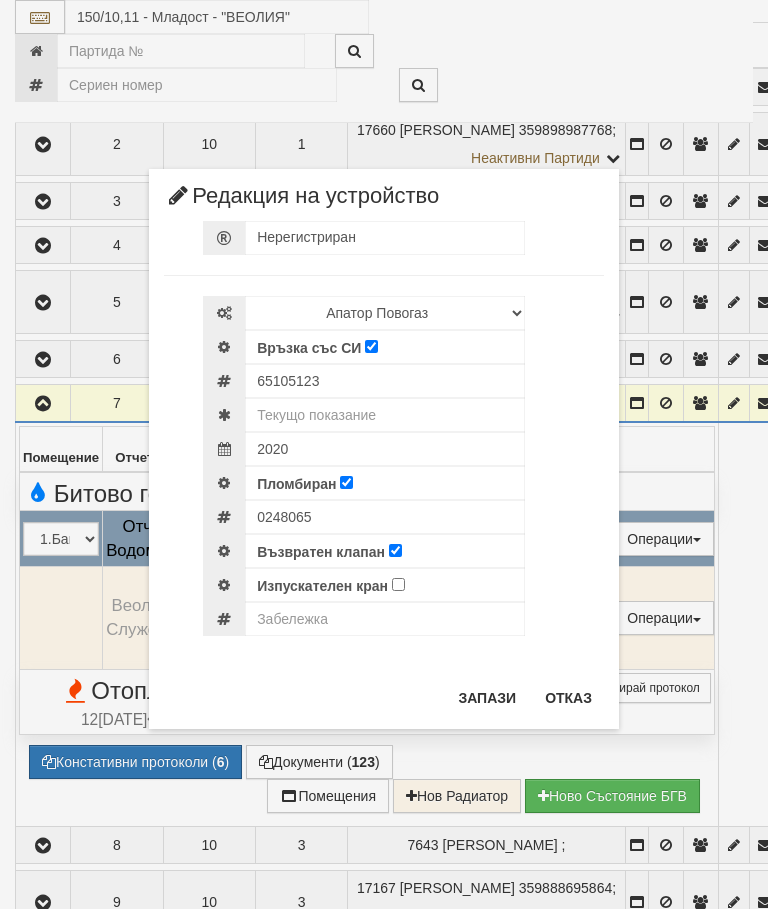 click on "Отказ" at bounding box center (568, 698) 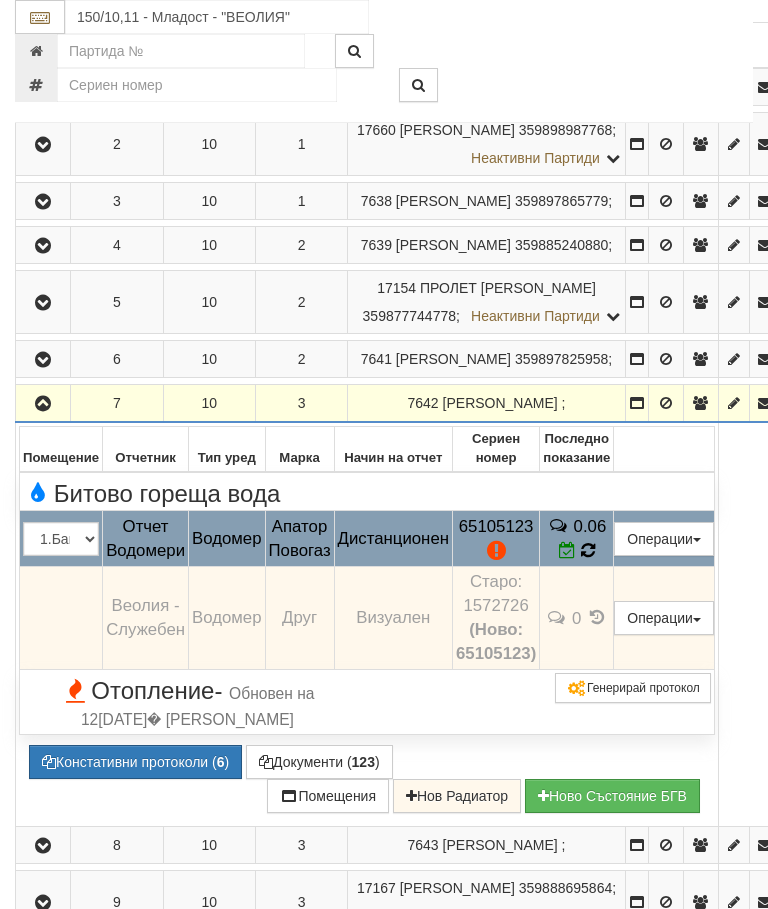 click at bounding box center (588, 550) 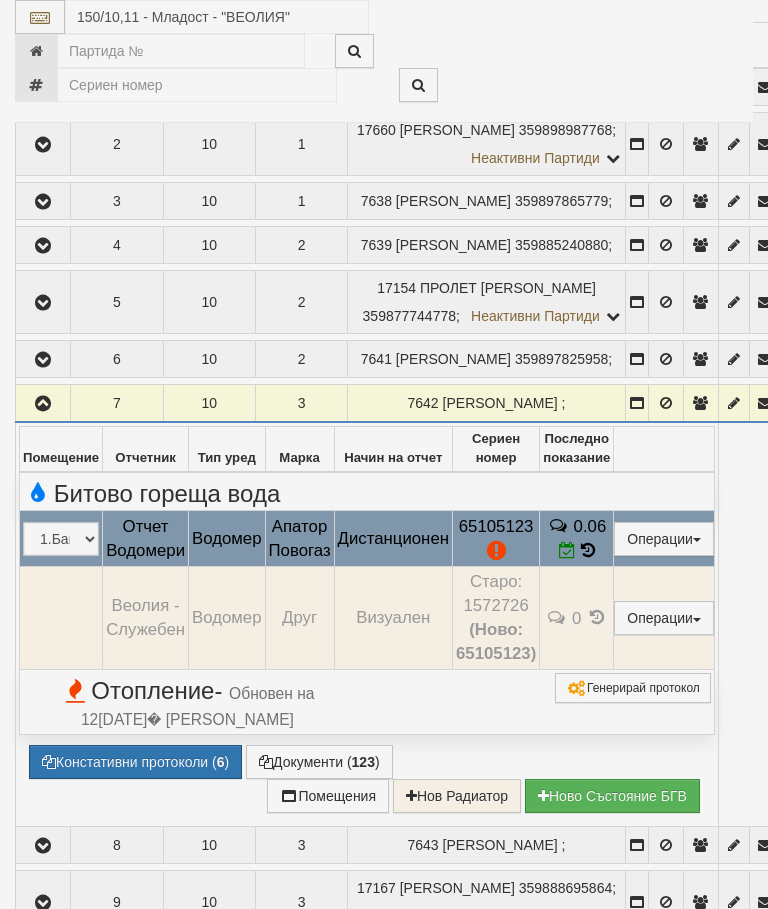 select on "10" 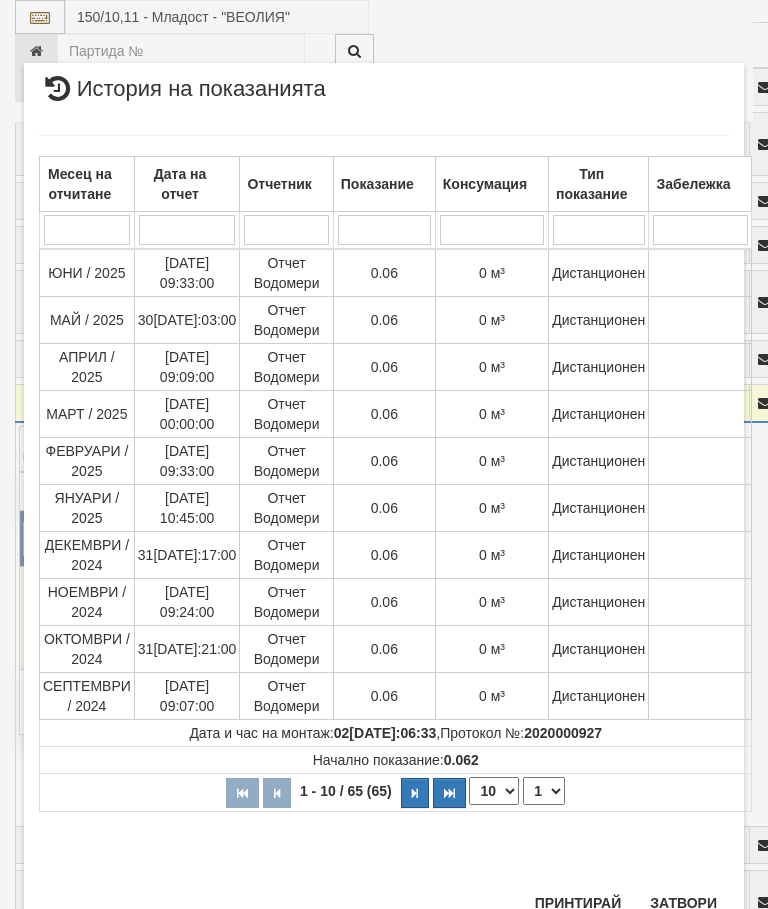 scroll, scrollTop: 1132, scrollLeft: 0, axis: vertical 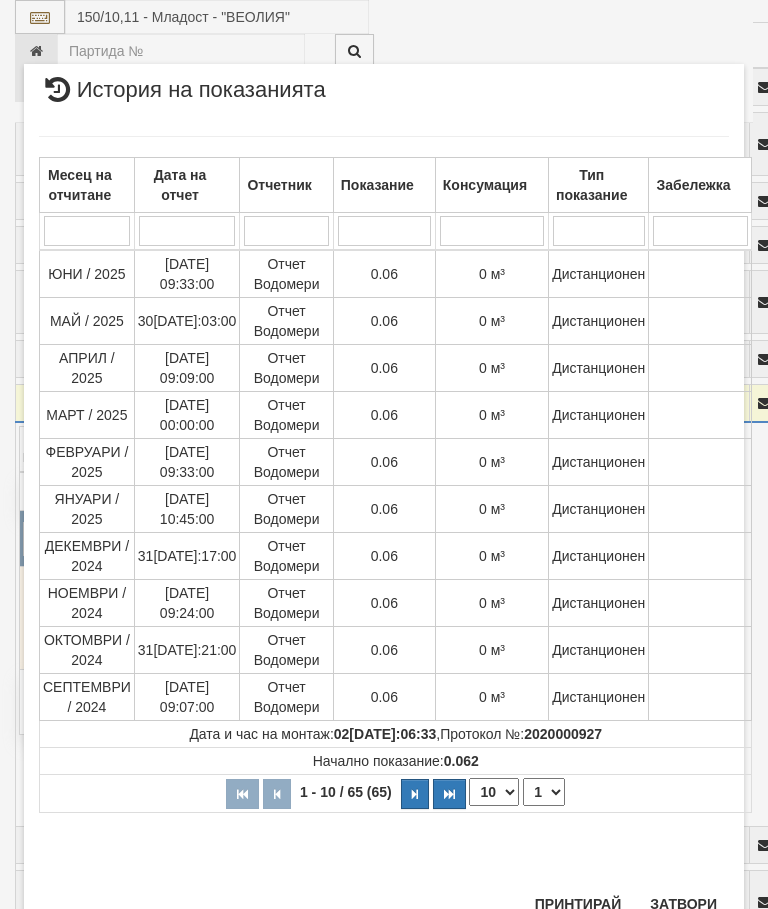 click on "Затвори" at bounding box center [683, 904] 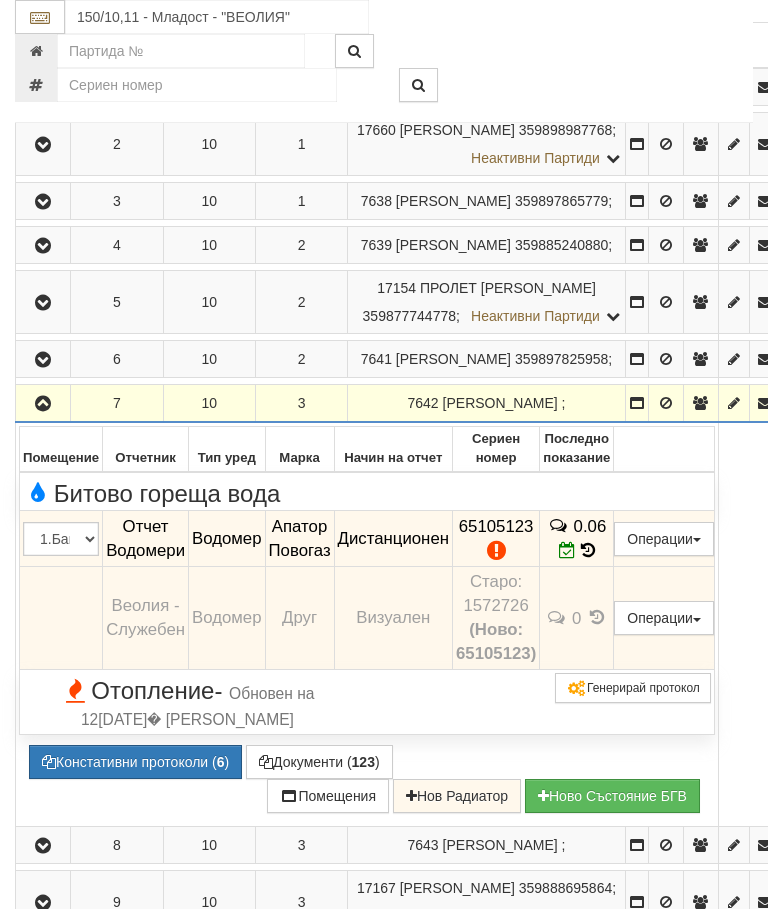 click at bounding box center [43, 404] 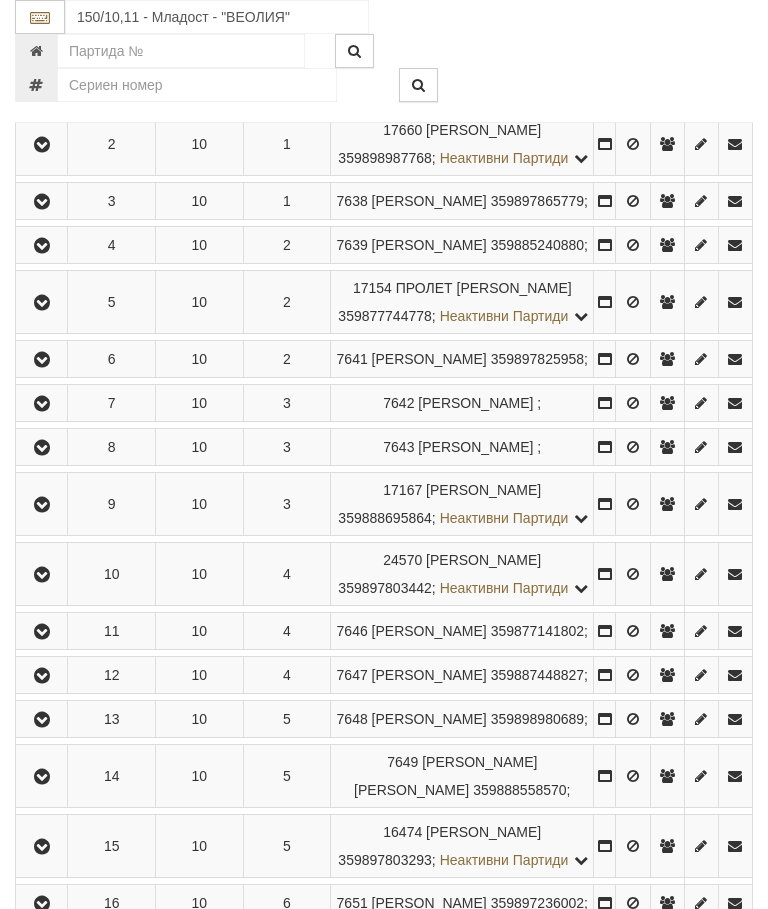 click at bounding box center (42, 448) 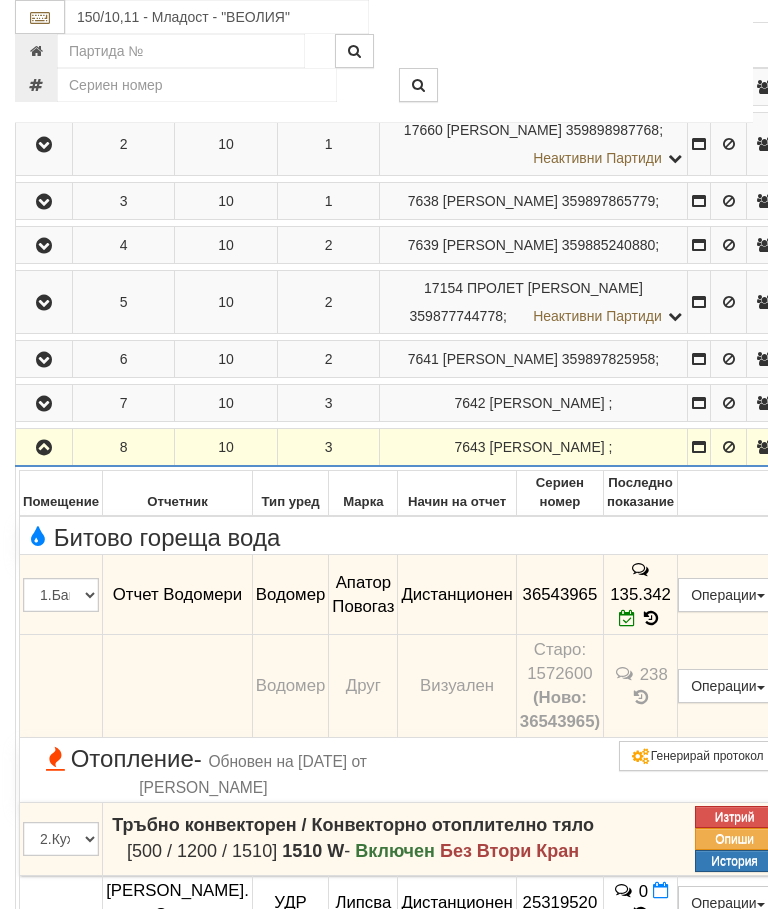 click at bounding box center [44, 448] 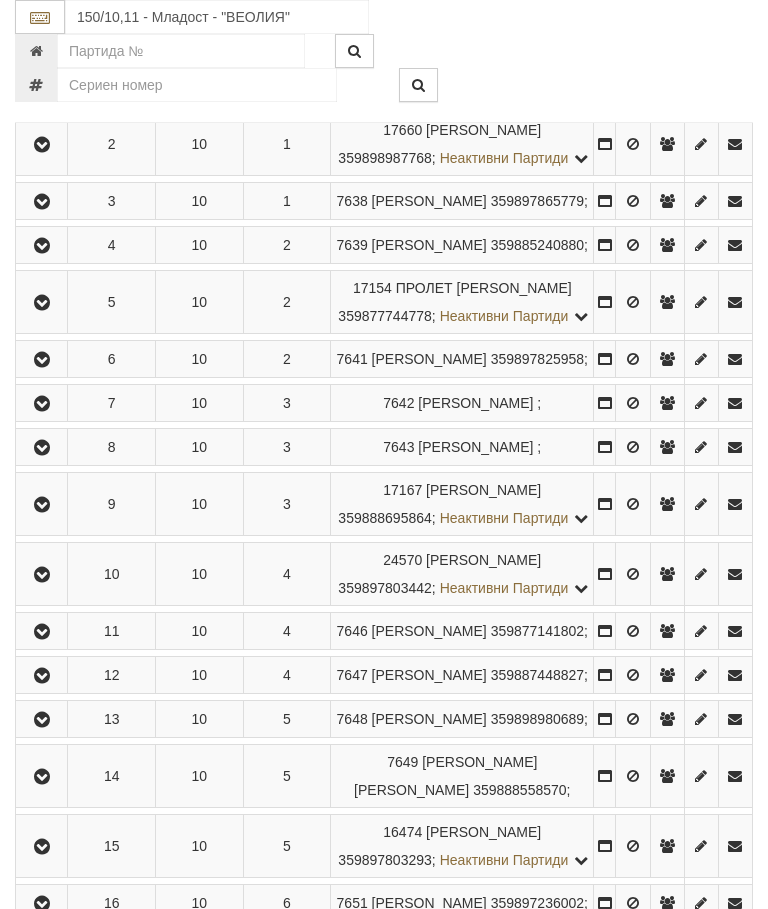 click at bounding box center [42, 505] 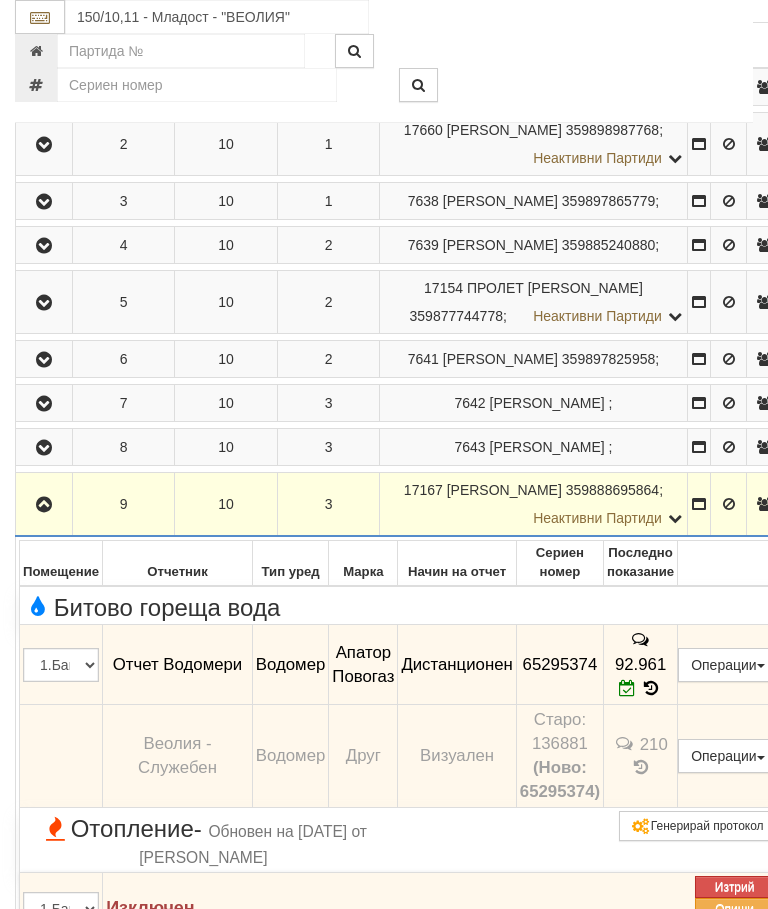 click at bounding box center [44, 505] 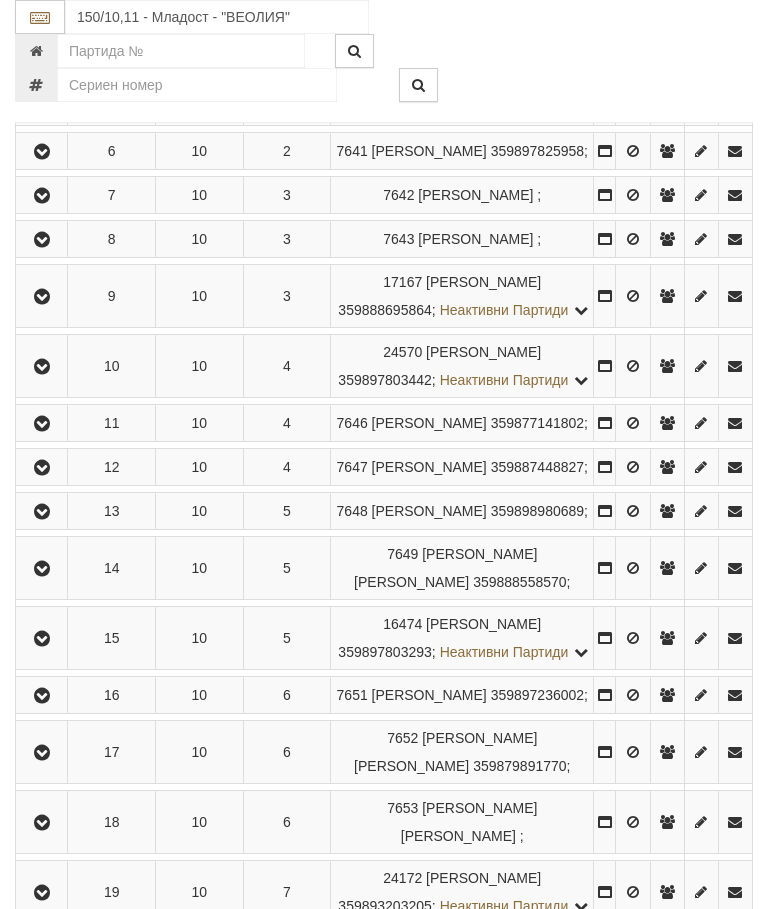 scroll, scrollTop: 715, scrollLeft: 0, axis: vertical 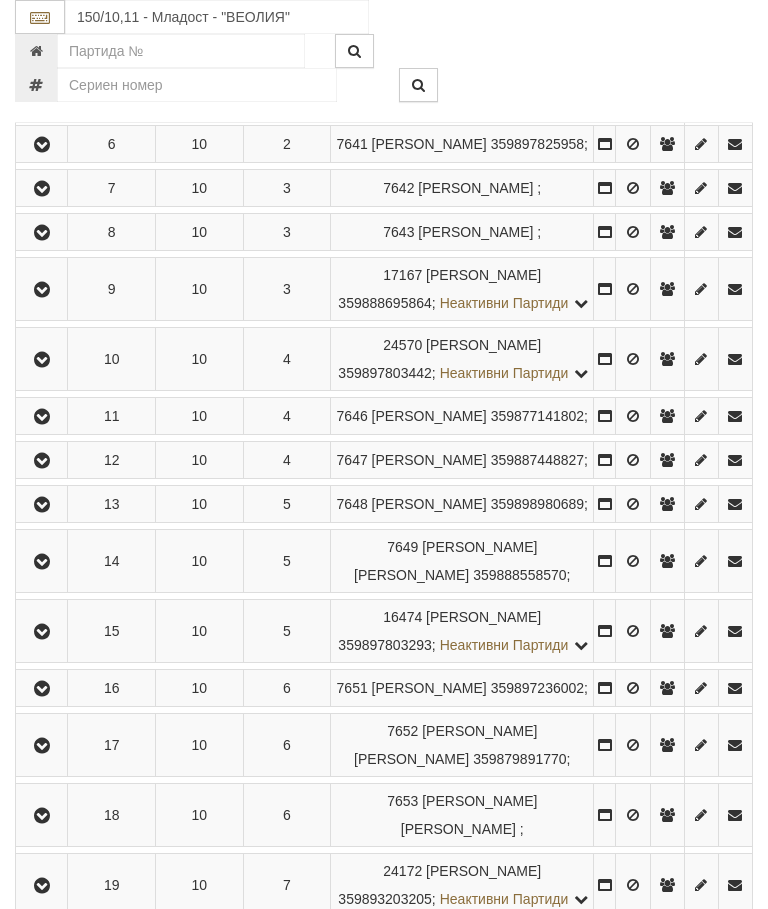 click at bounding box center (42, 360) 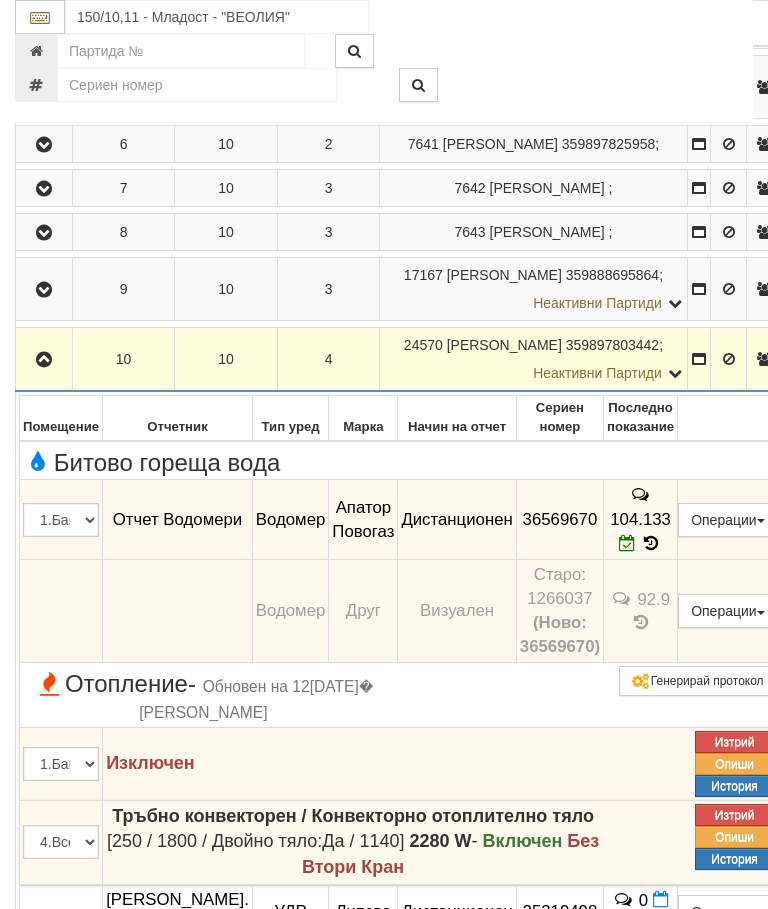 click at bounding box center [44, 359] 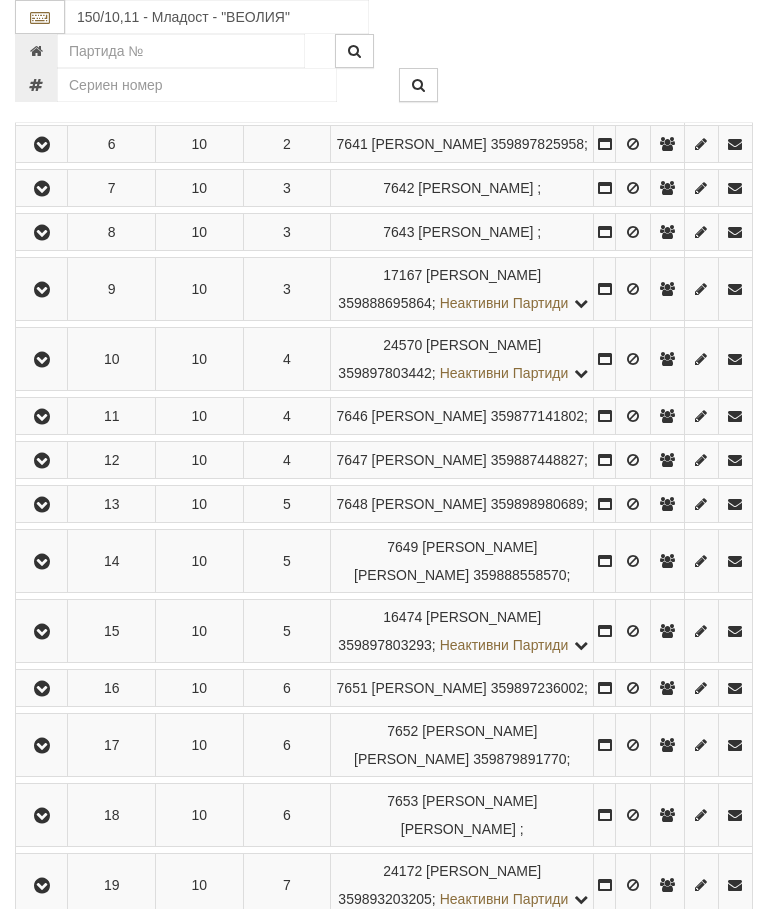 click at bounding box center [41, 416] 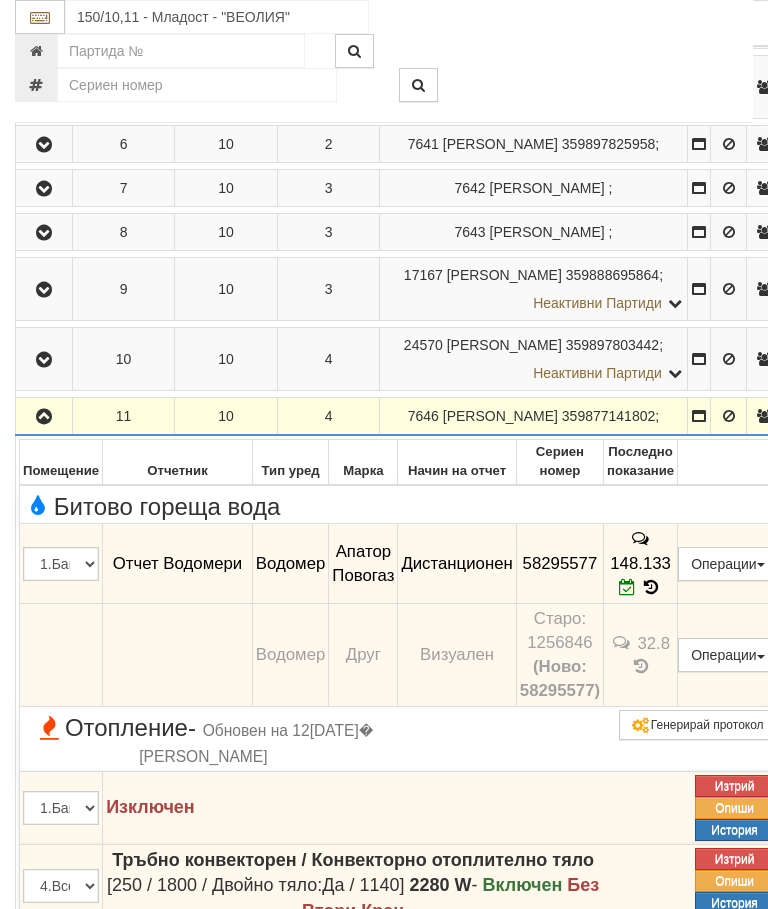 click at bounding box center (44, 417) 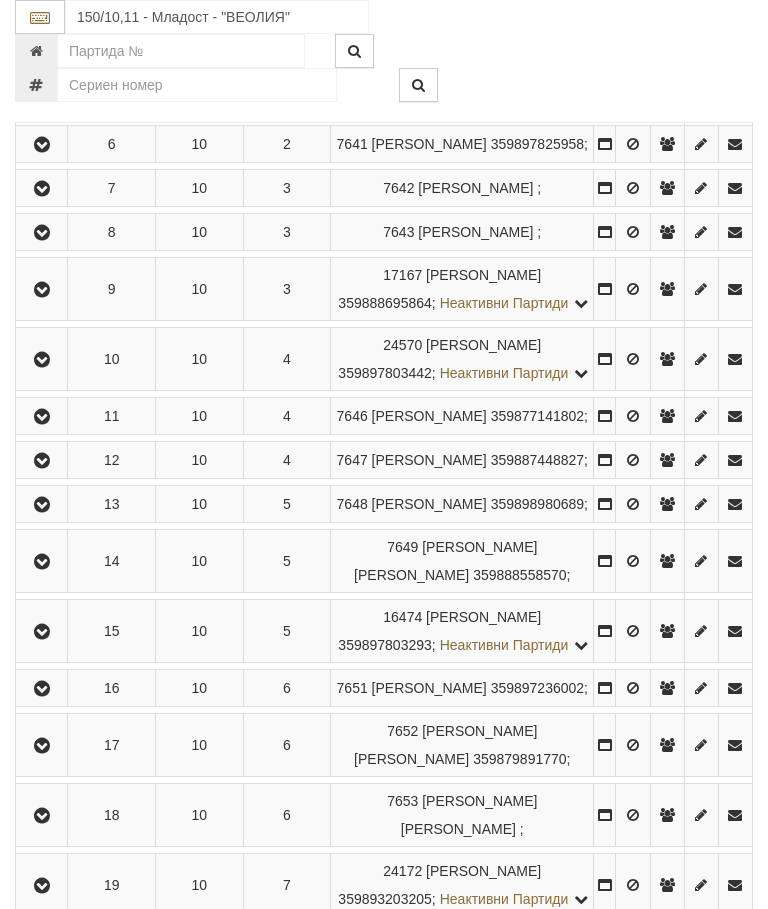 click at bounding box center [42, 461] 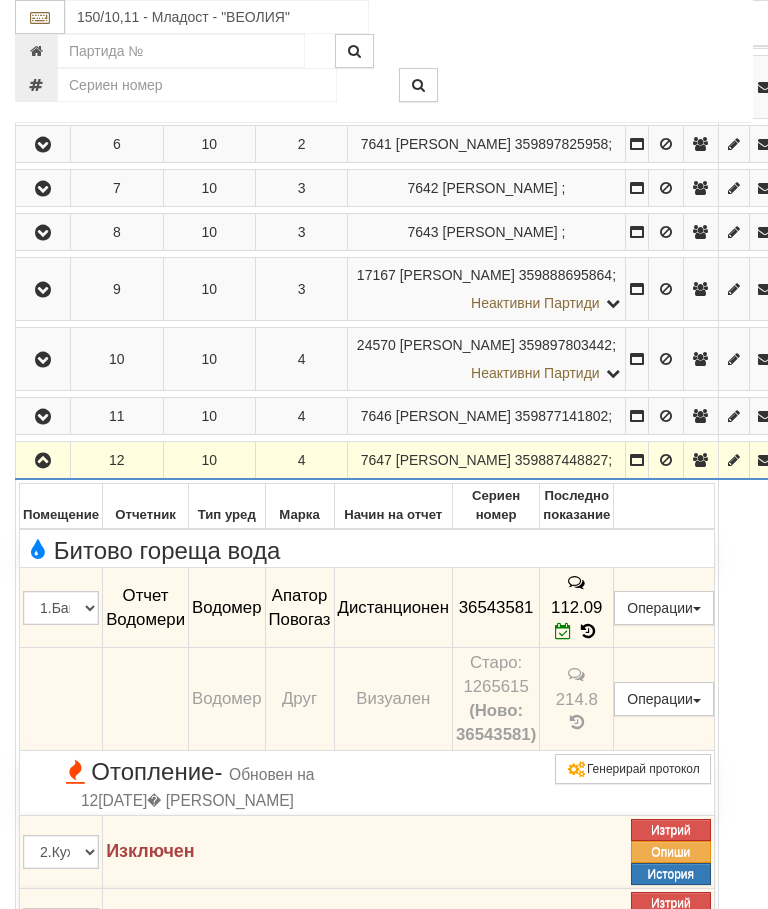 click at bounding box center (43, 461) 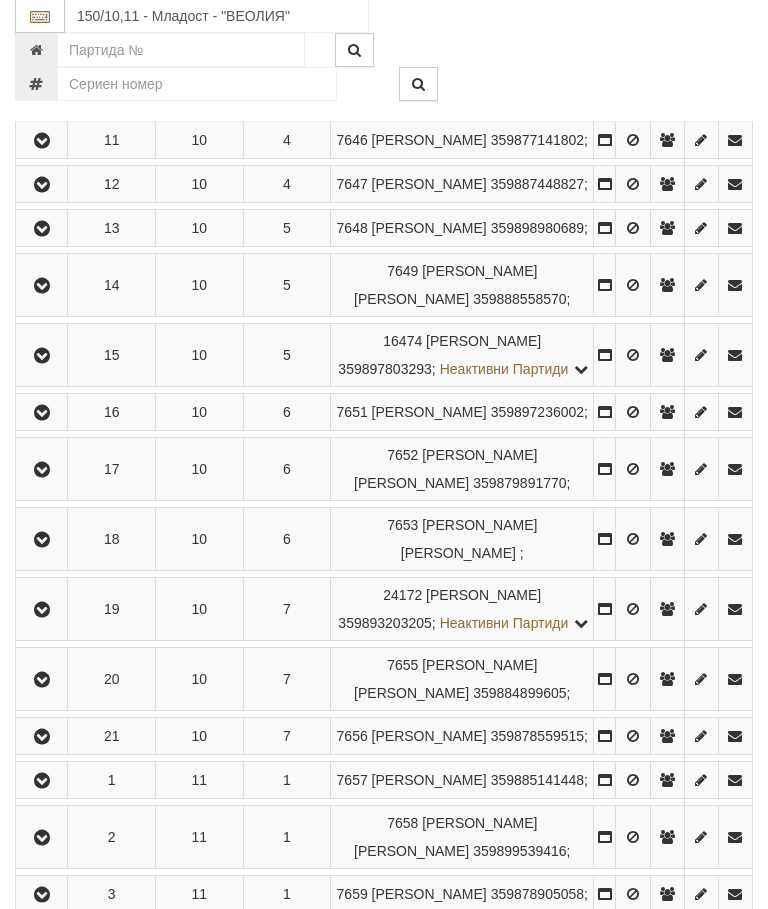 click at bounding box center (41, 229) 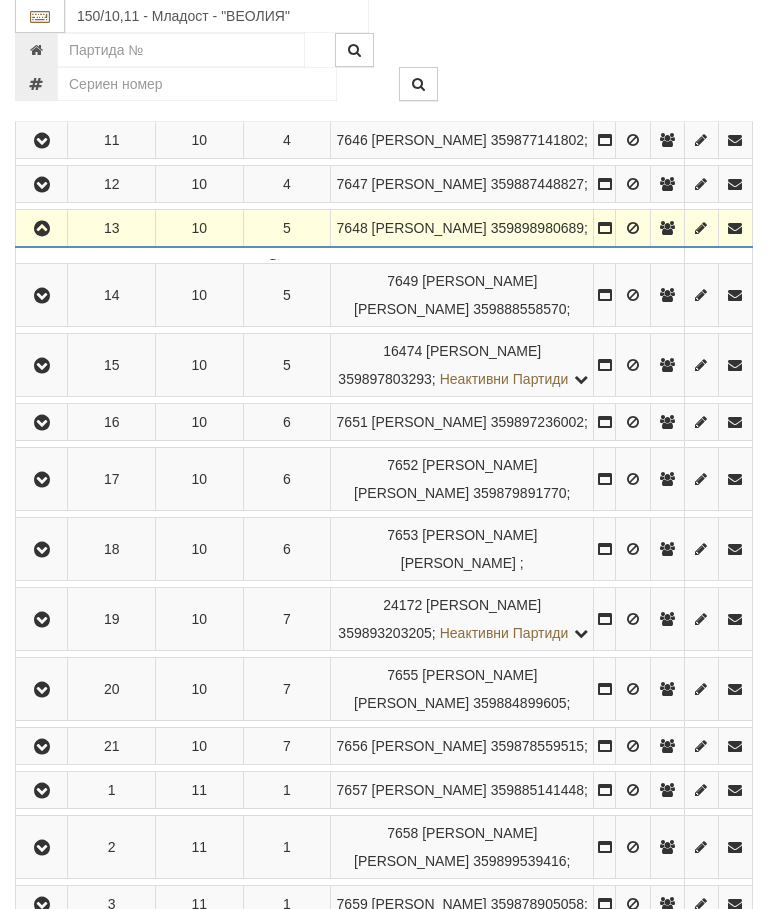 scroll, scrollTop: 991, scrollLeft: 0, axis: vertical 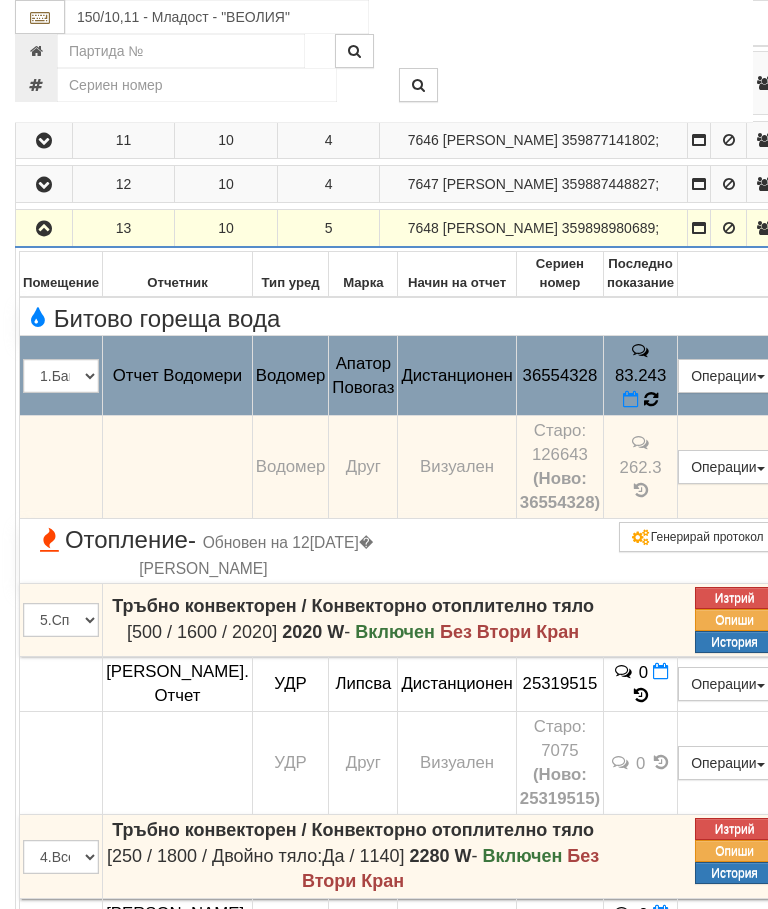 click at bounding box center (651, 399) 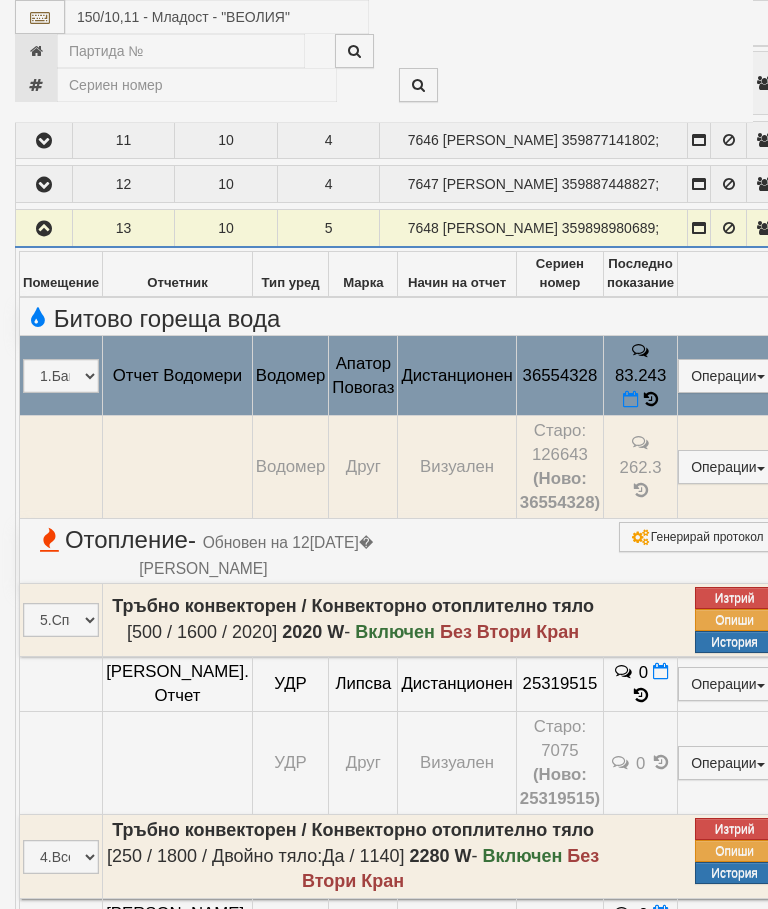 select on "10" 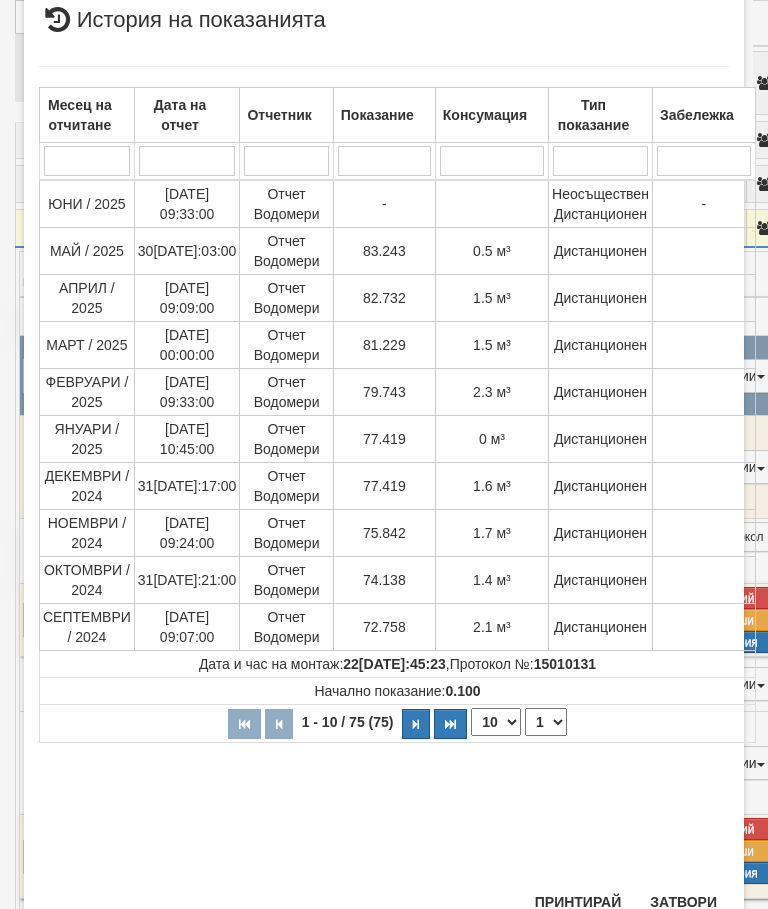 scroll, scrollTop: 636, scrollLeft: 0, axis: vertical 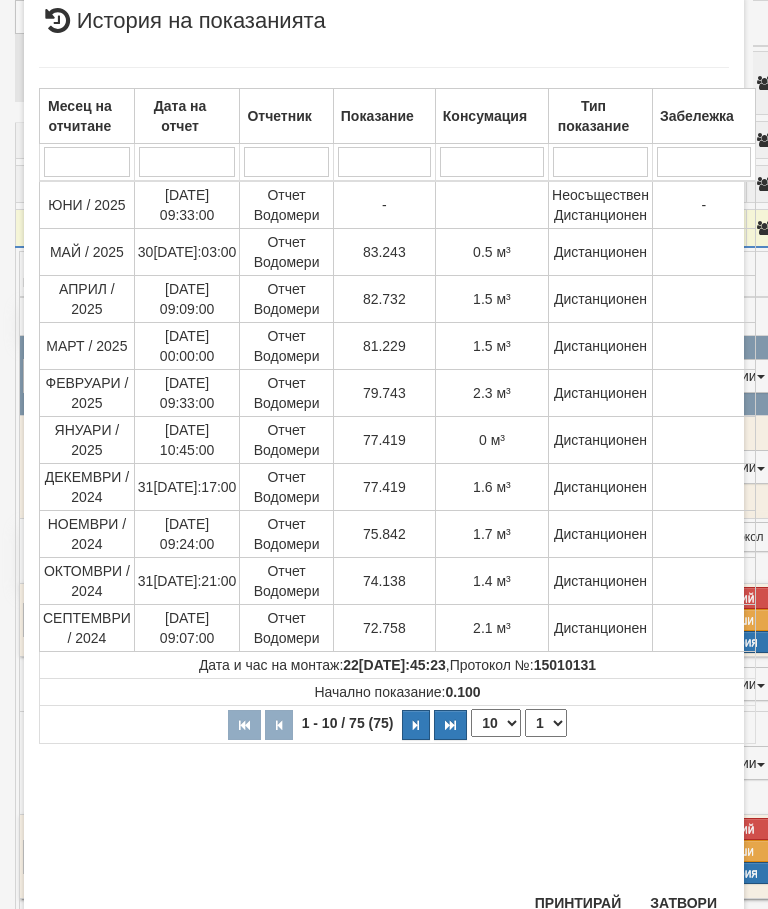 click on "Затвори" at bounding box center [683, 903] 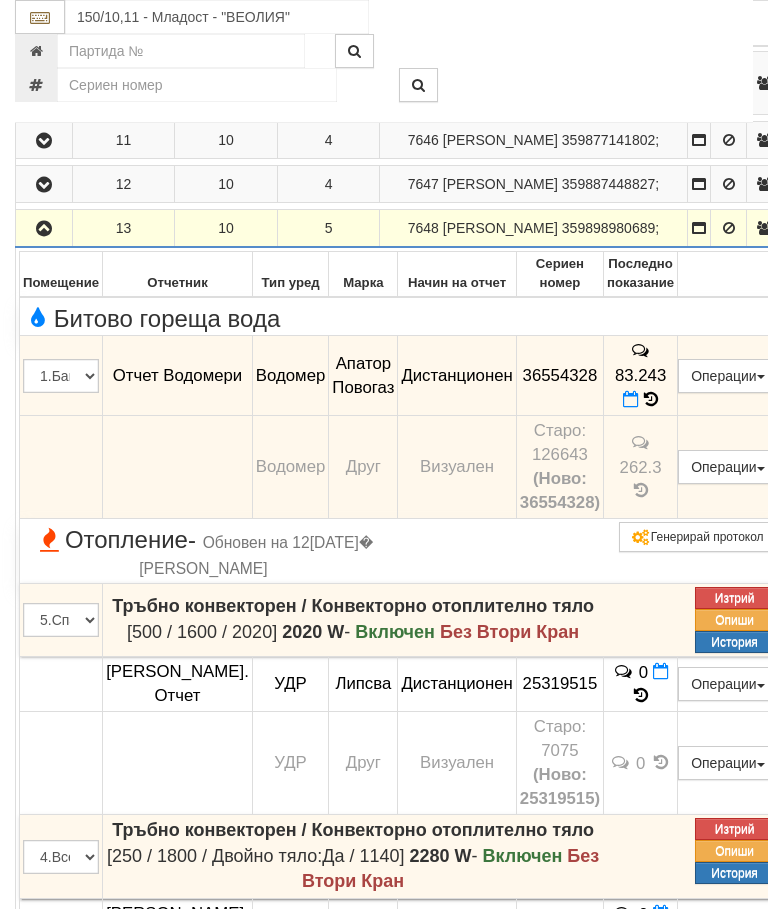 click at bounding box center (44, 229) 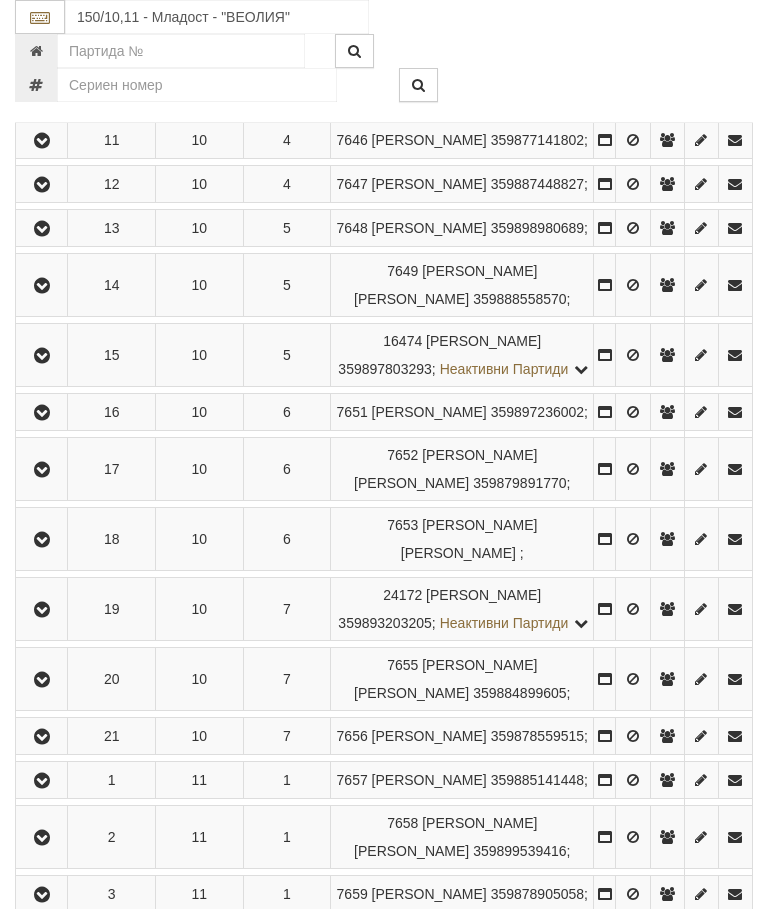 click at bounding box center (42, 286) 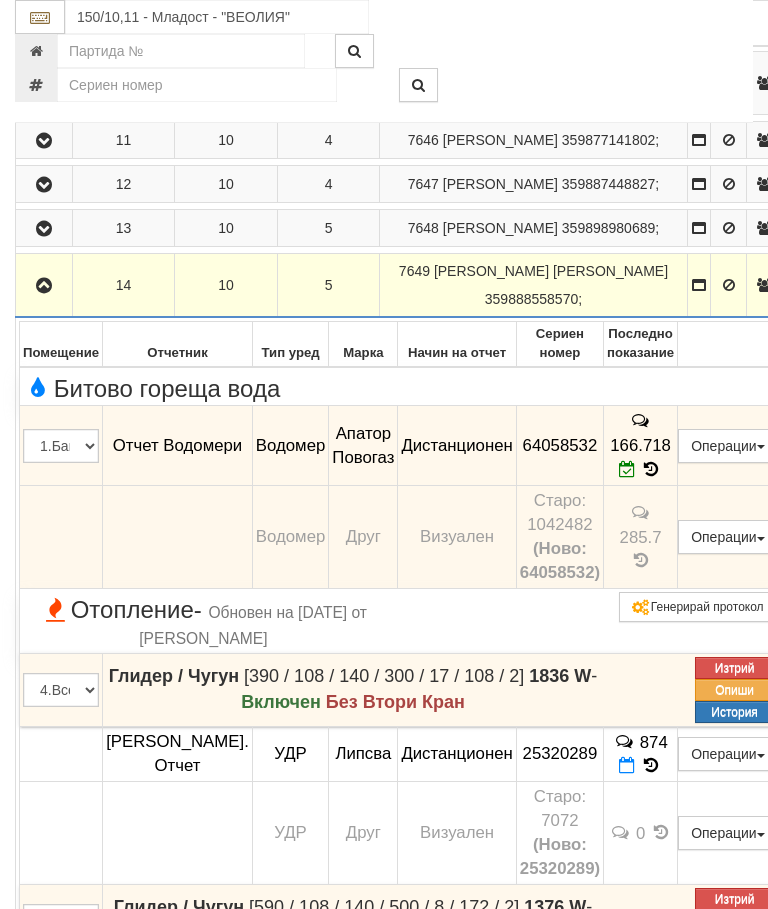 click at bounding box center [44, 286] 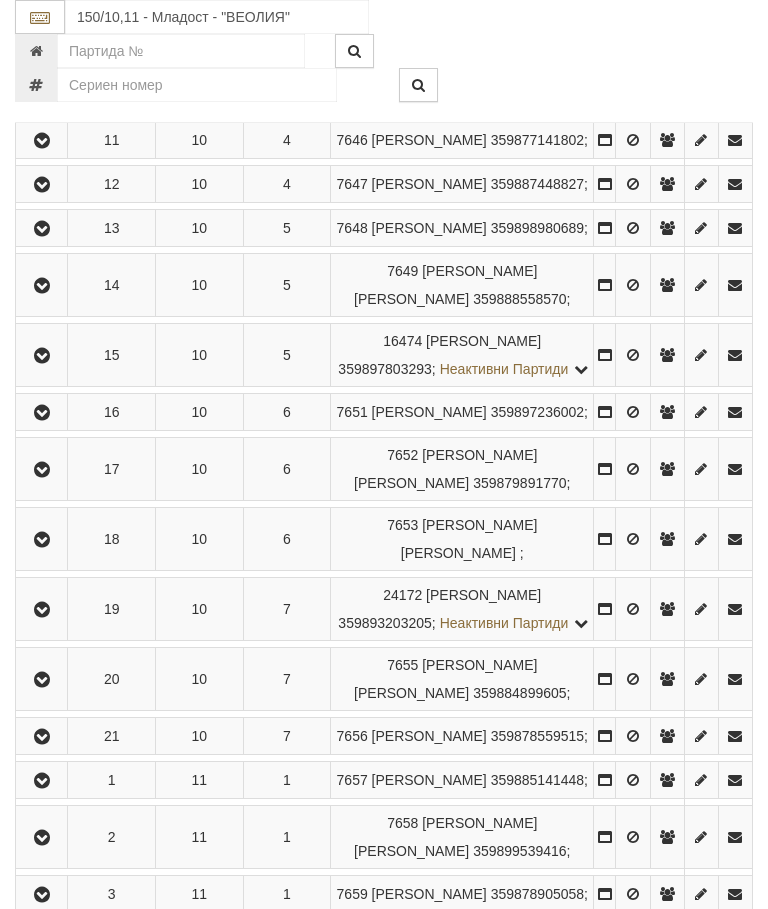 click at bounding box center (41, 355) 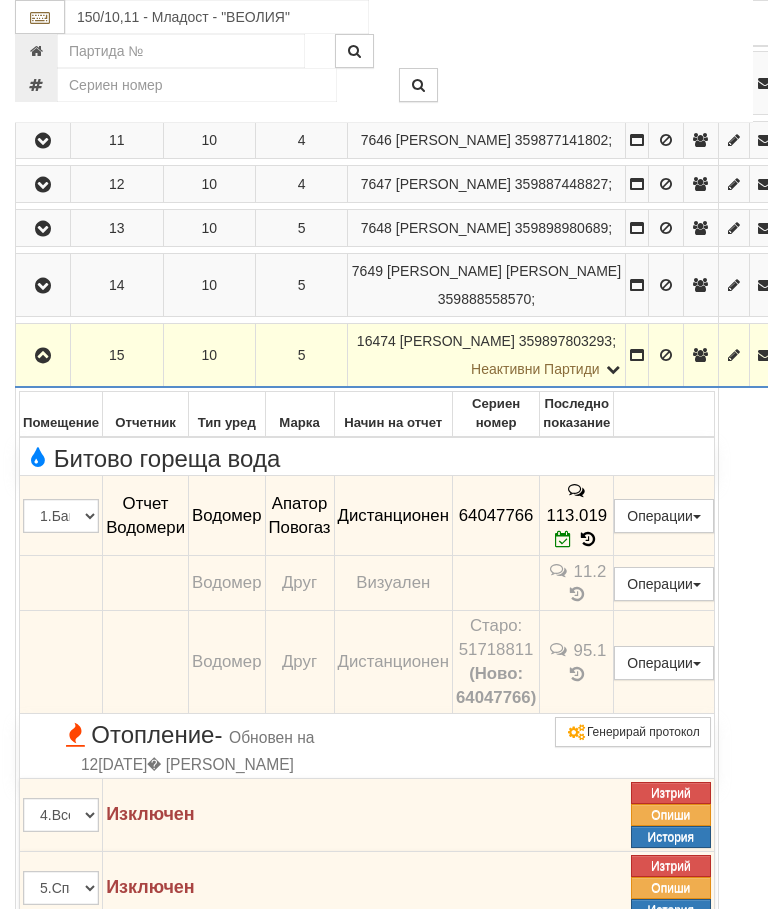 click at bounding box center [43, 356] 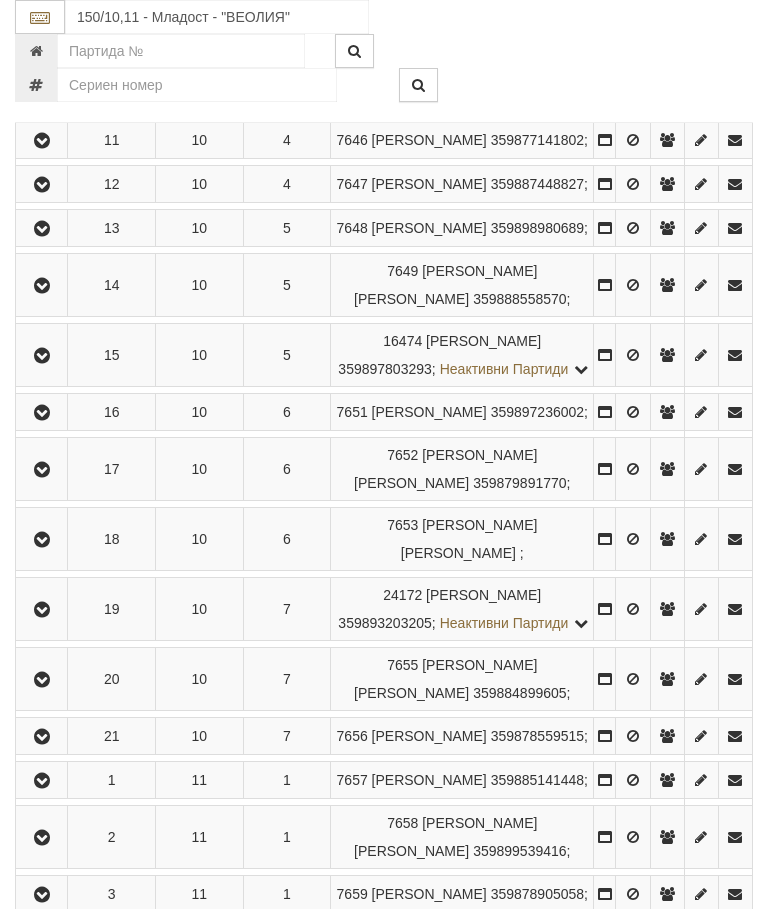 click at bounding box center [42, 413] 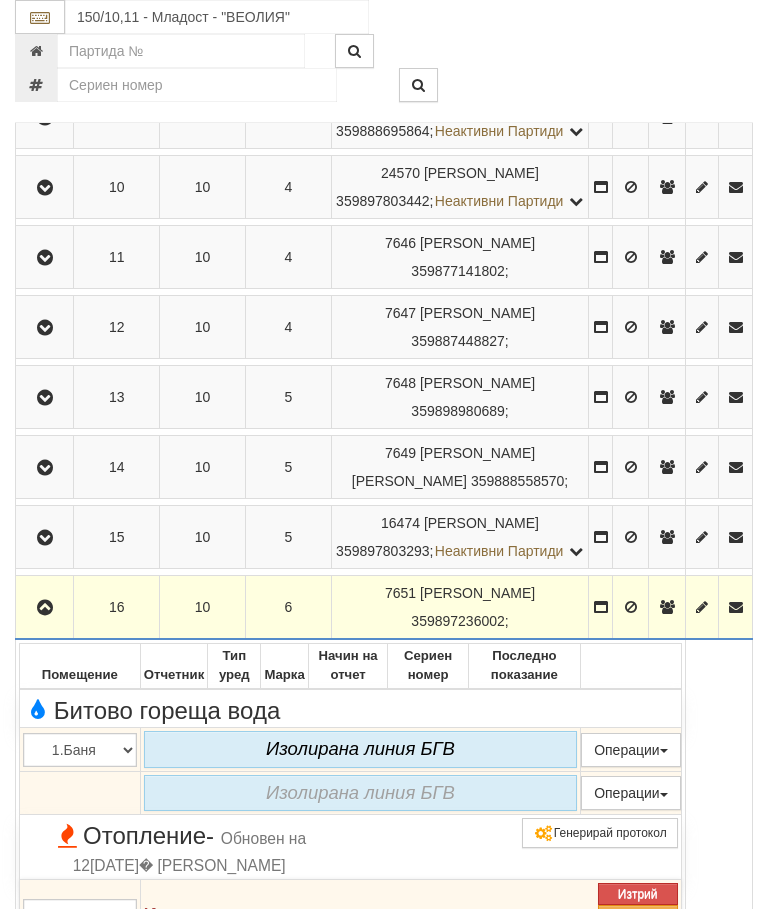 click at bounding box center [45, 608] 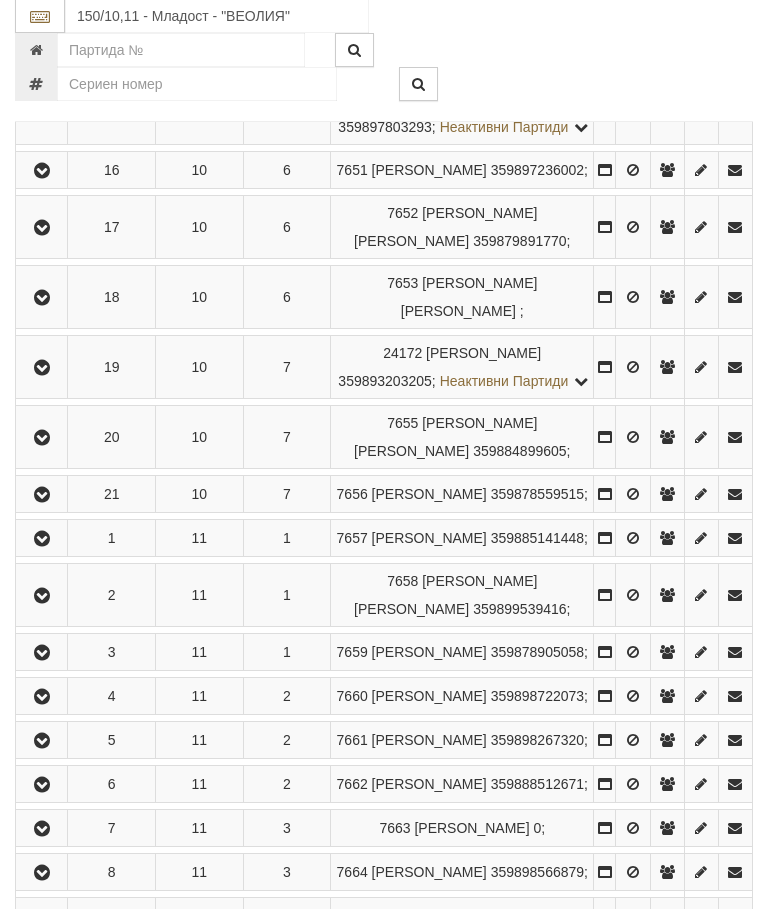 scroll, scrollTop: 1233, scrollLeft: 0, axis: vertical 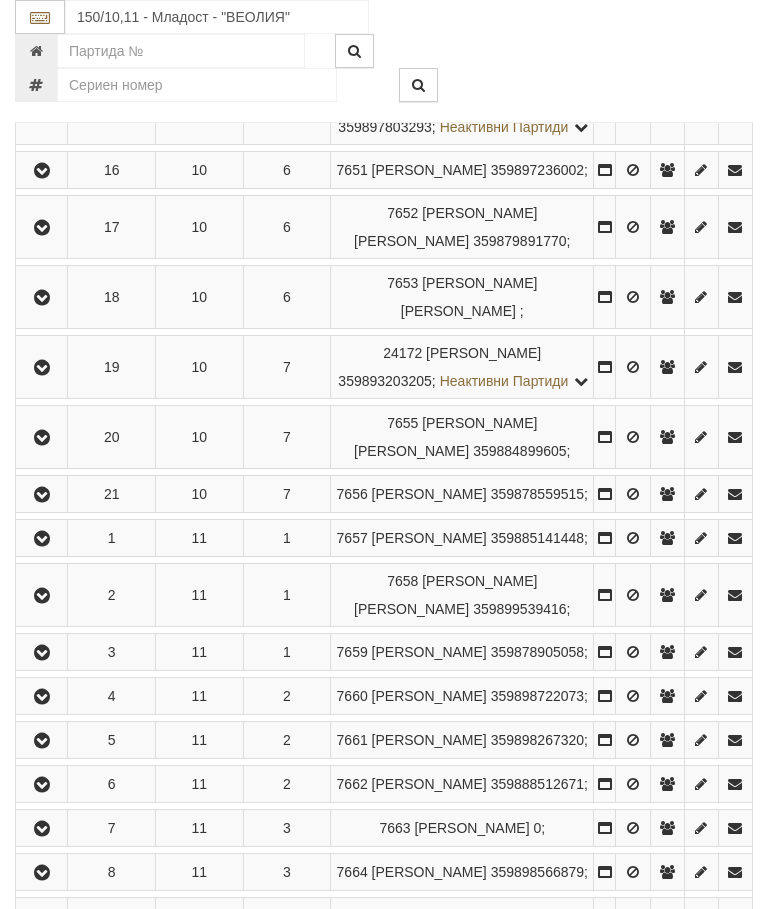 click at bounding box center [42, 228] 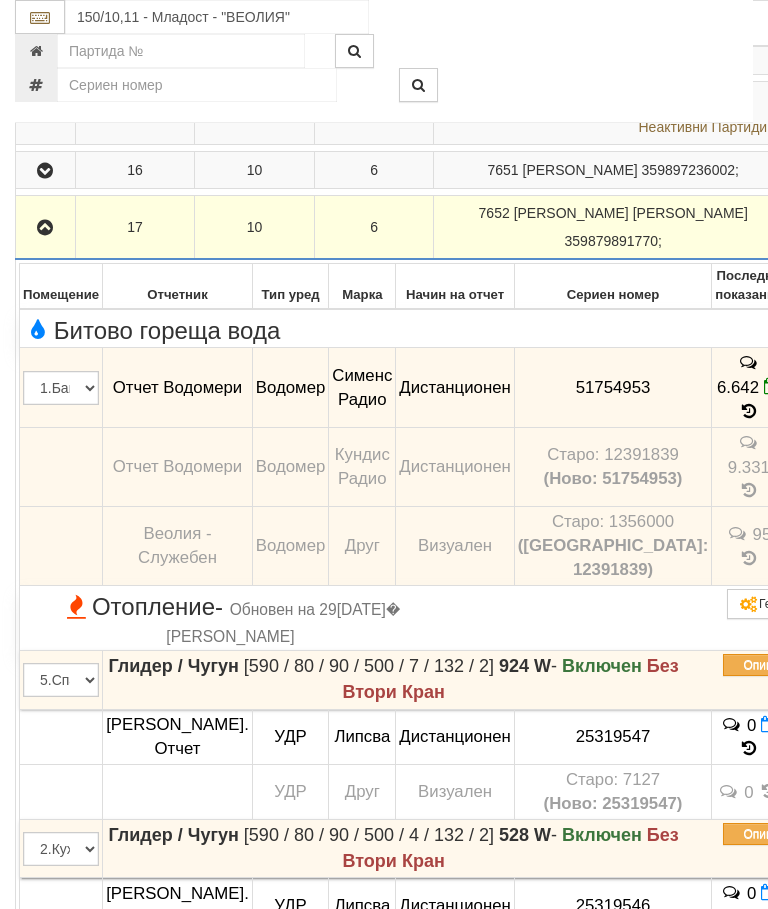 click at bounding box center [45, 228] 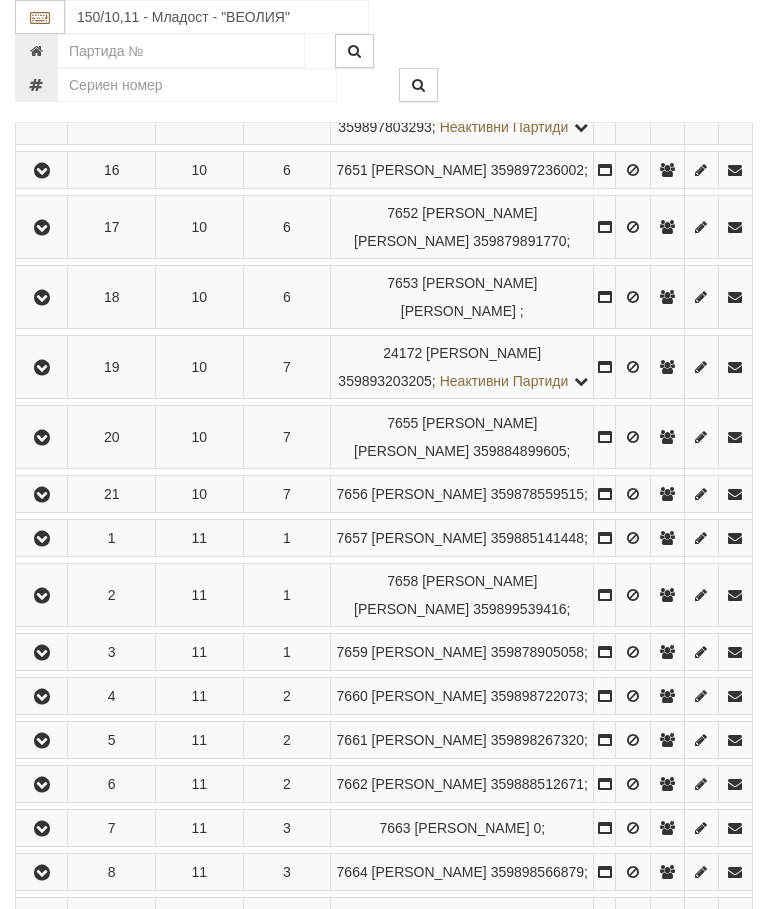 click at bounding box center (41, 297) 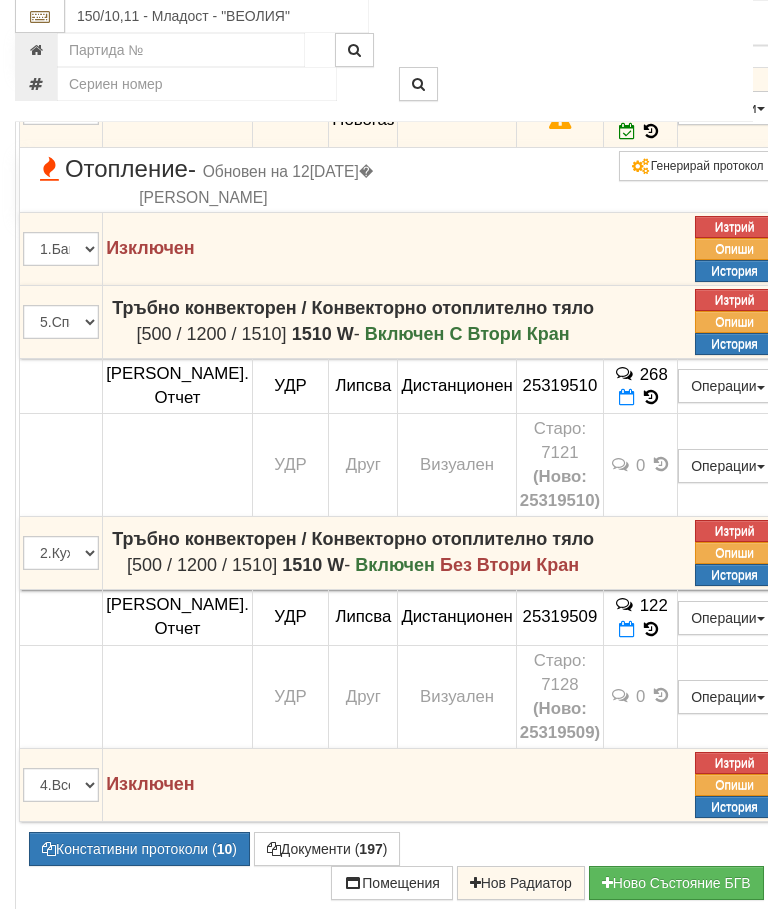 scroll, scrollTop: 1557, scrollLeft: 0, axis: vertical 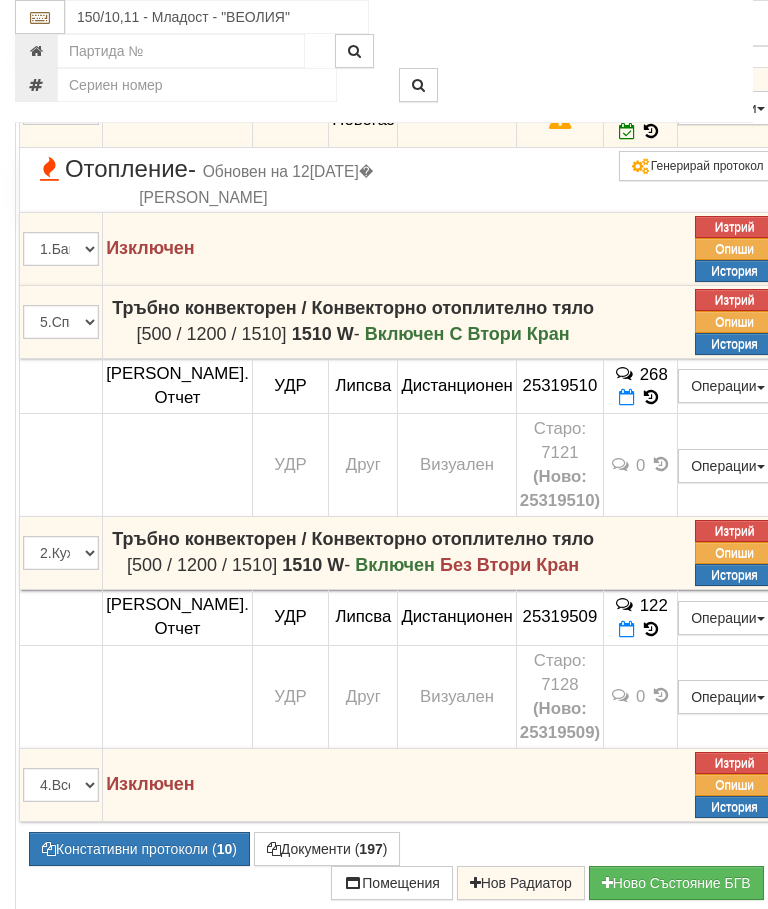 click at bounding box center [652, 131] 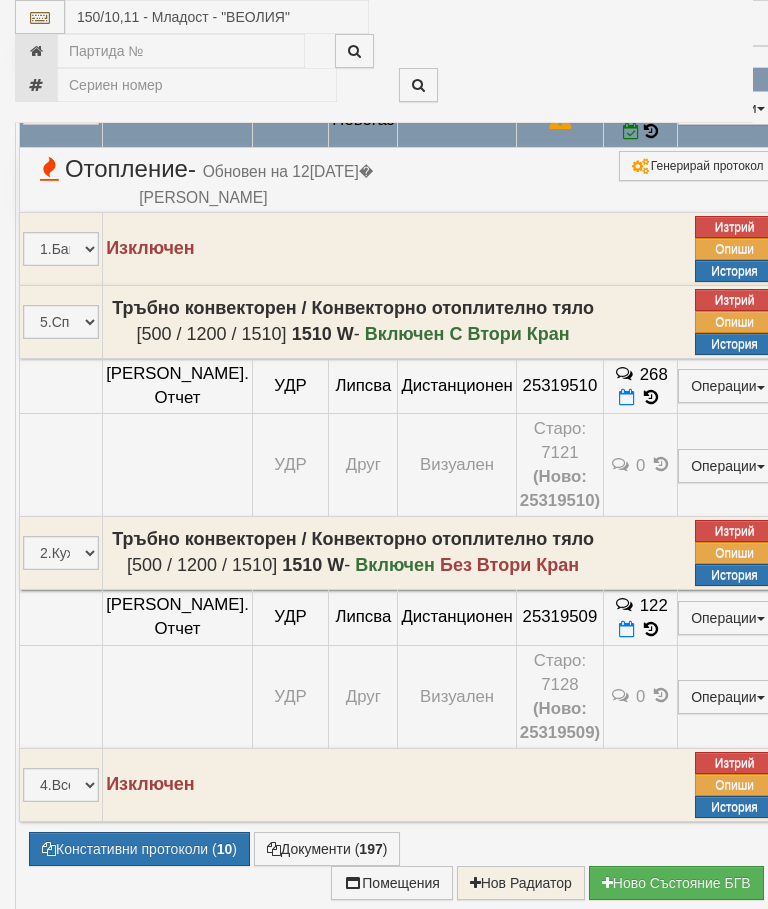 select on "10" 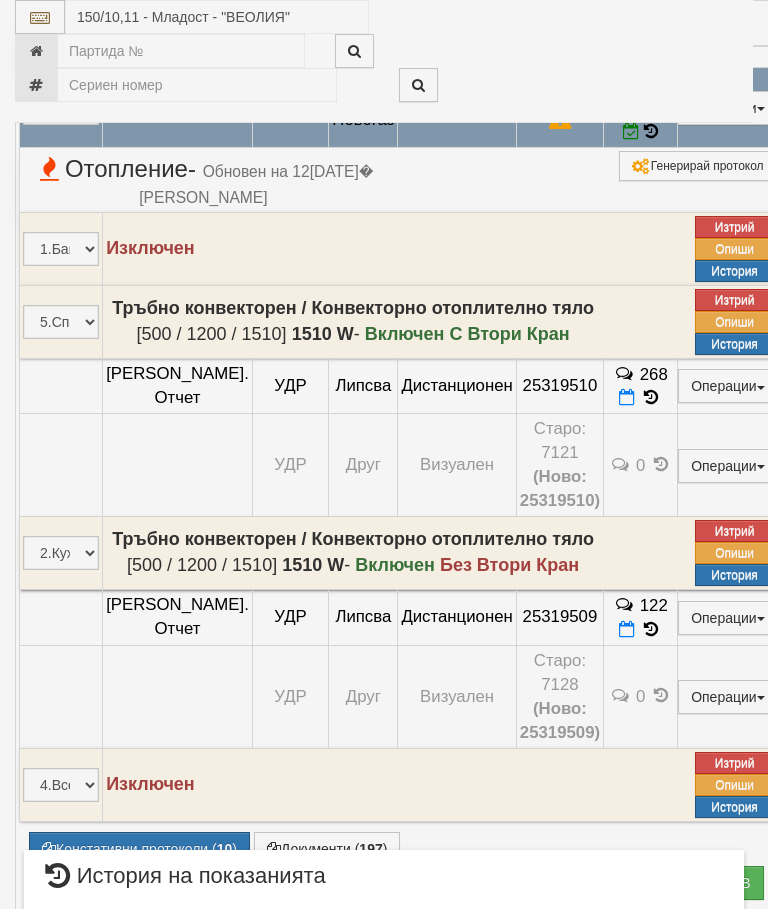 scroll, scrollTop: 1323, scrollLeft: 0, axis: vertical 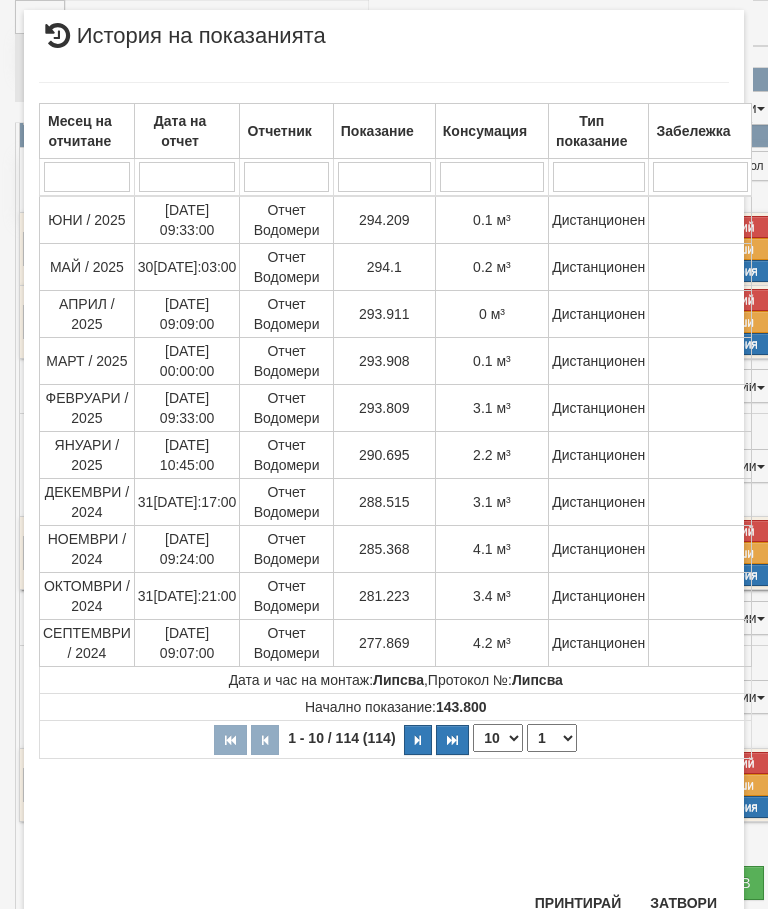 click on "Затвори" at bounding box center [683, 903] 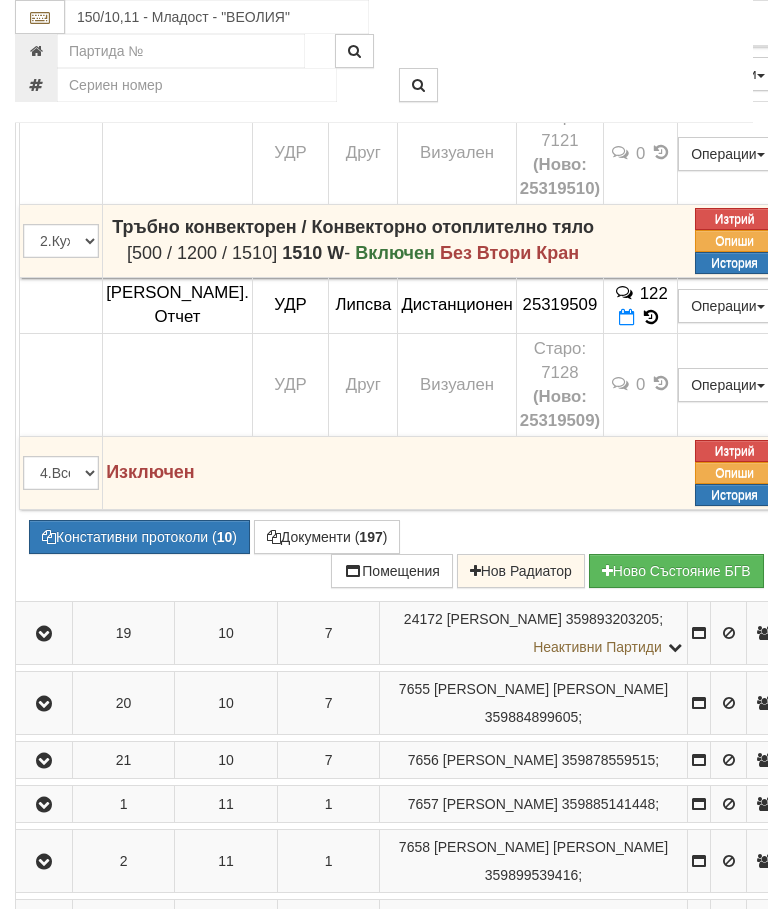 scroll, scrollTop: 1896, scrollLeft: 0, axis: vertical 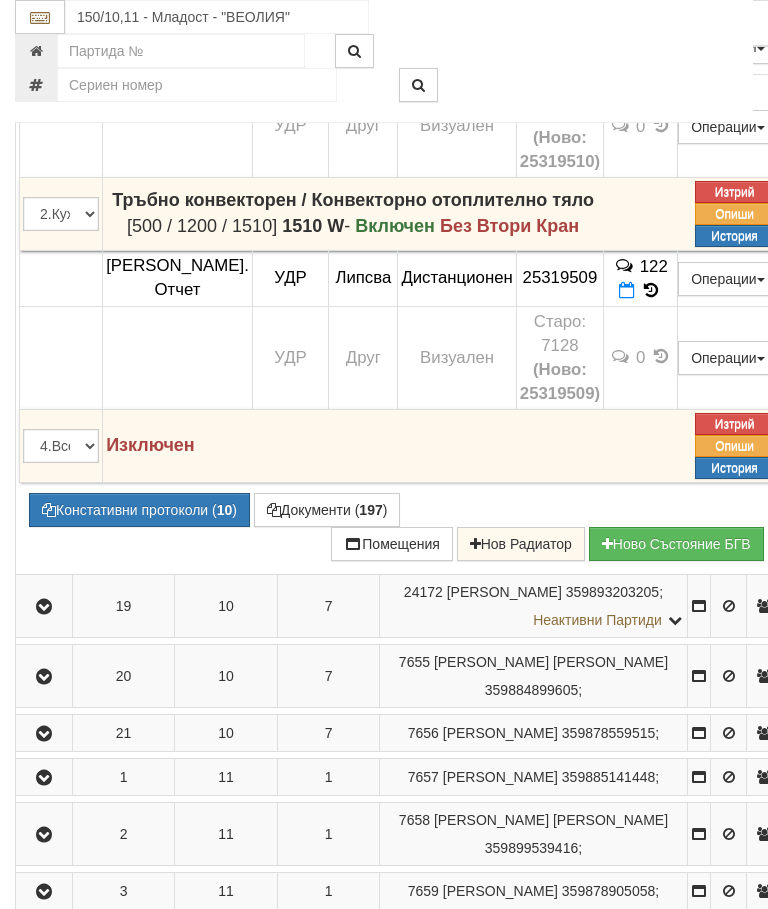 click on "Констативни протоколи ( 10 )" at bounding box center [139, 510] 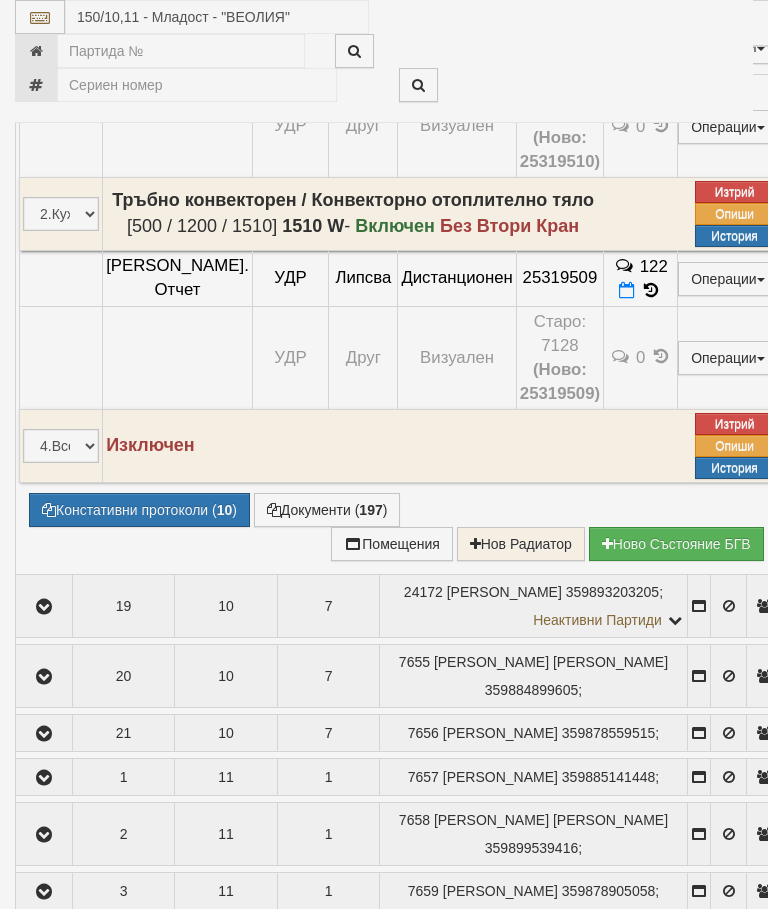 select on "10" 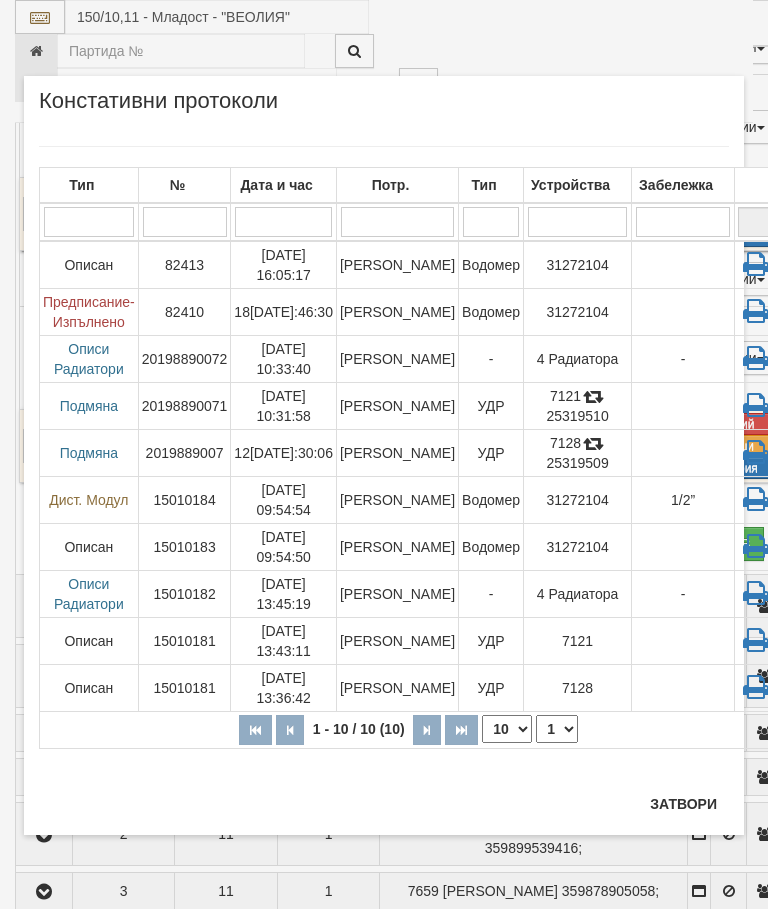 click on "Потр." at bounding box center (397, 185) 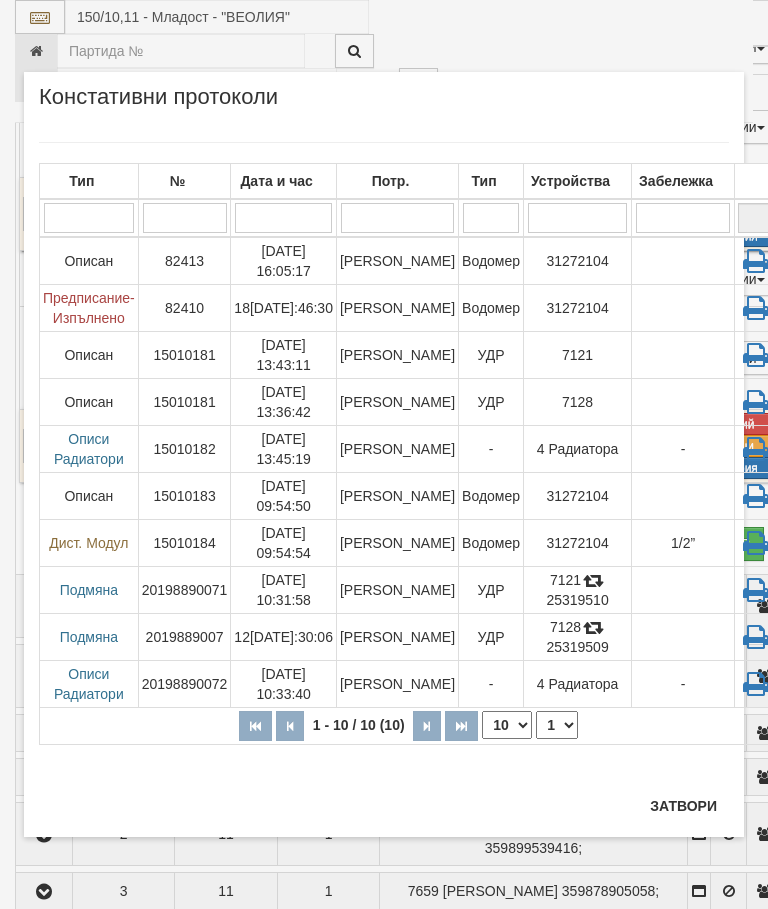 scroll, scrollTop: 1971, scrollLeft: 0, axis: vertical 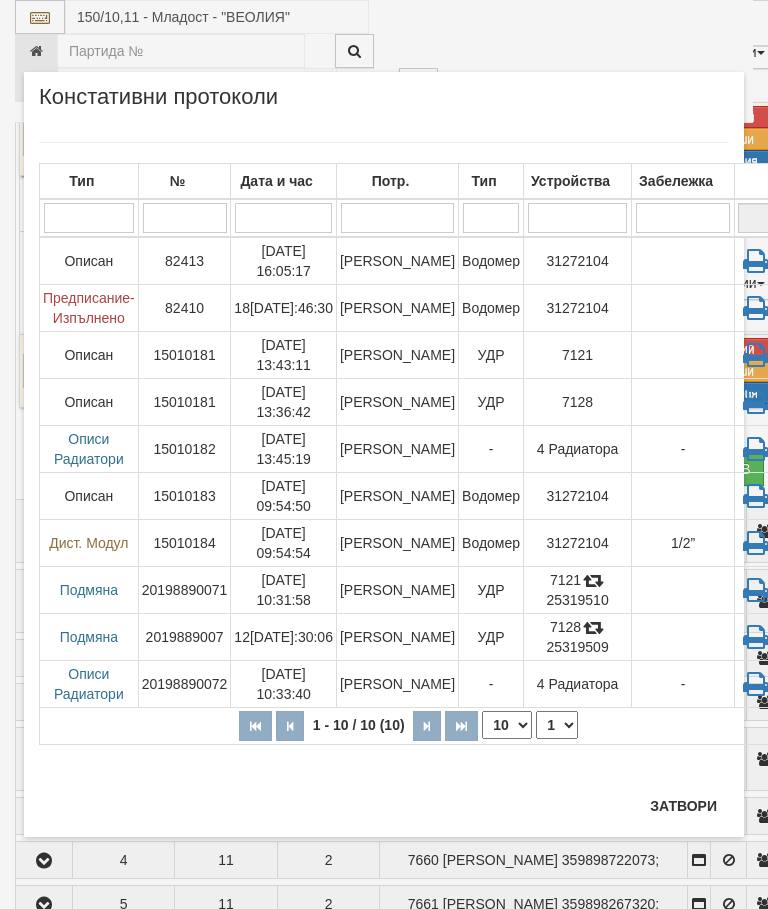 click on "Затвори" at bounding box center (683, 806) 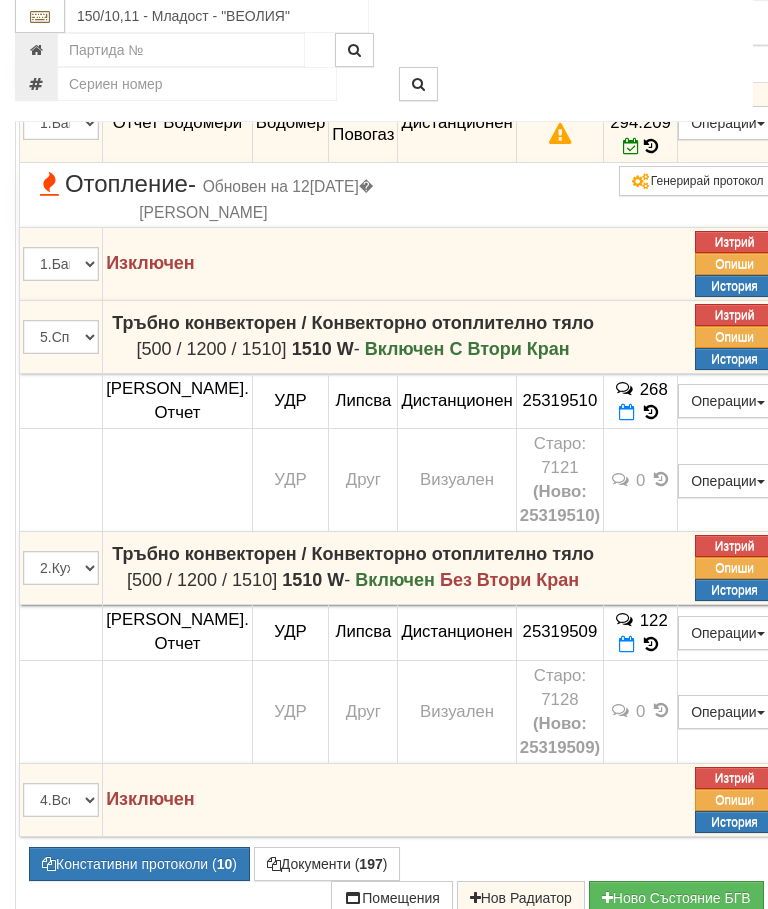 scroll, scrollTop: 1508, scrollLeft: 0, axis: vertical 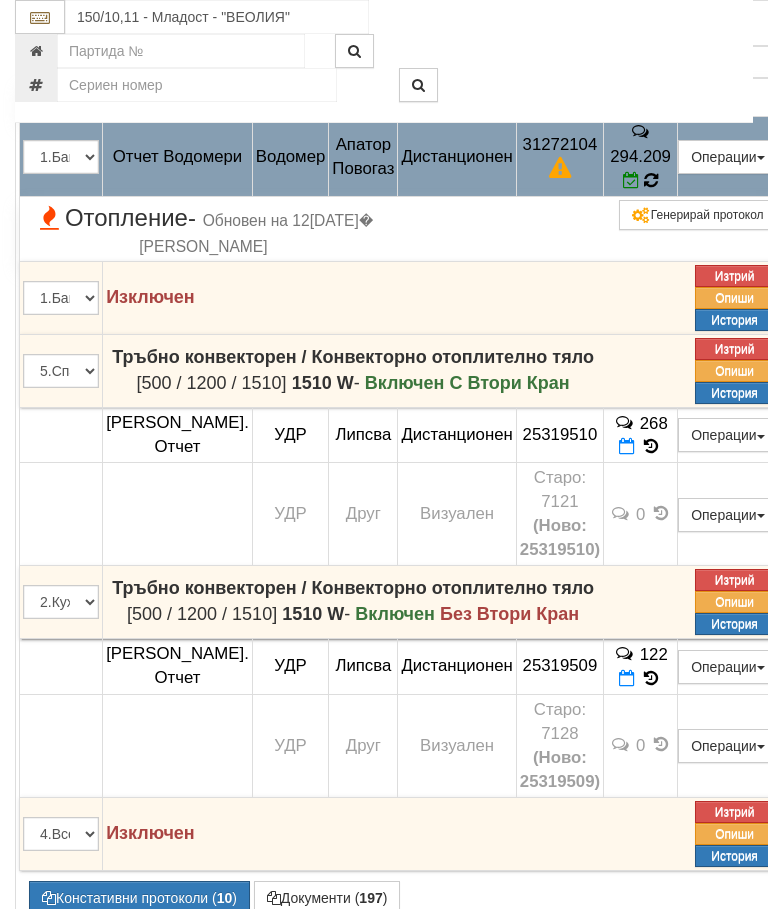 click at bounding box center (651, 180) 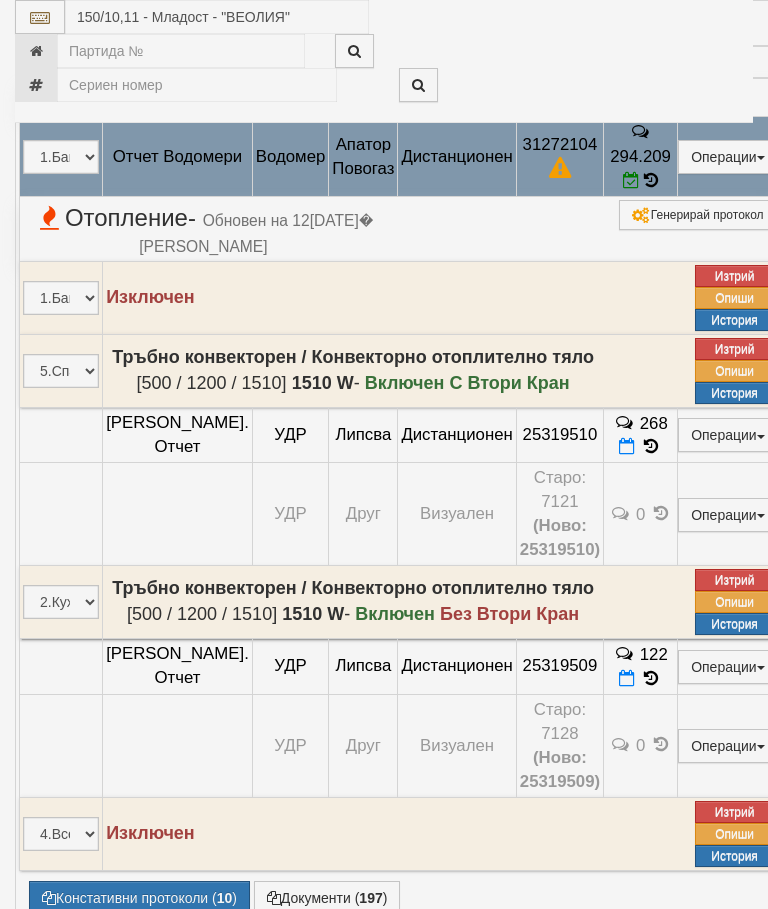 select on "10" 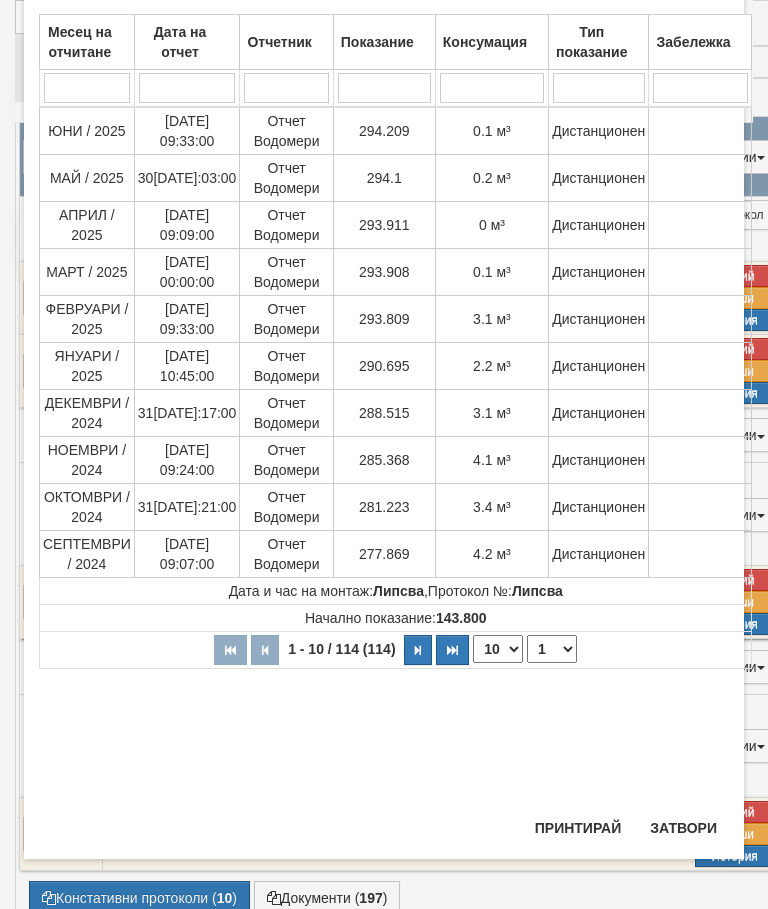 scroll, scrollTop: 1132, scrollLeft: 0, axis: vertical 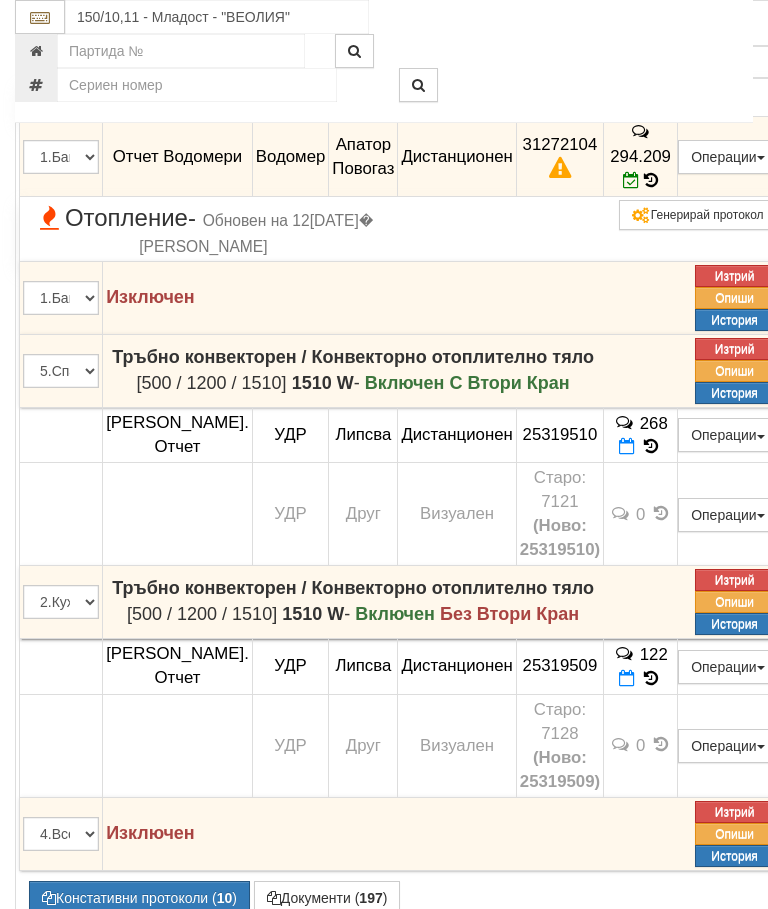 click at bounding box center [44, 10] 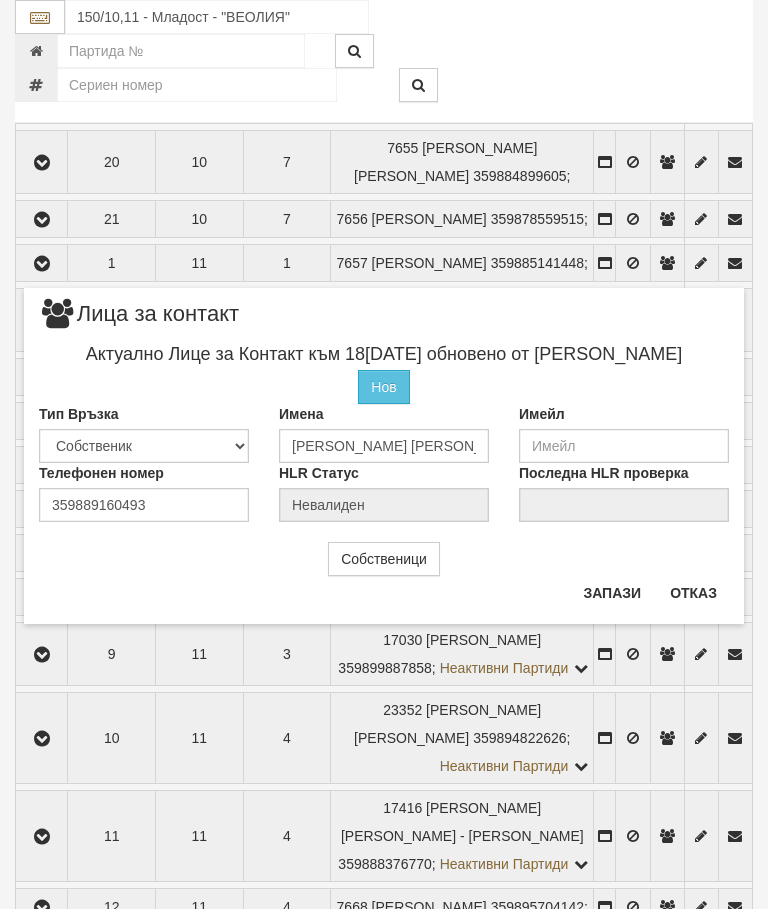 click on "Отказ" at bounding box center [693, 593] 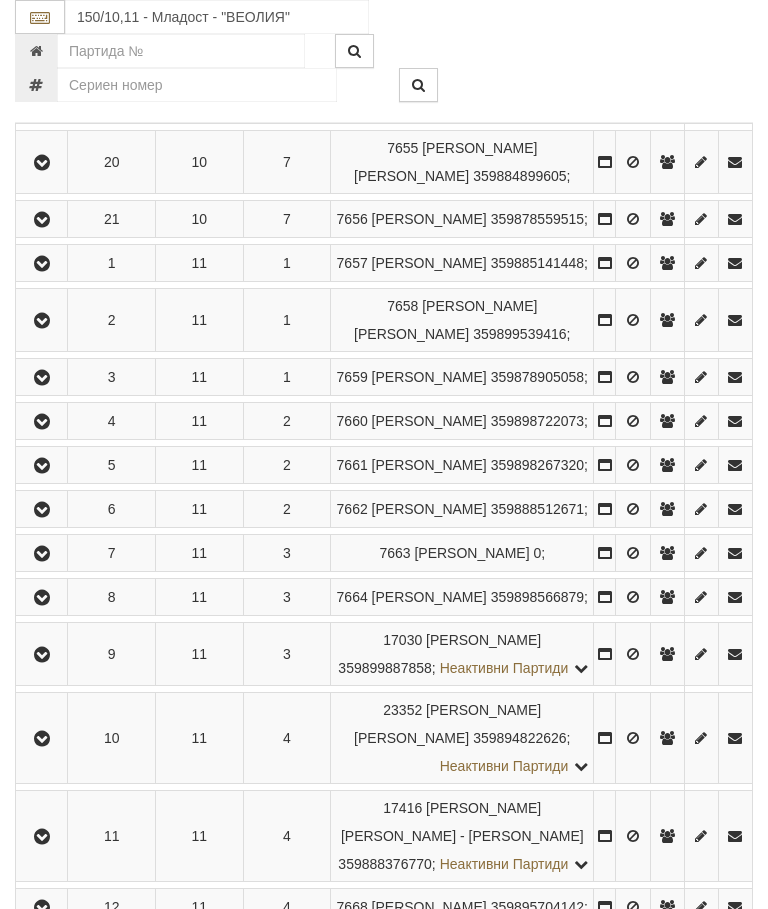 click at bounding box center (42, 93) 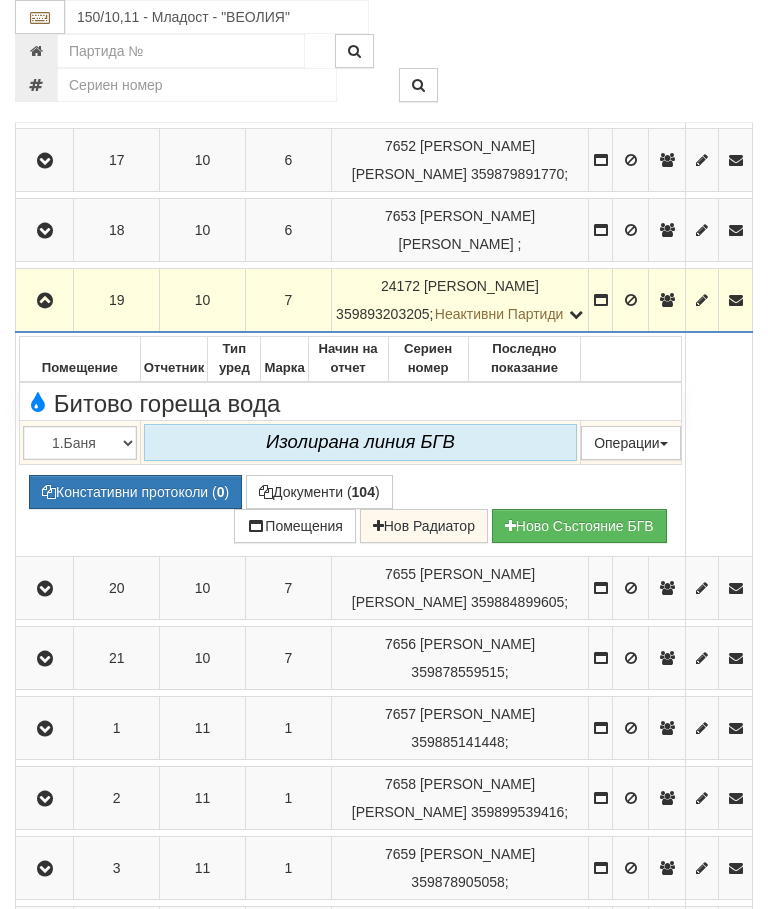 click at bounding box center (45, 301) 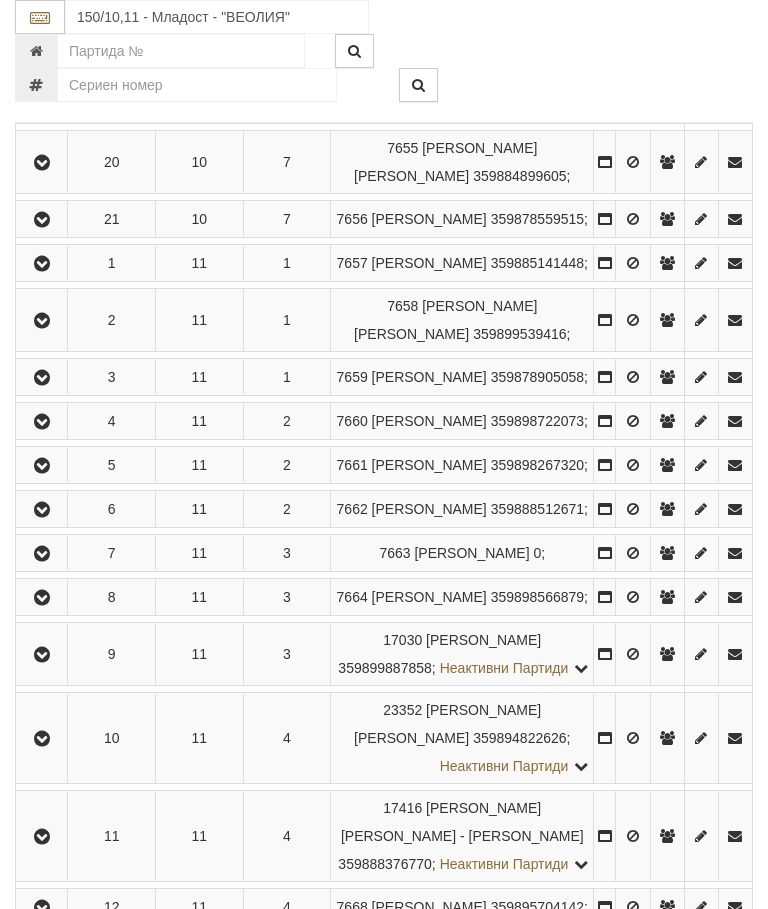 click at bounding box center [42, 163] 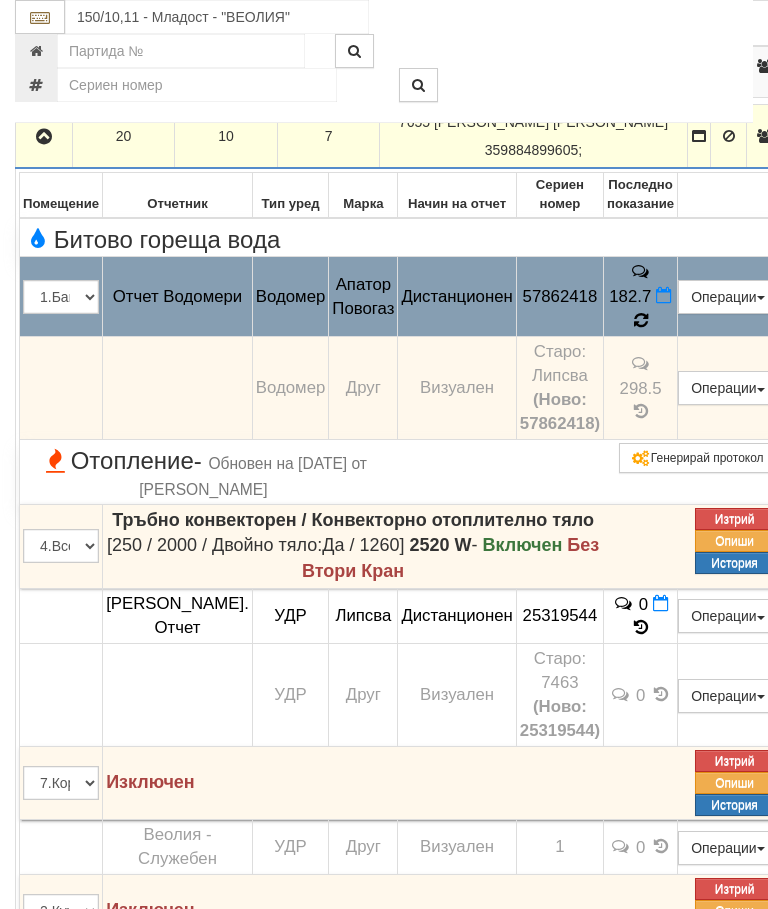 click at bounding box center (640, 321) 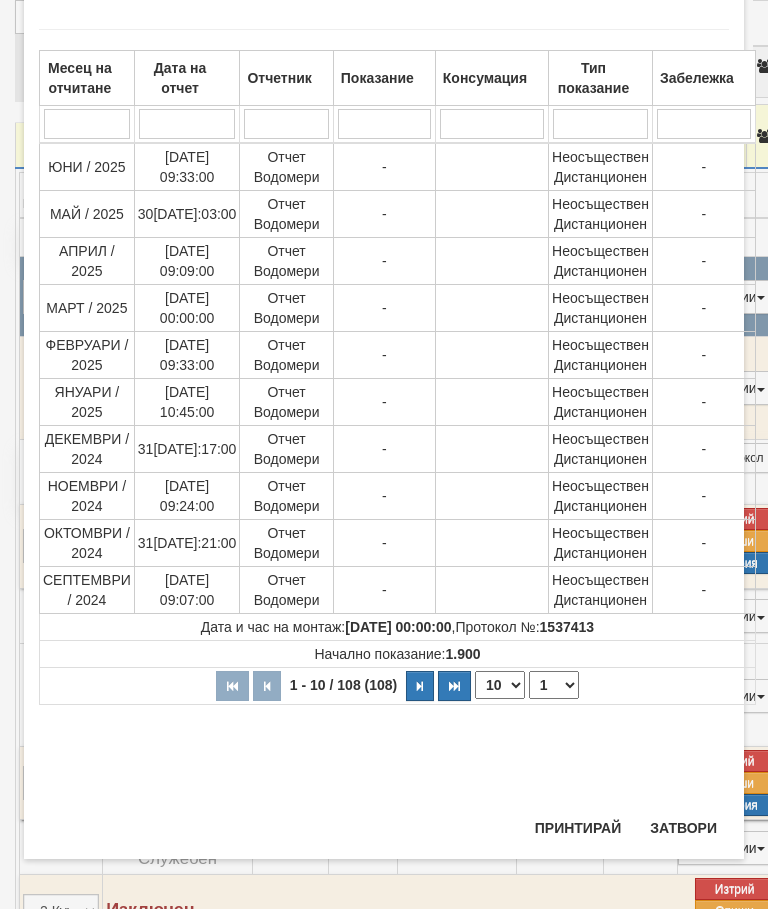 scroll, scrollTop: 1686, scrollLeft: 0, axis: vertical 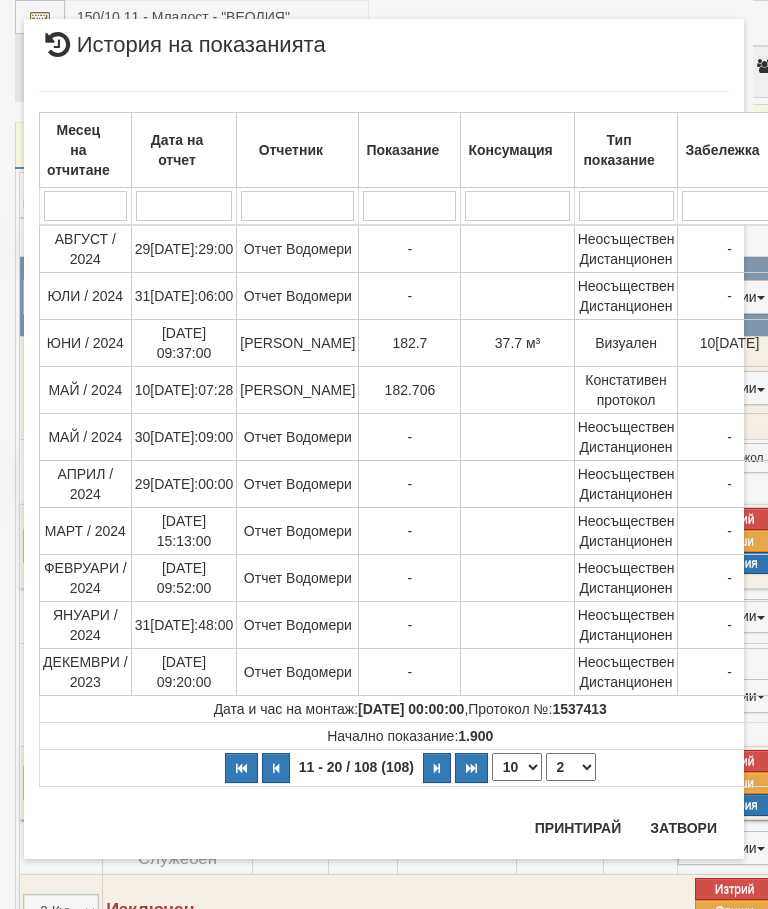 select on "2" 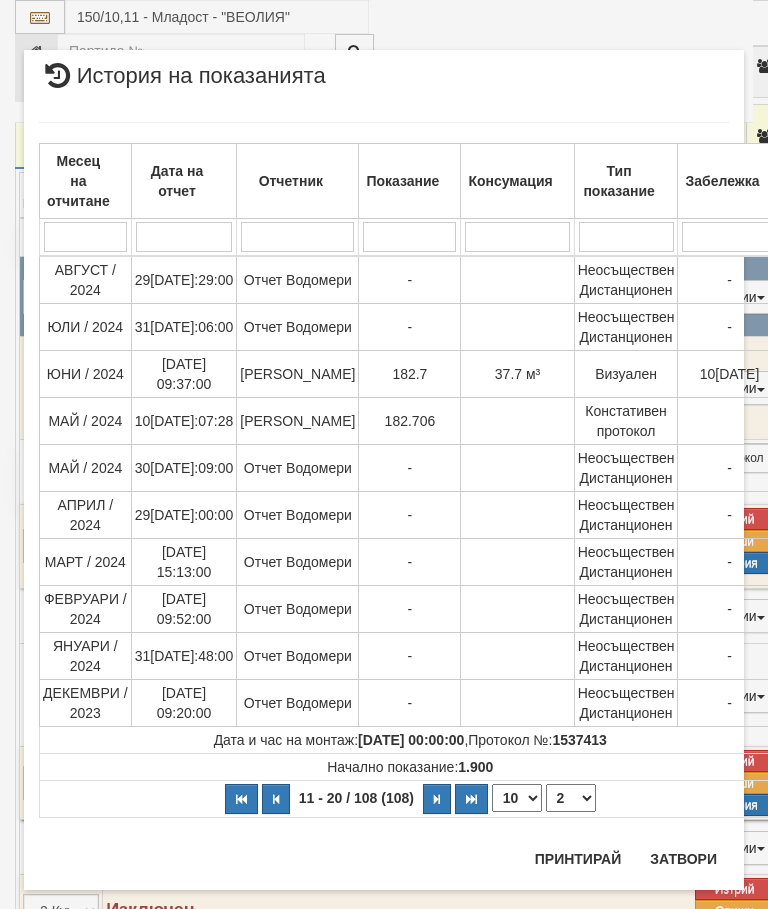 click on "Затвори" at bounding box center (683, 859) 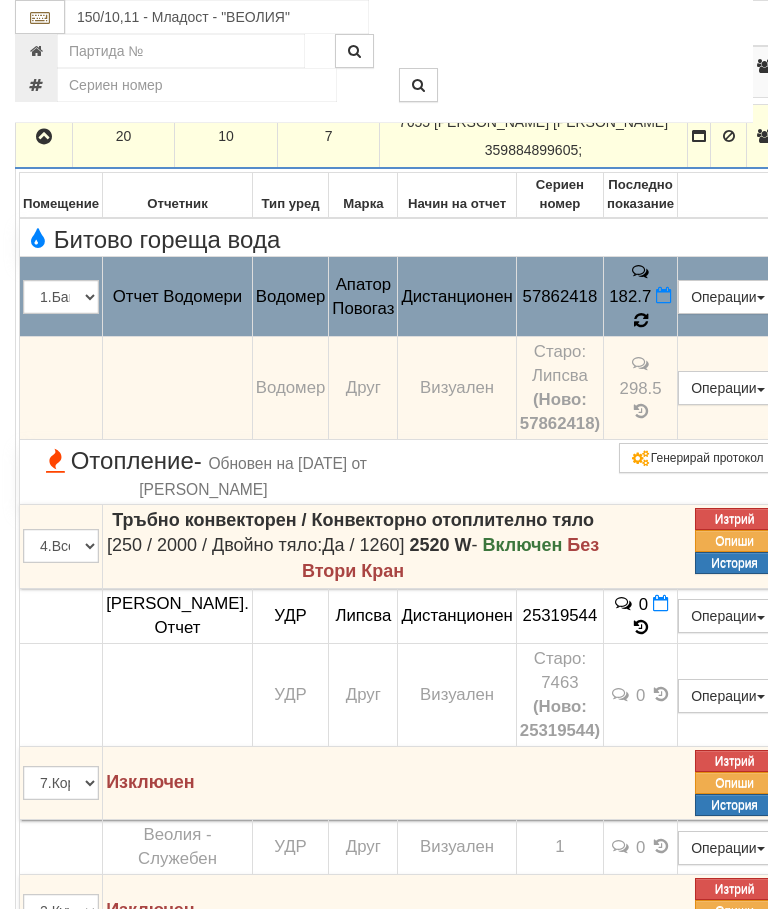 click at bounding box center (641, 320) 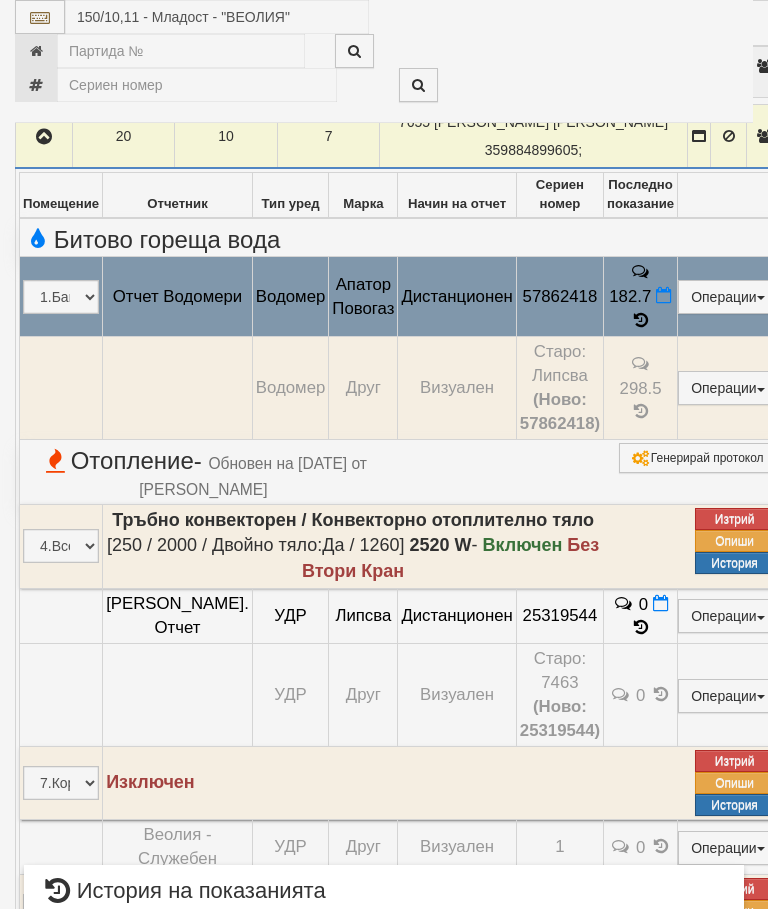 scroll, scrollTop: 1747, scrollLeft: 0, axis: vertical 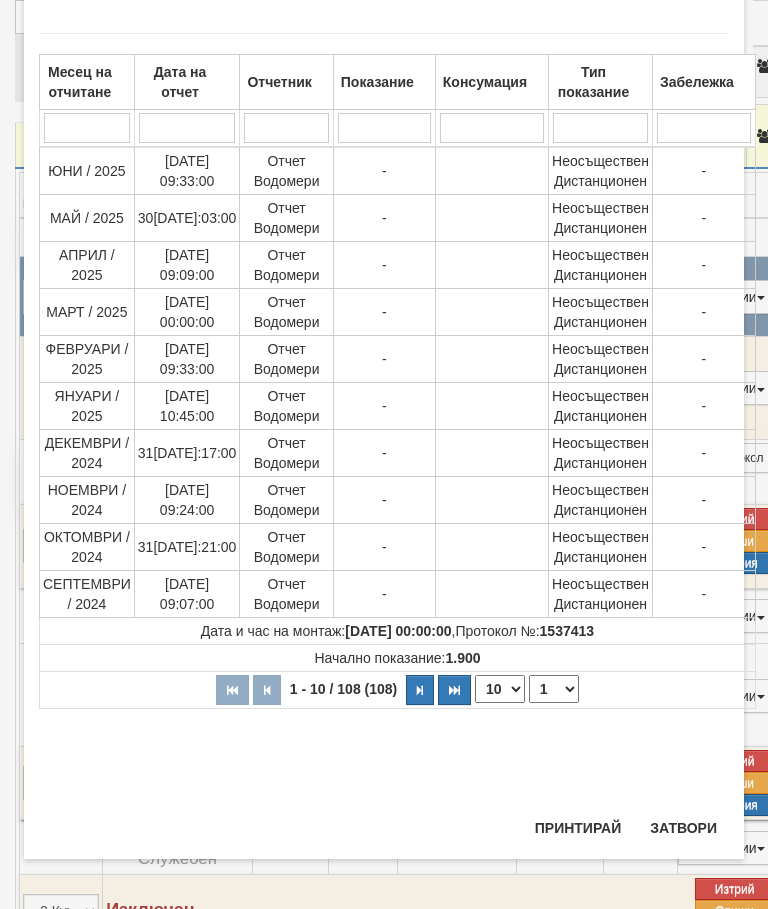 click on "Затвори" at bounding box center (683, 828) 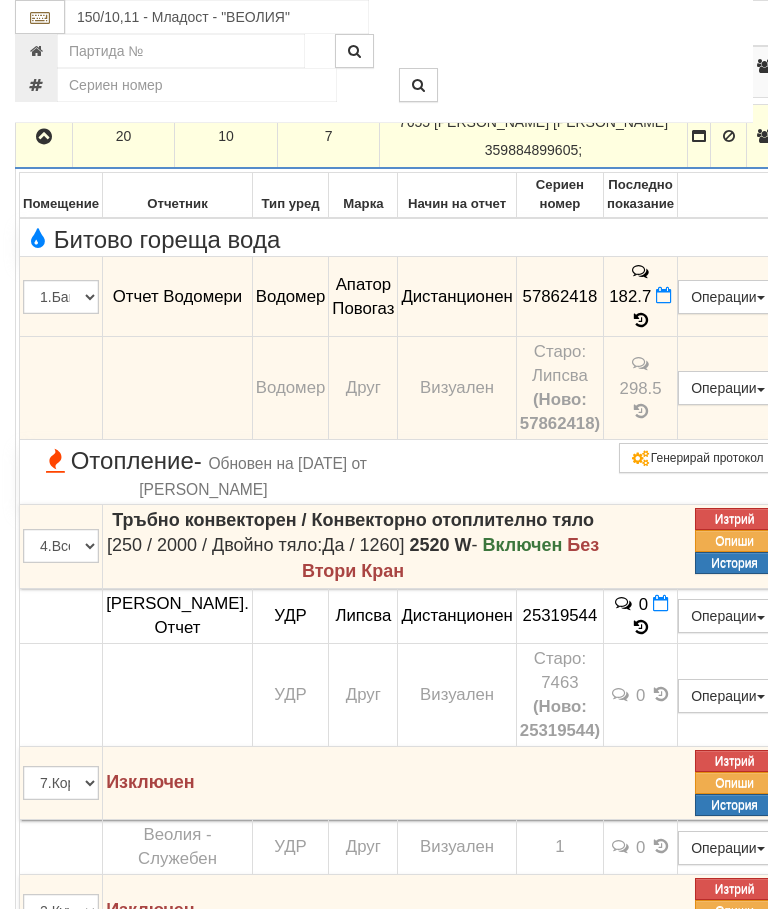 click at bounding box center (44, 136) 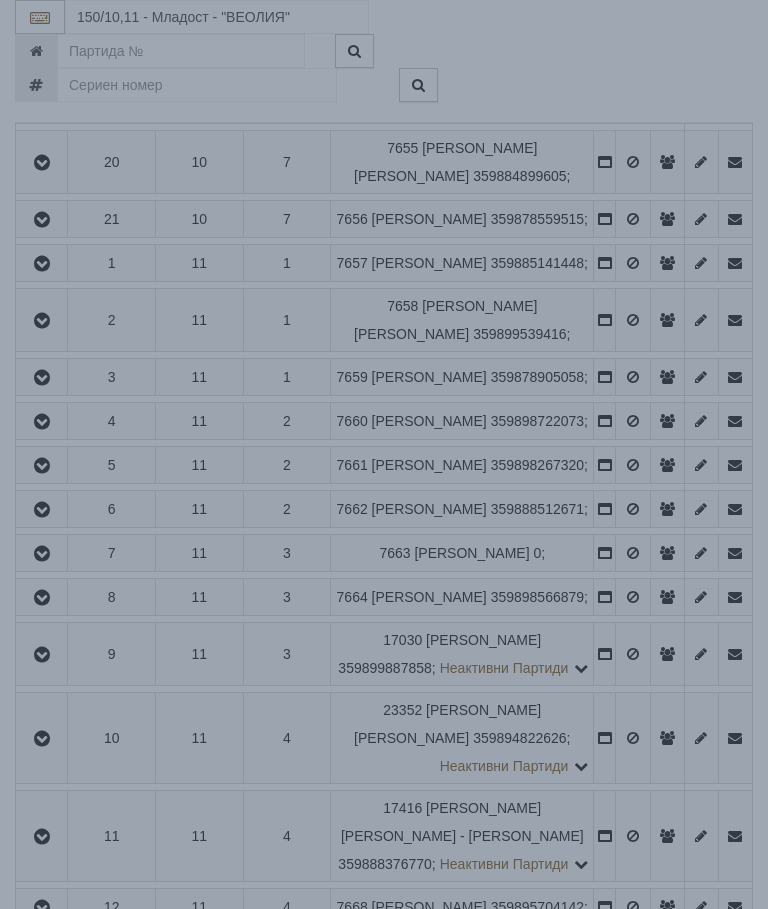 click on "× Зареждане... Данните за апартамента се зареждат. Моля изчакайте..." at bounding box center [384, 454] 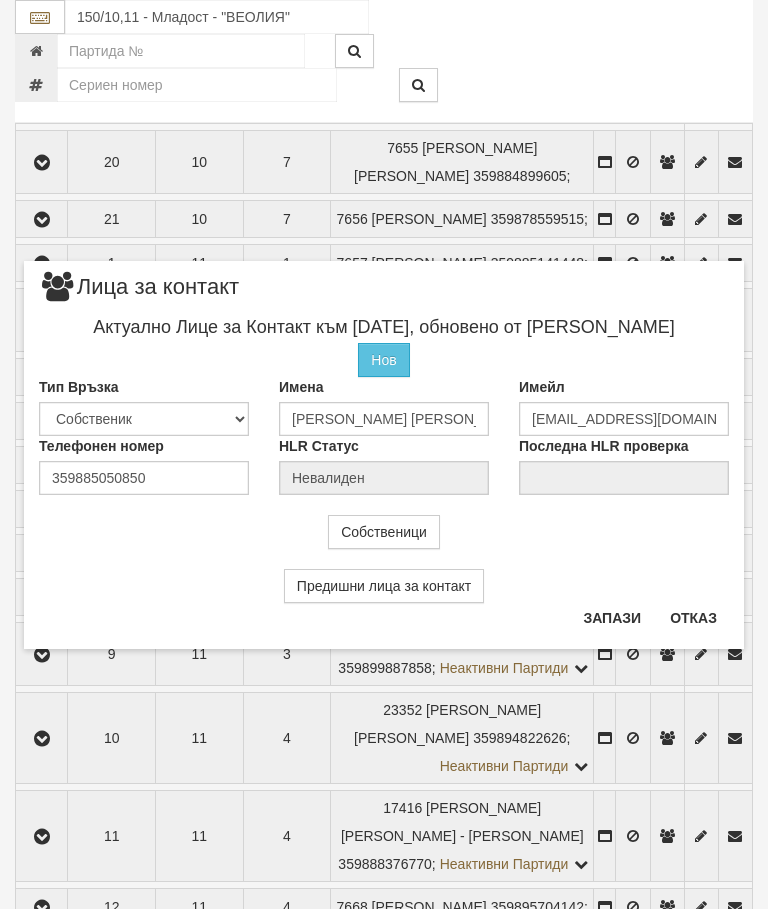 click on "Отказ" at bounding box center (693, 618) 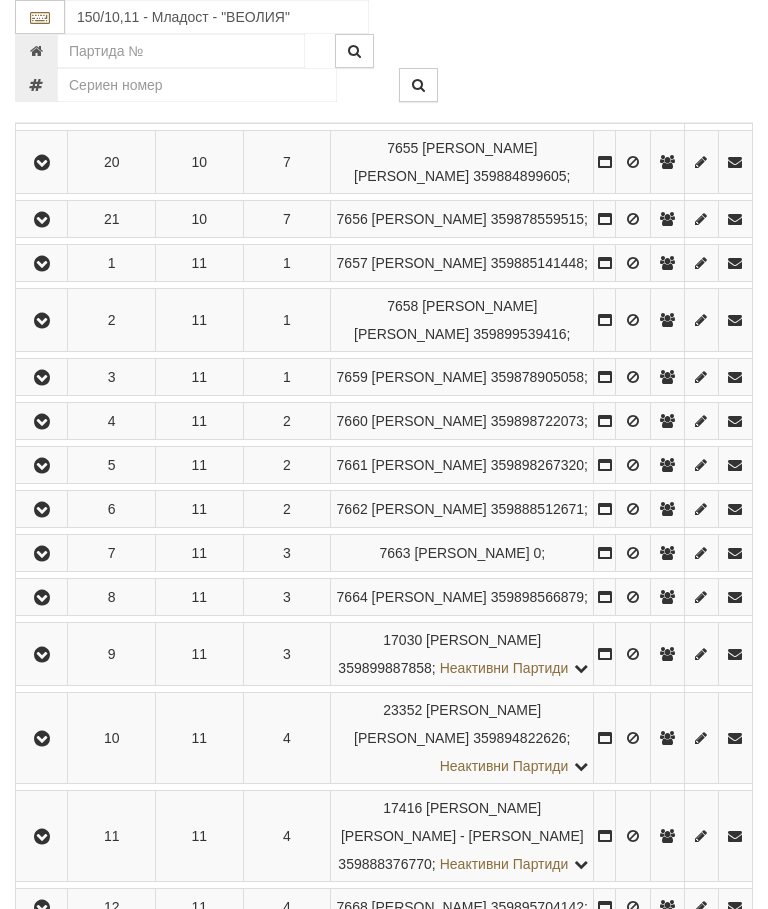 click at bounding box center (42, 220) 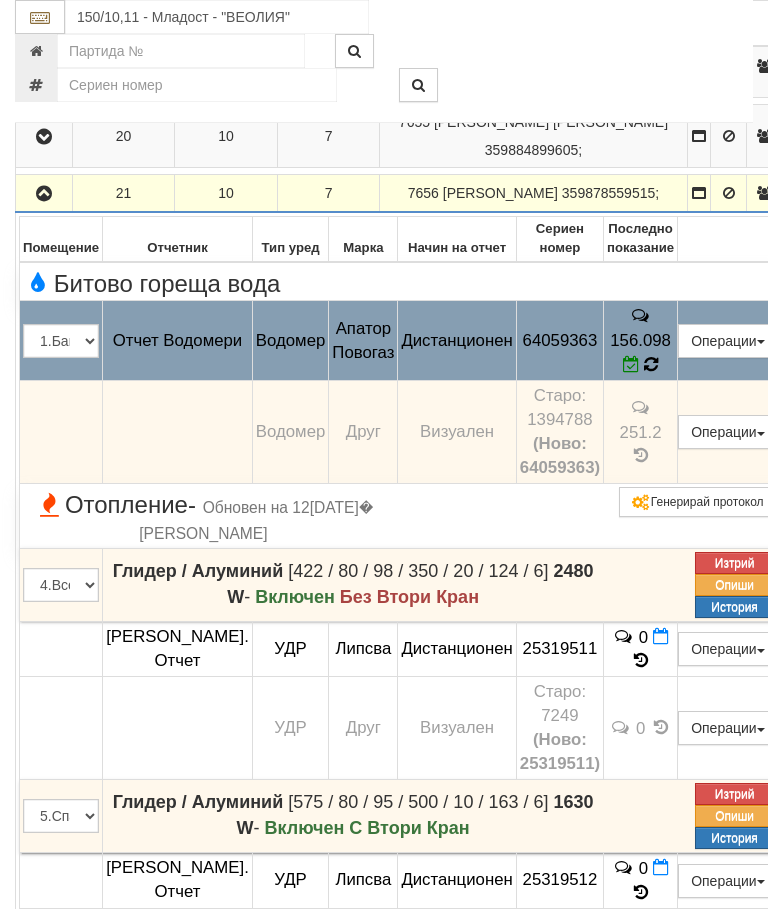 click at bounding box center (651, 364) 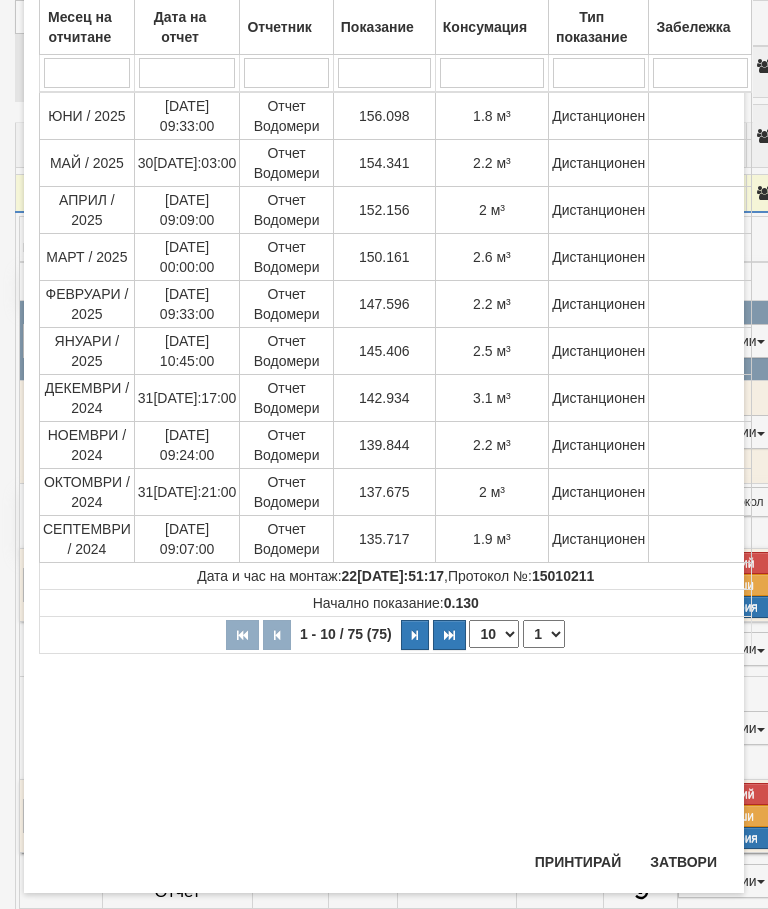 scroll, scrollTop: 178, scrollLeft: 0, axis: vertical 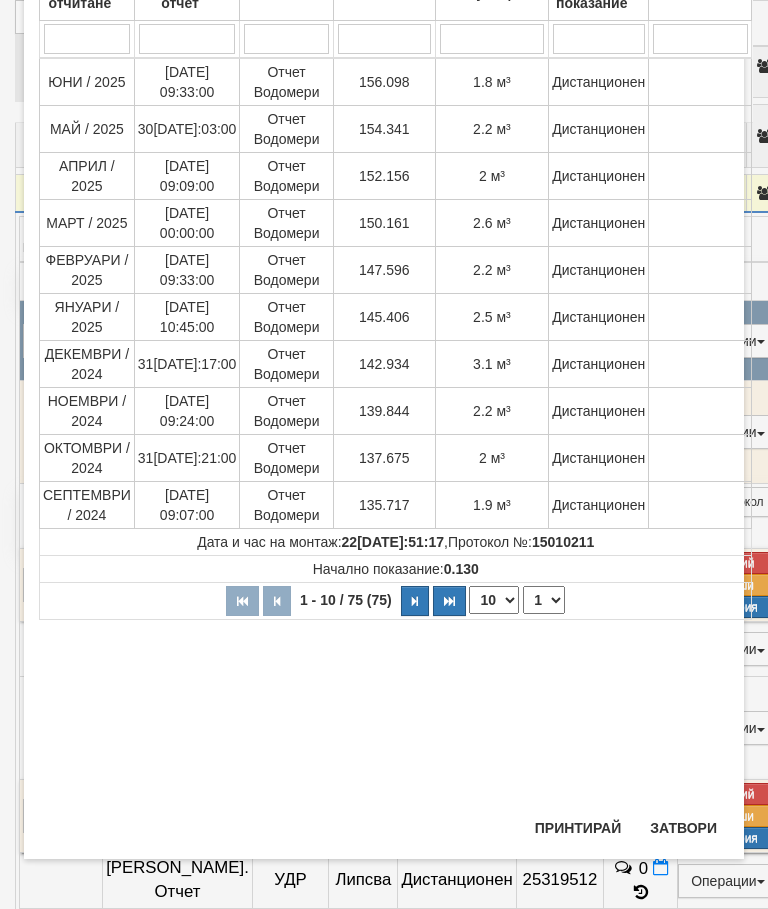 click on "Месец на отчитане
Дата на отчет
Отчетник
Показание
Консумация
Тип показание
Забележка
Дата и час на монтаж:  [DATE] 10:51:17 ,
Протокол №:  15010211
Начално показание:  0.130
1 - 10 / 75 (75)
10
20
30
40
1 2 3 4 5 6 7 8
2 м³" at bounding box center [384, 365] 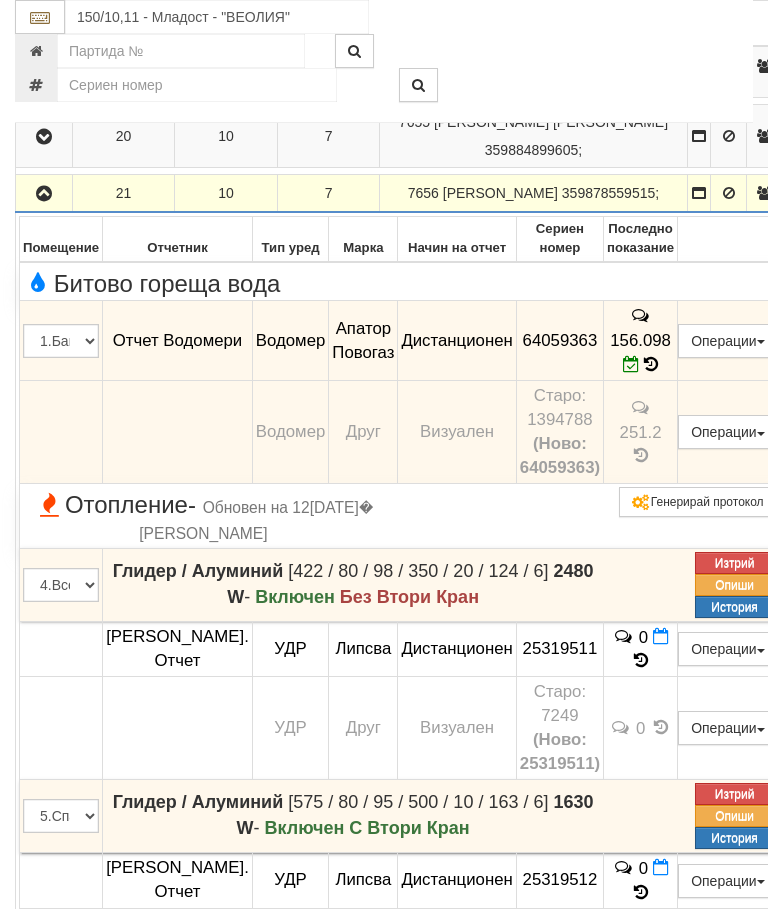 click at bounding box center [44, 194] 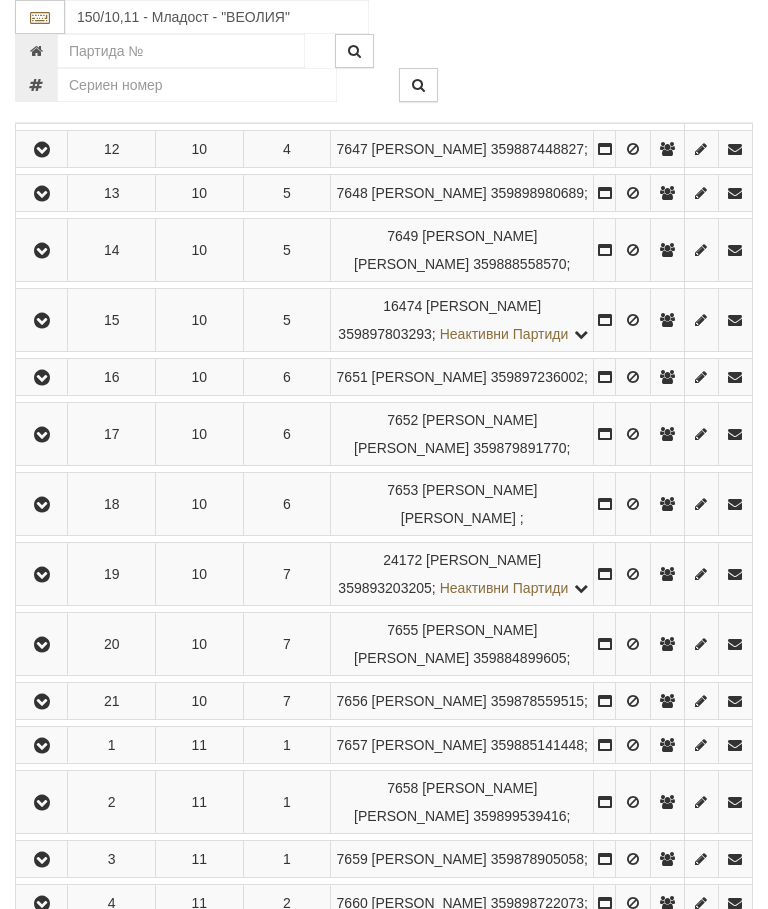 scroll, scrollTop: 967, scrollLeft: 0, axis: vertical 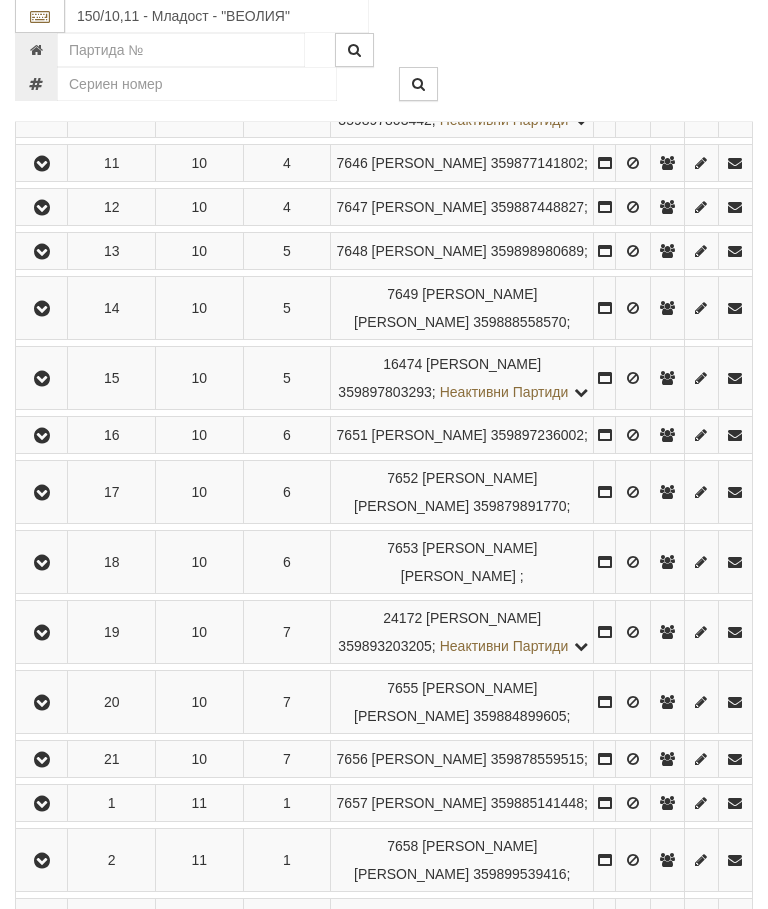 click at bounding box center (42, 253) 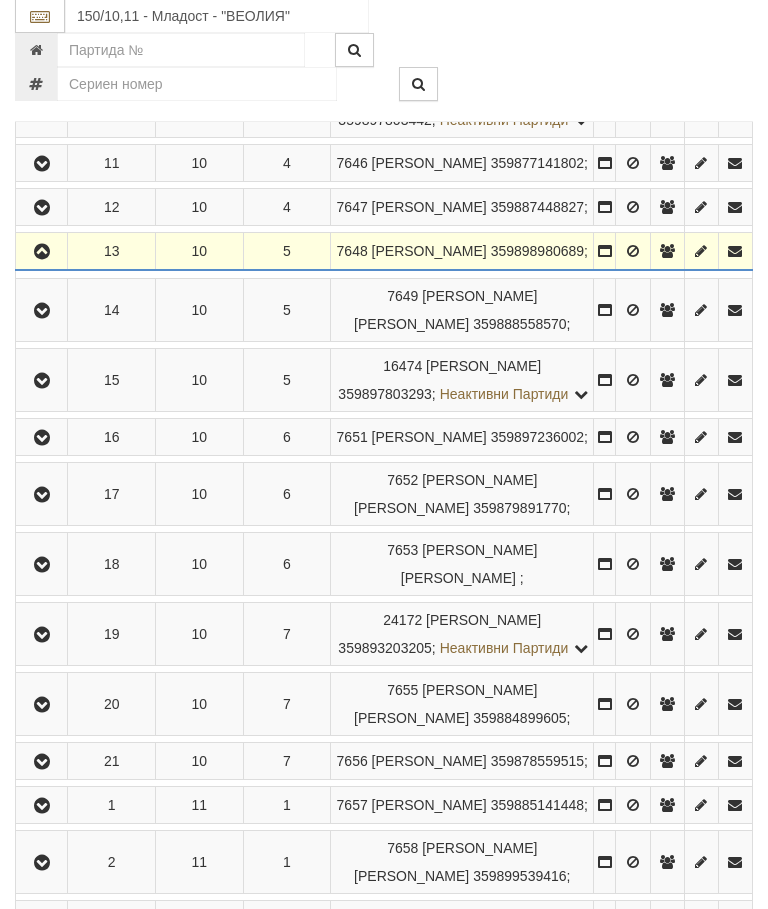 scroll, scrollTop: 968, scrollLeft: 0, axis: vertical 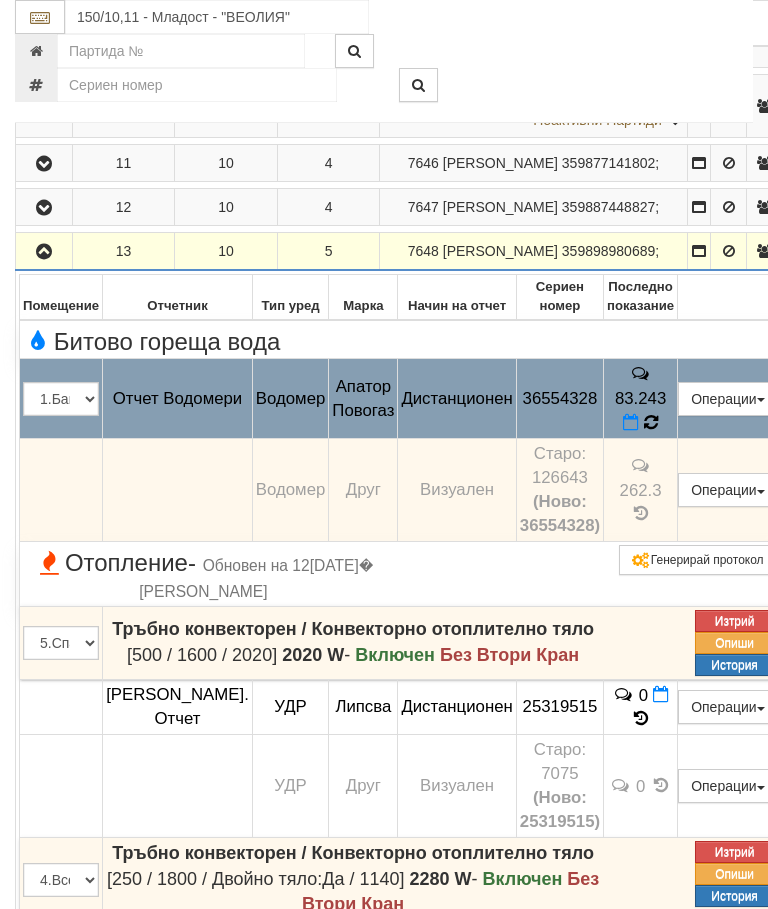click at bounding box center (651, 422) 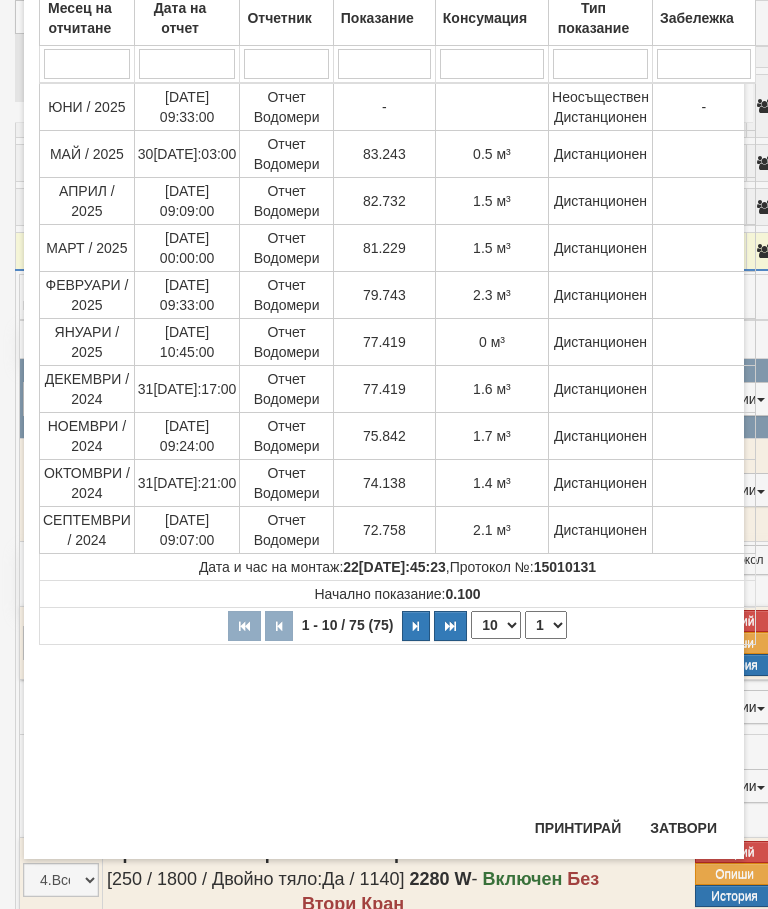 scroll, scrollTop: 419, scrollLeft: 0, axis: vertical 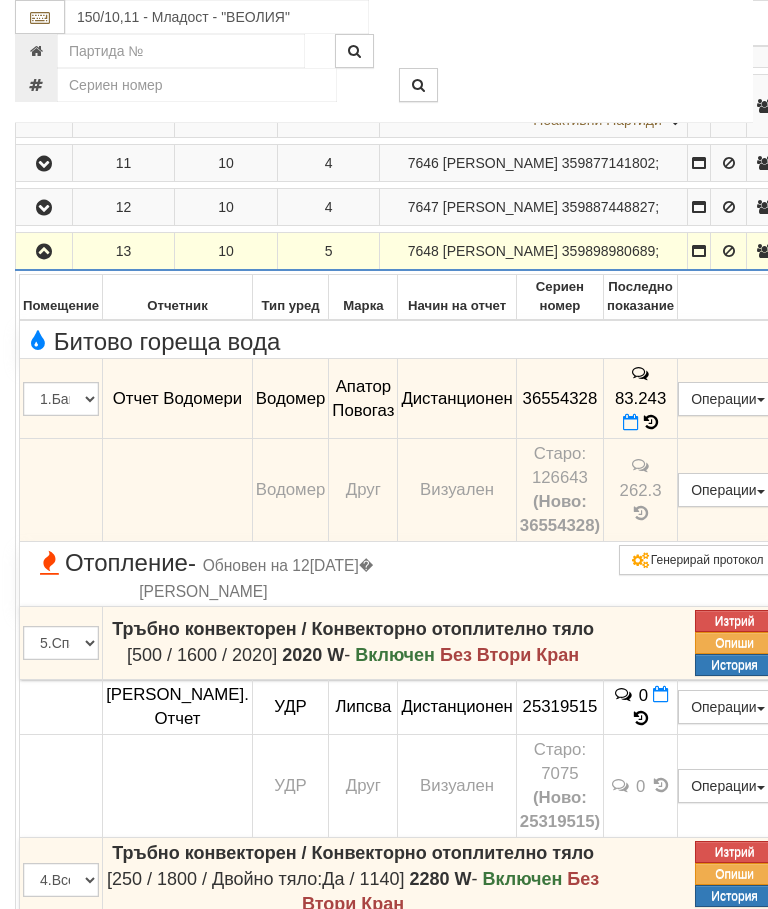 click at bounding box center [44, 252] 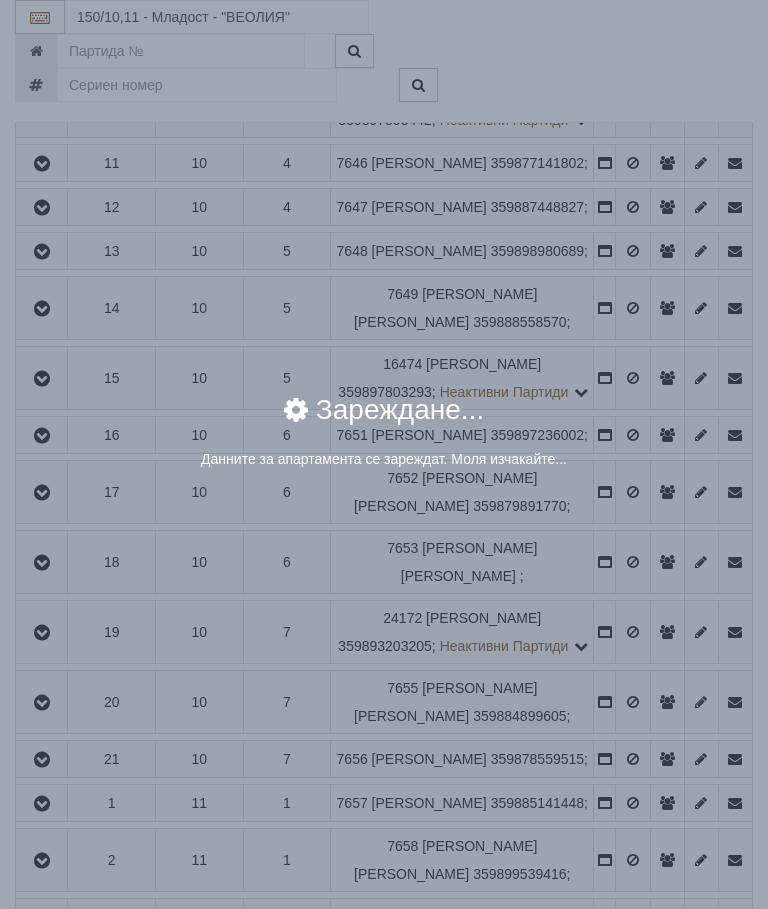 click on "× Зареждане... Данните за апартамента се зареждат. Моля изчакайте..." at bounding box center (384, 454) 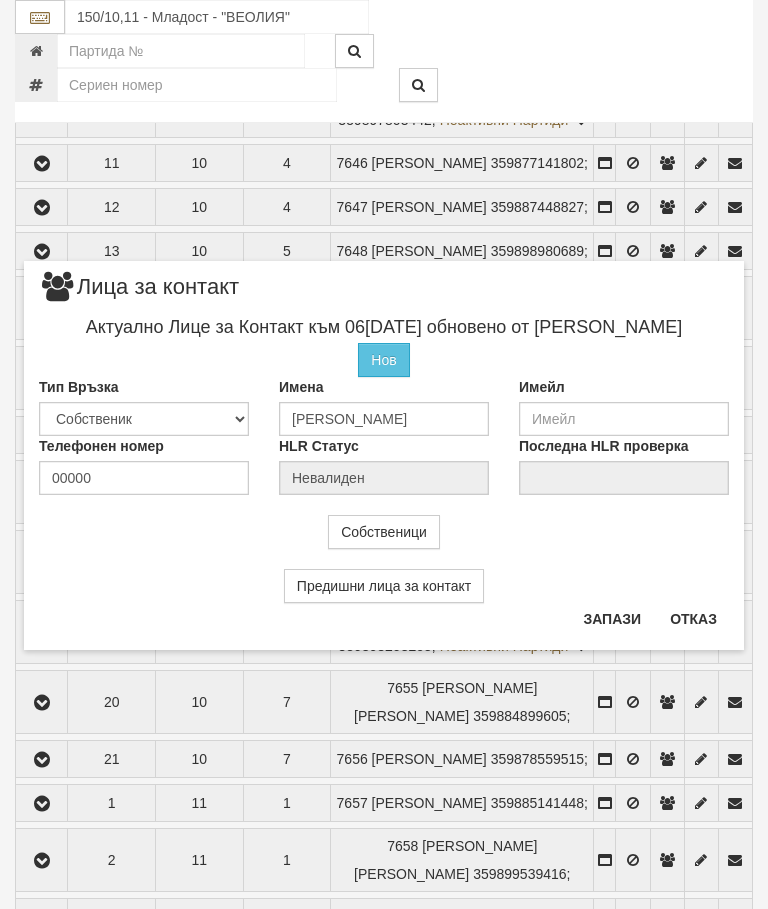 click on "Отказ" at bounding box center (693, 619) 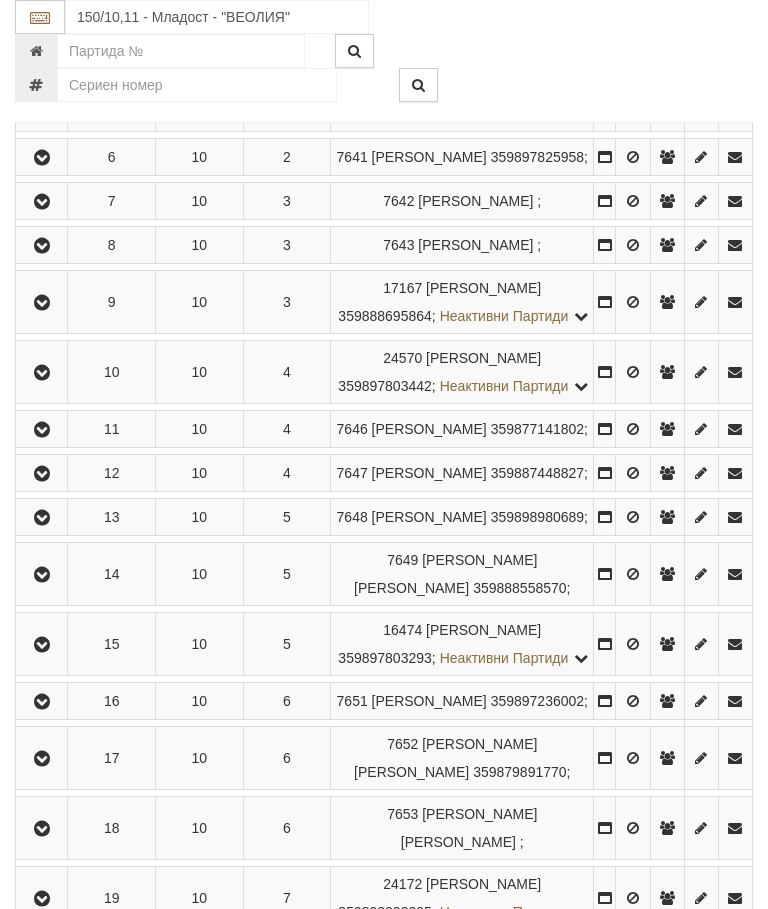 scroll, scrollTop: 691, scrollLeft: 0, axis: vertical 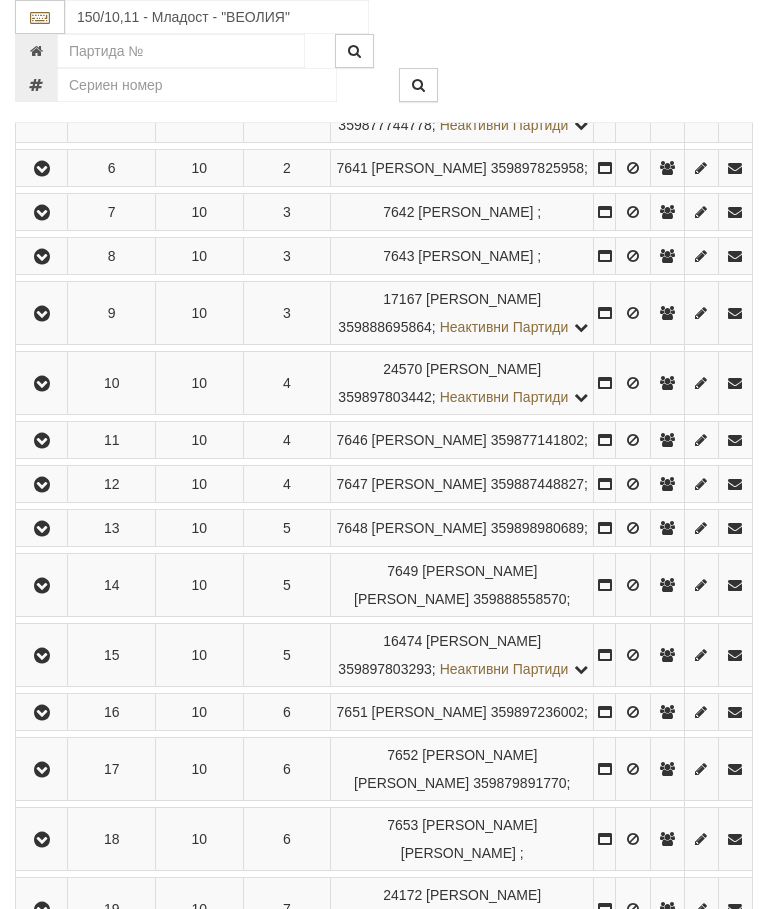 click at bounding box center [42, 169] 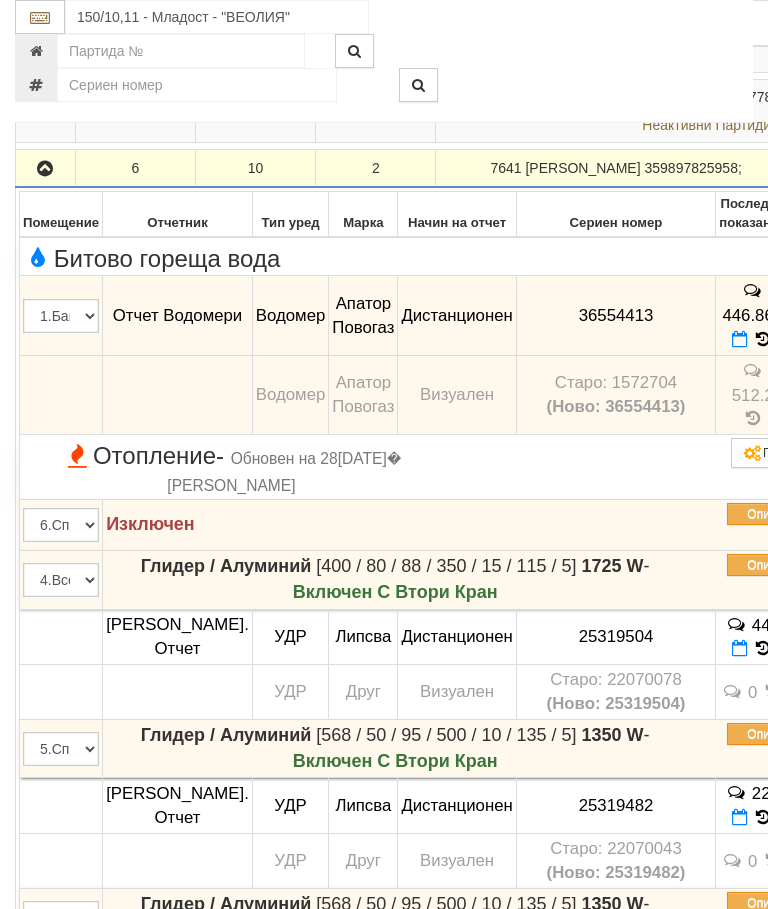click at bounding box center (45, 168) 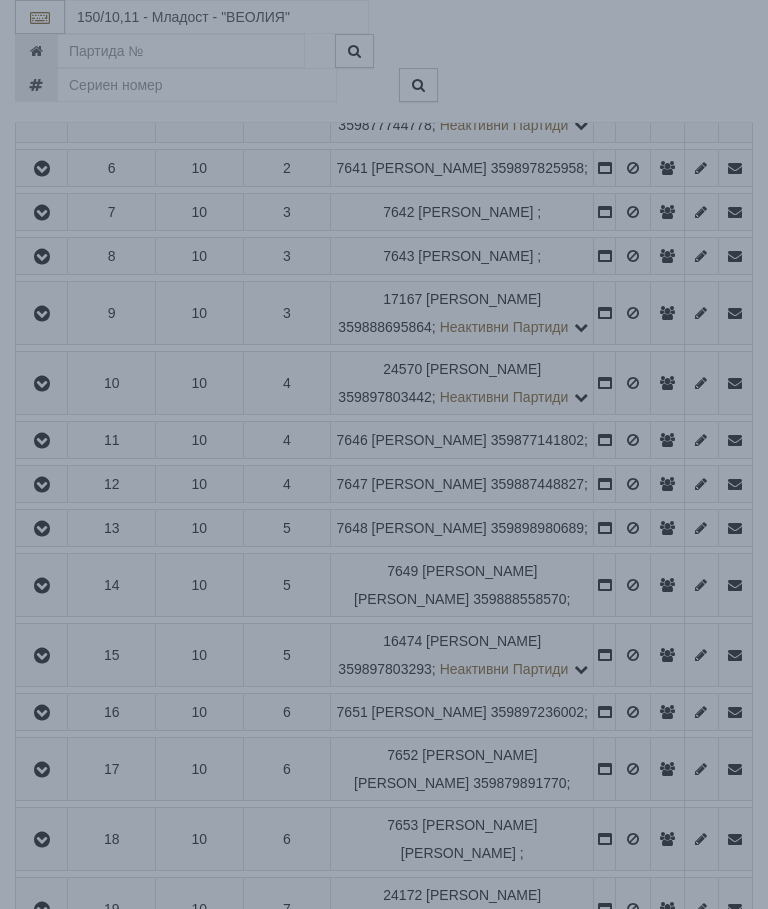 click on "× Зареждане... Данните за апартамента се зареждат. Моля изчакайте..." at bounding box center (384, 251) 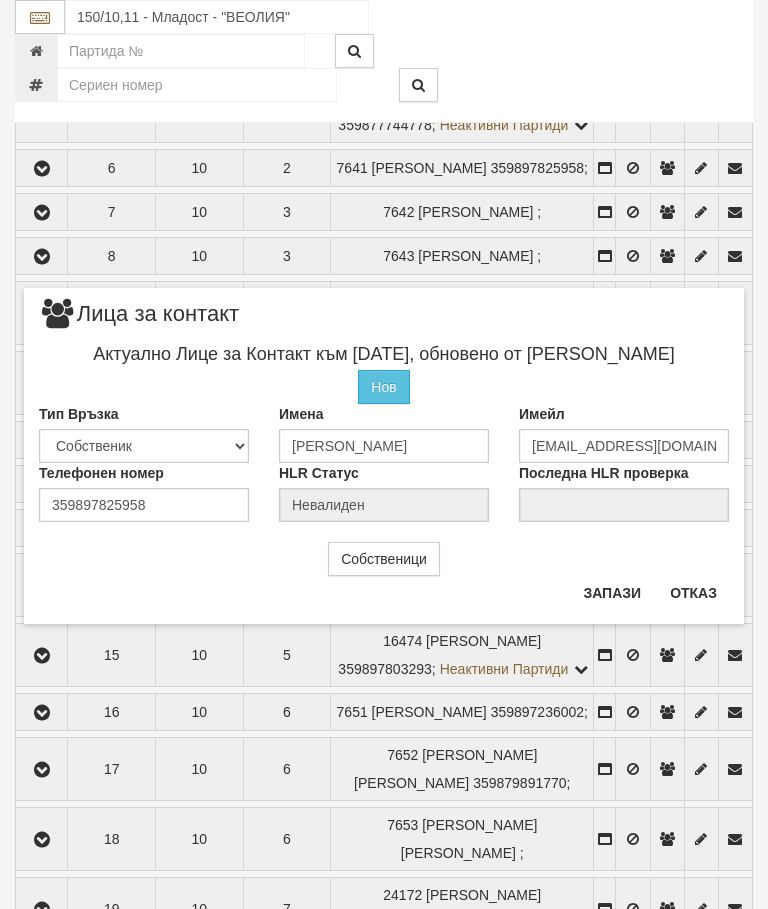 click on "Отказ" at bounding box center [693, 593] 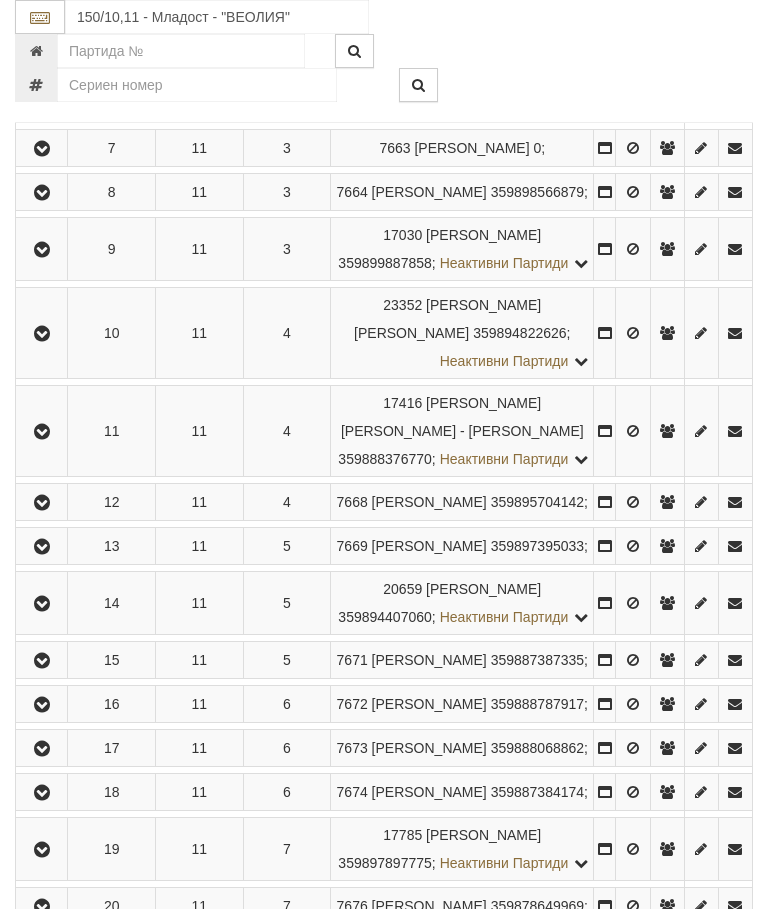 scroll, scrollTop: 1928, scrollLeft: 0, axis: vertical 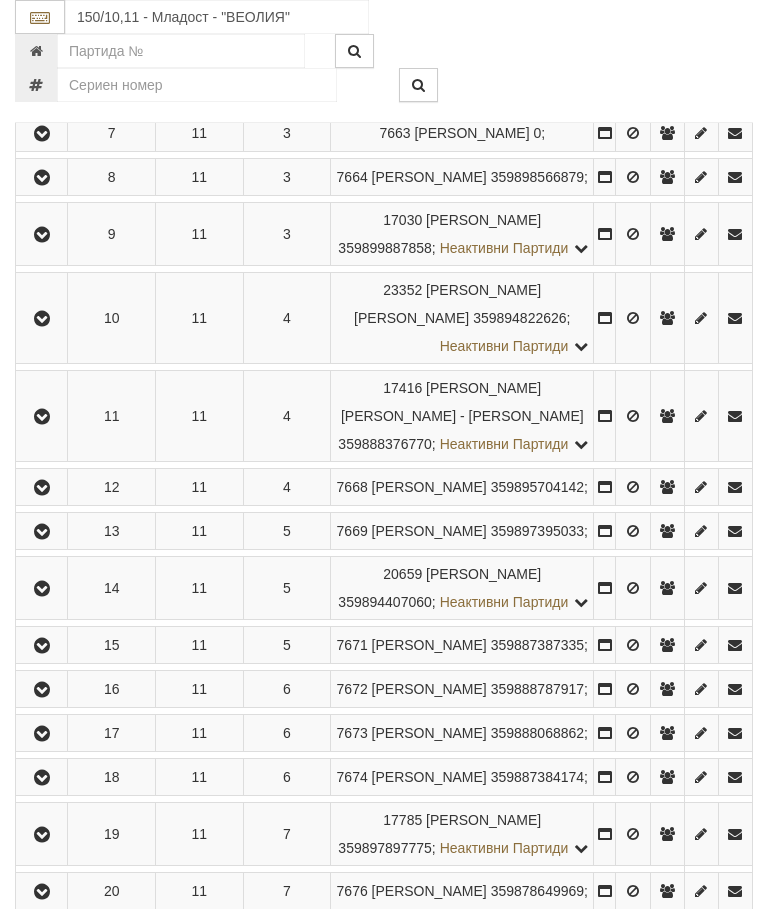 click at bounding box center (42, -156) 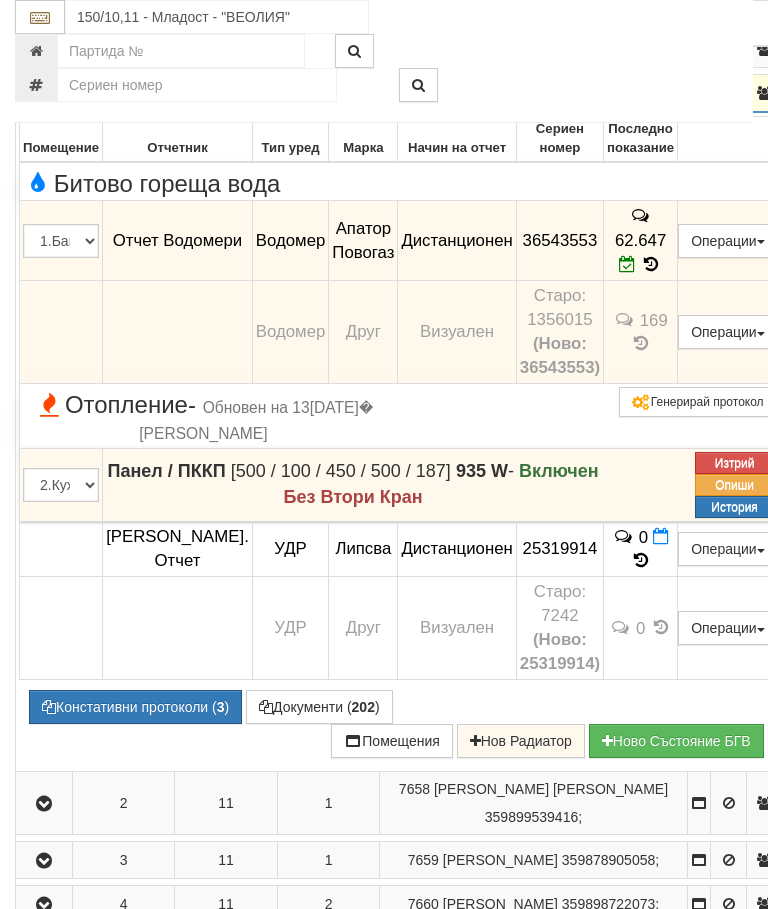 scroll, scrollTop: 1658, scrollLeft: 0, axis: vertical 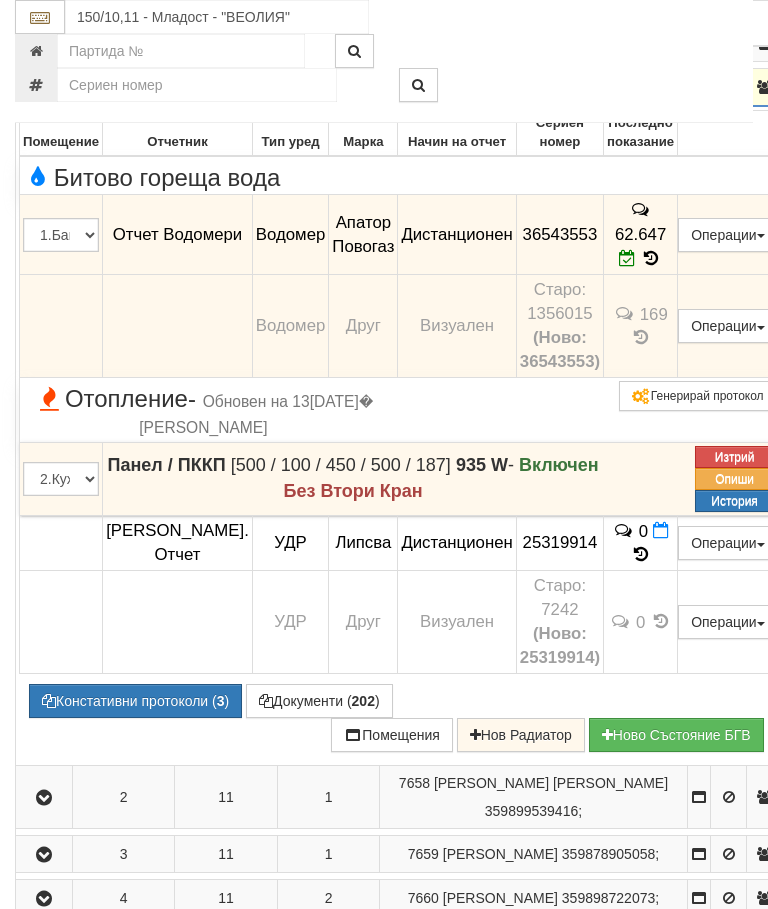 click at bounding box center [44, 87] 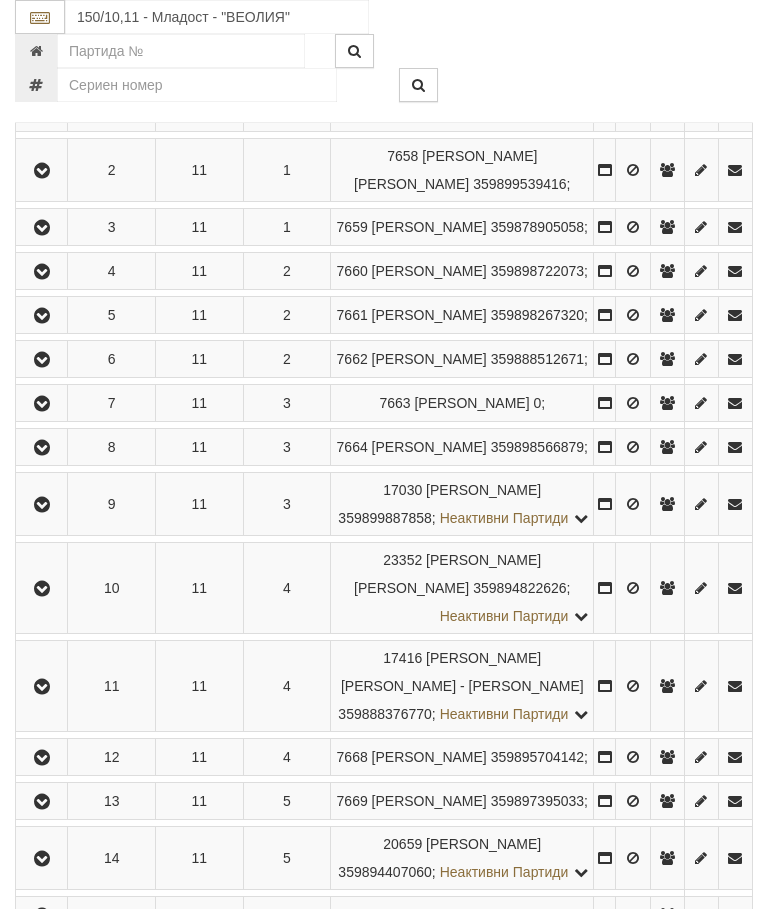 click at bounding box center (42, 171) 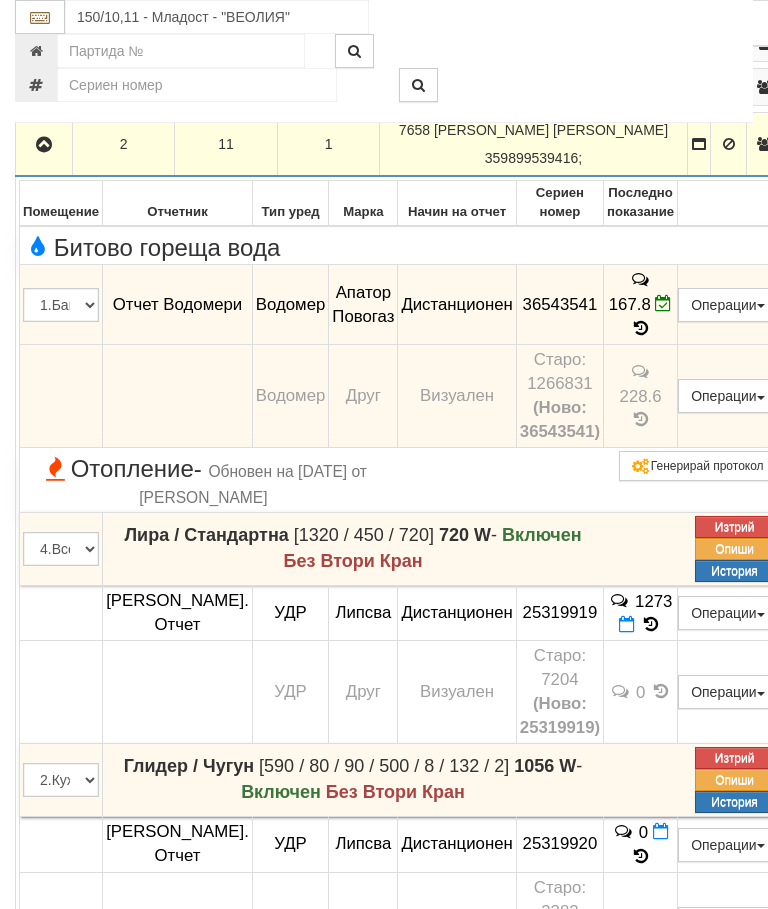 click at bounding box center (44, 144) 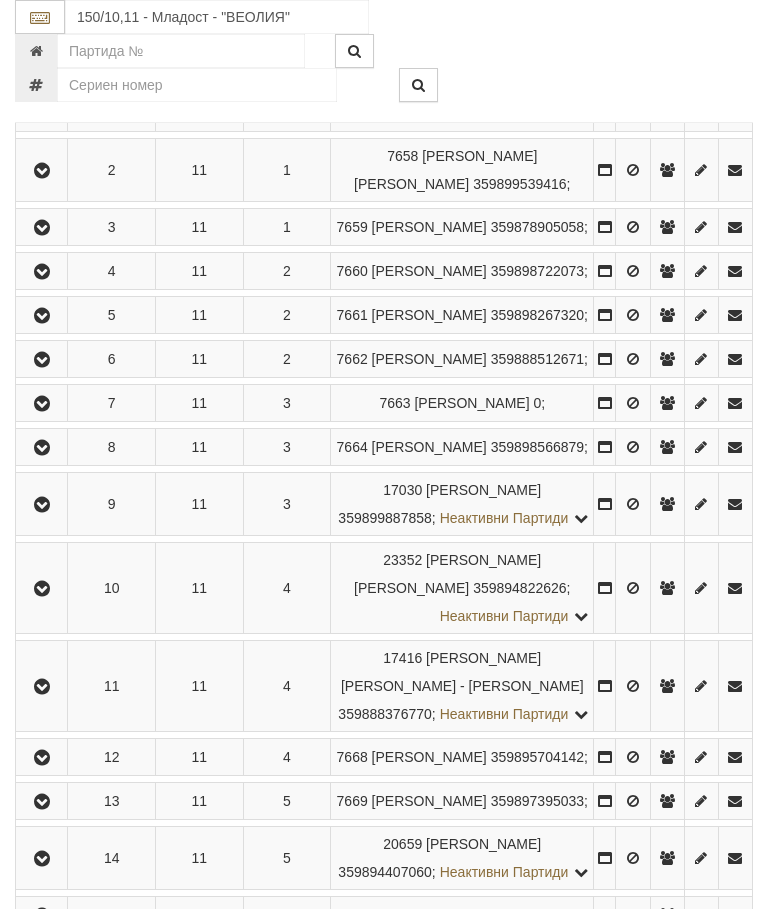 click at bounding box center (42, 228) 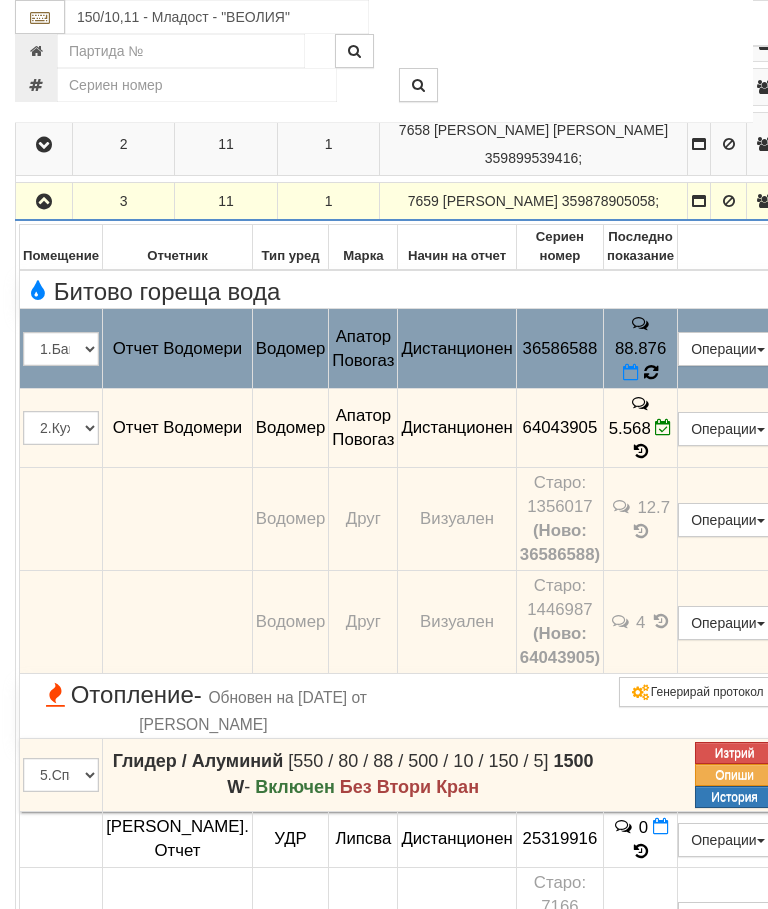 click at bounding box center [650, 373] 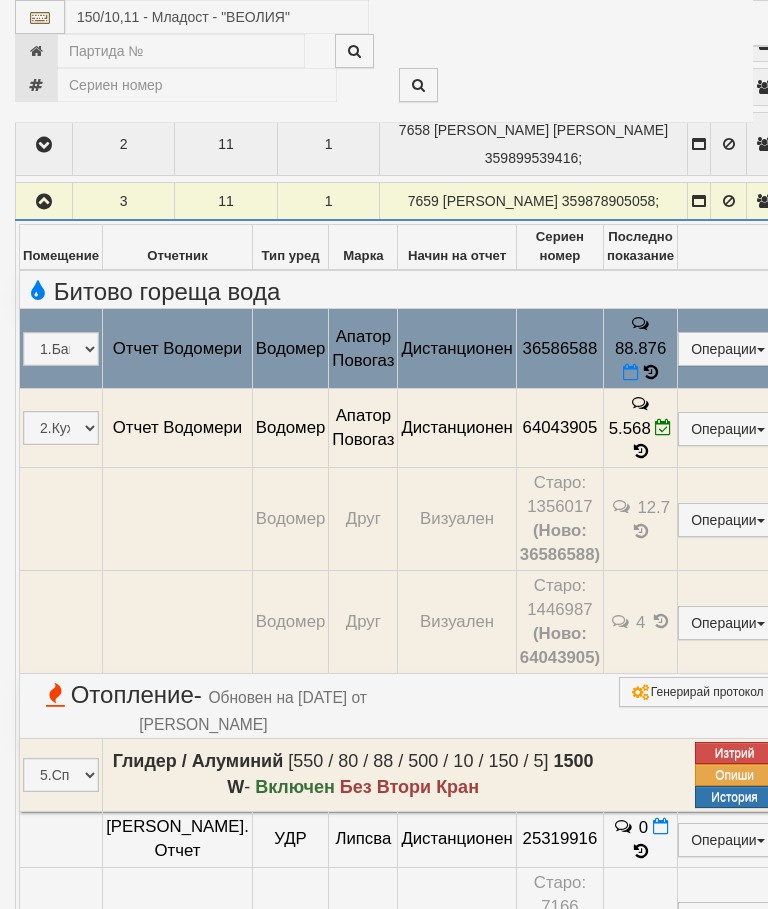select on "10" 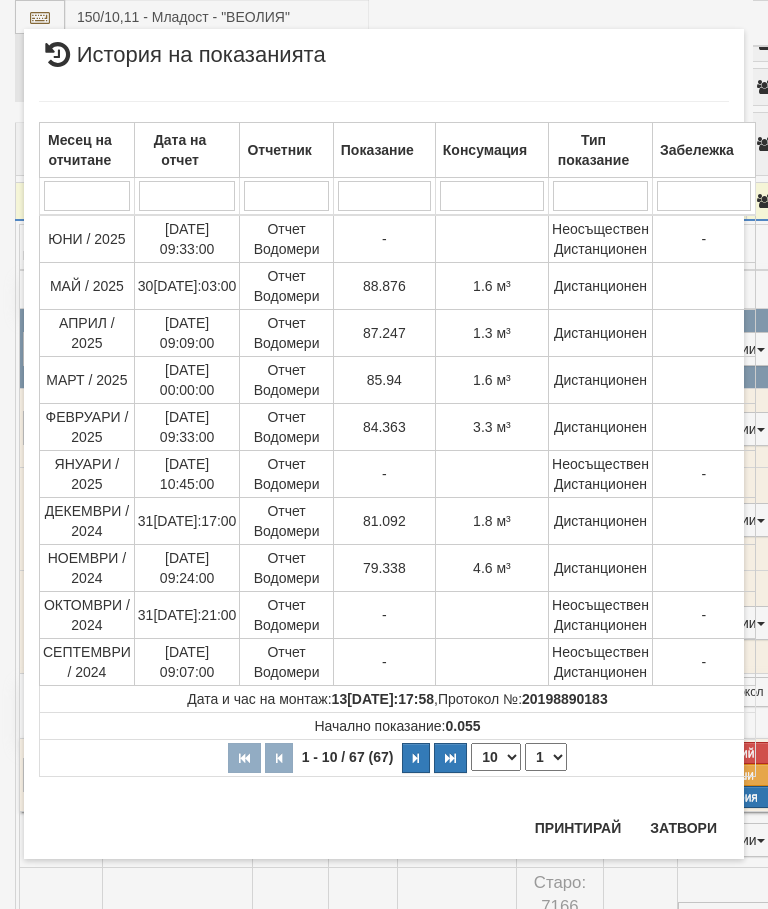 scroll, scrollTop: 1529, scrollLeft: 0, axis: vertical 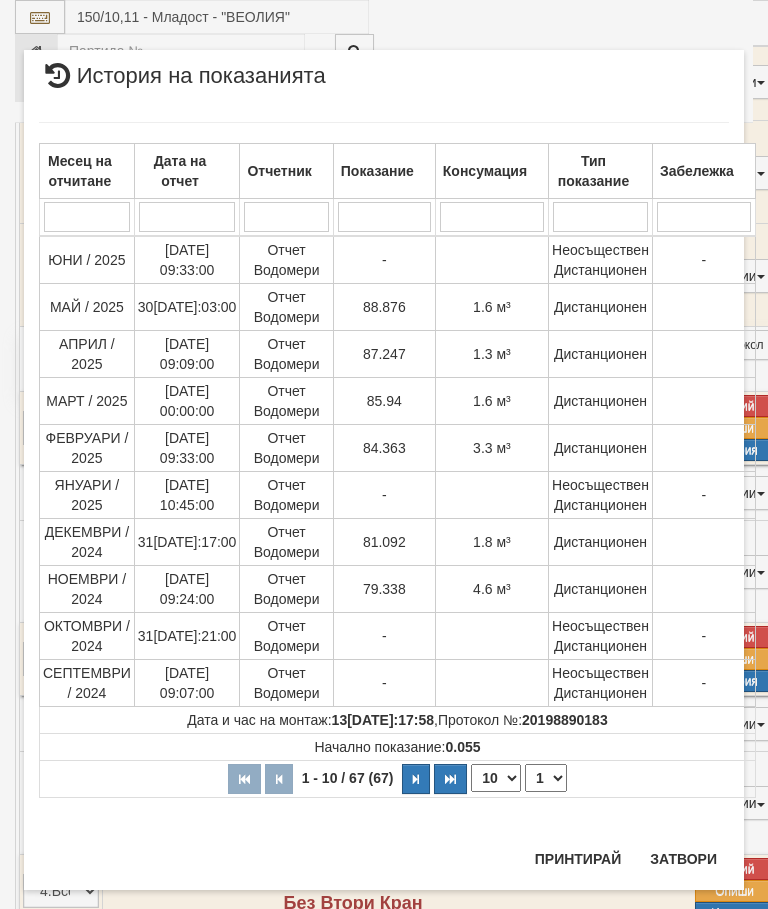 click on "1 2 3 4 5 6 7" at bounding box center (546, 778) 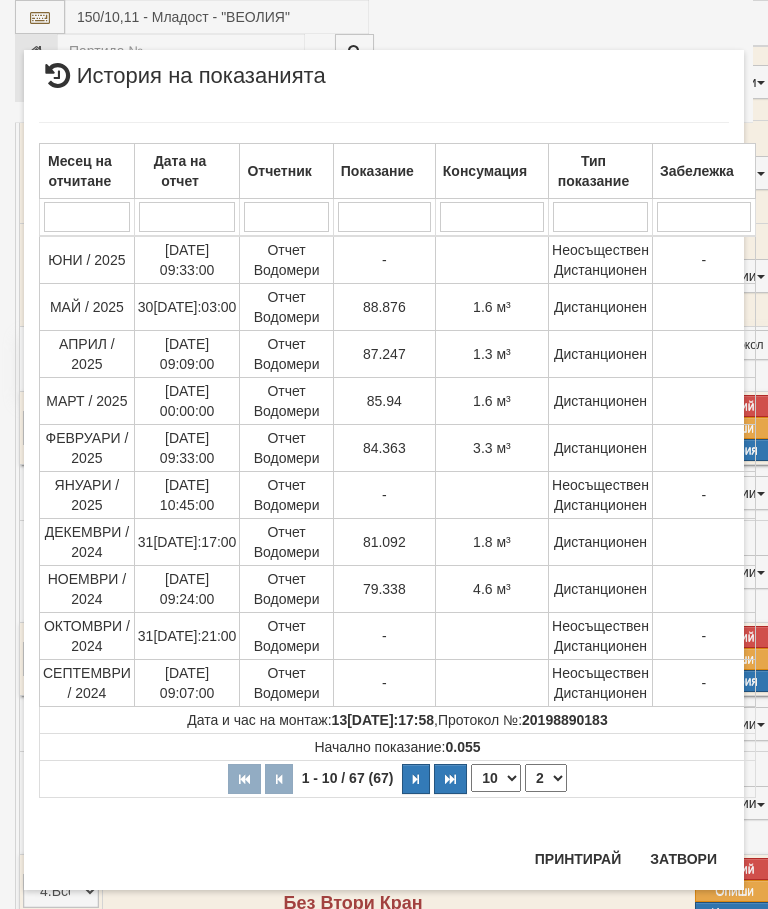 select on "2" 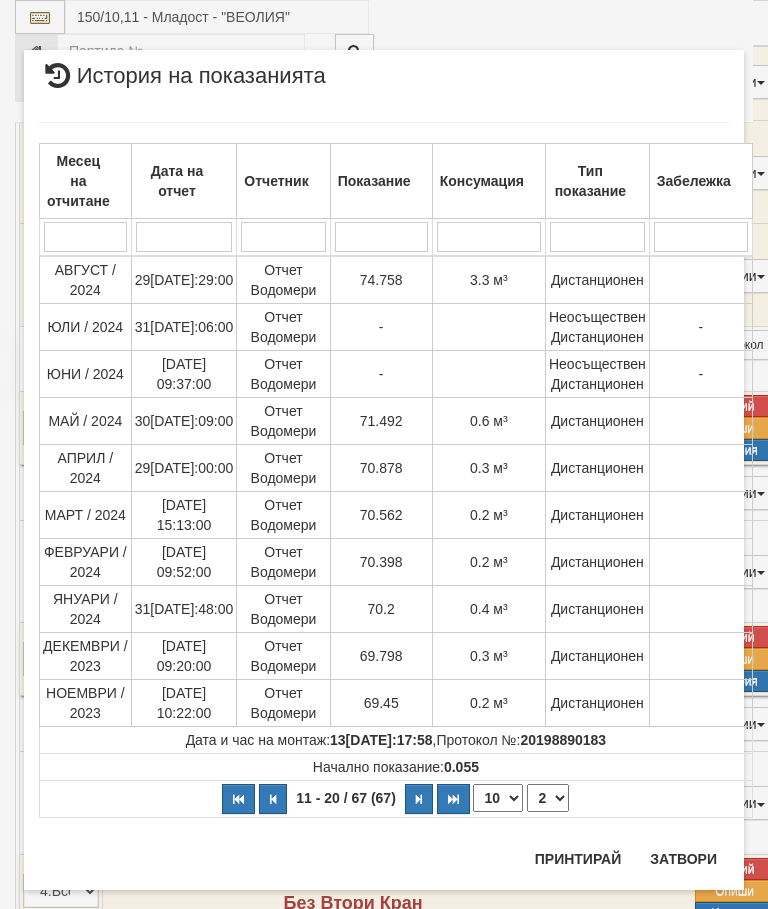 click on "Затвори" at bounding box center (683, 859) 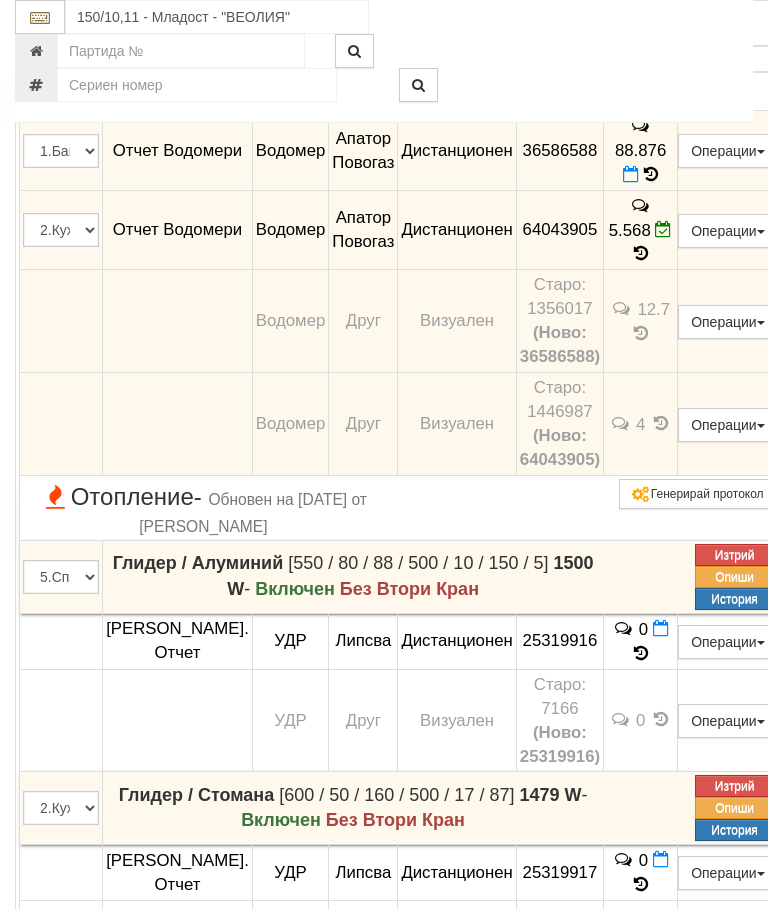 scroll, scrollTop: 1859, scrollLeft: 0, axis: vertical 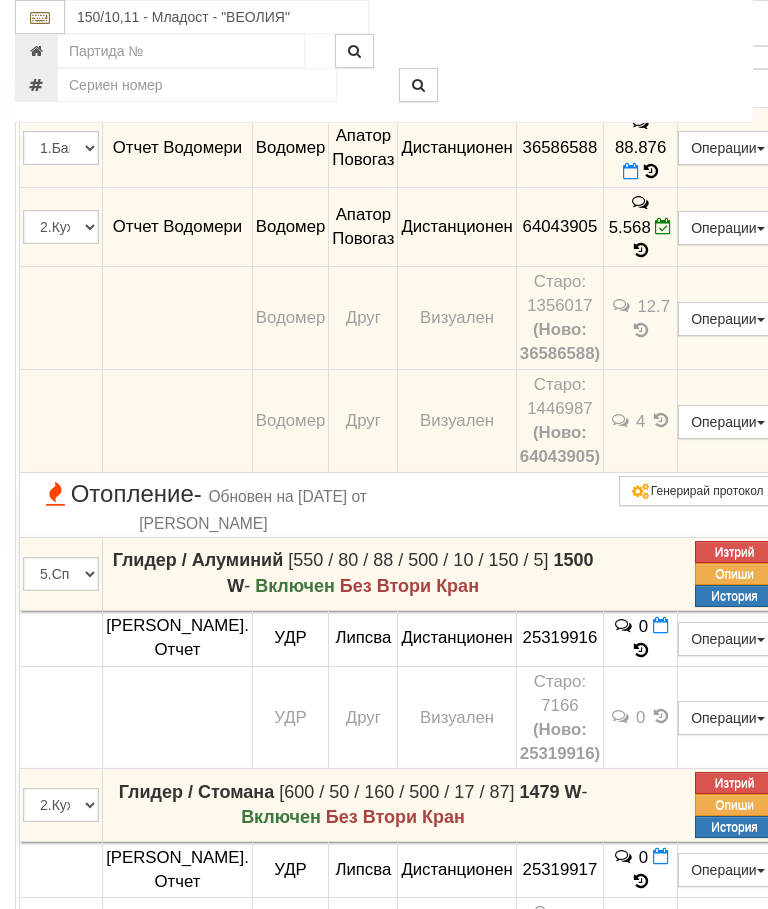 click at bounding box center [44, 0] 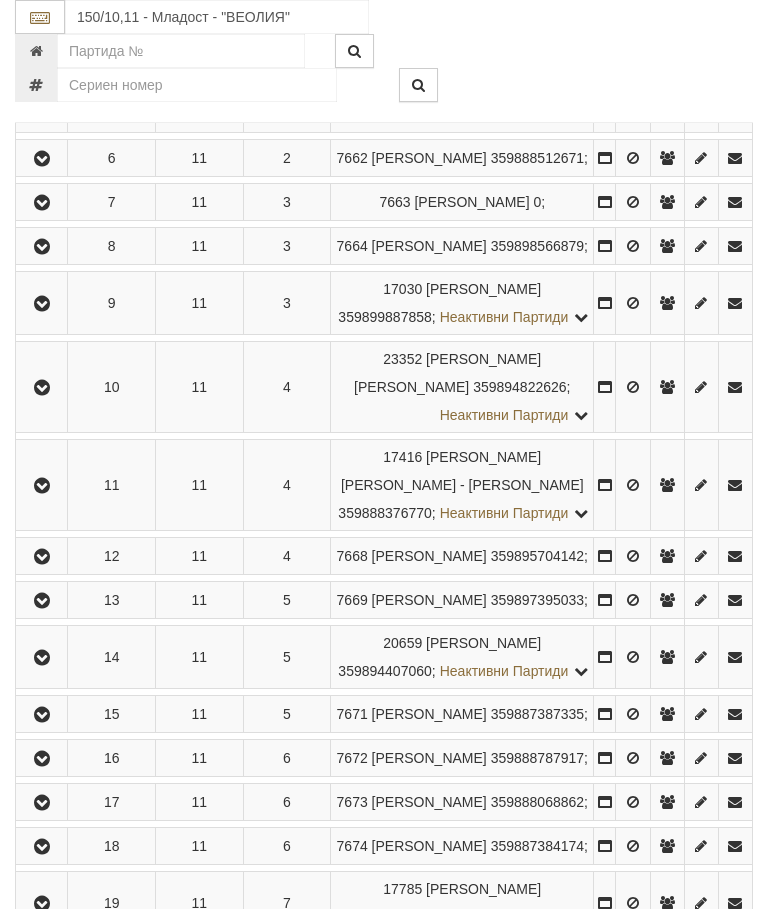 click at bounding box center (42, 71) 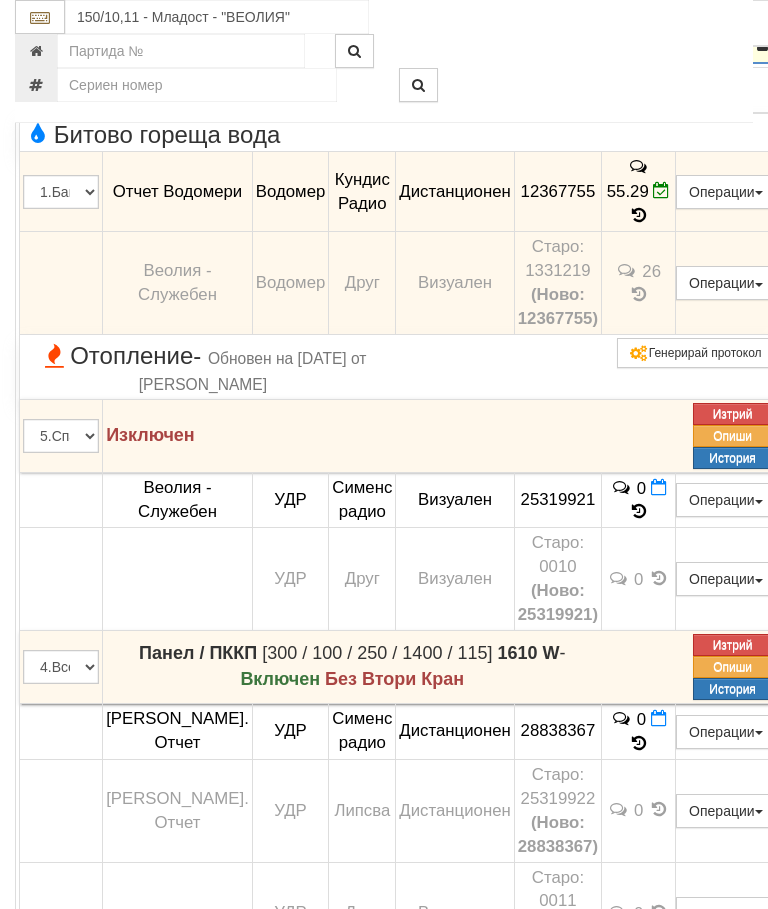 click at bounding box center [44, 45] 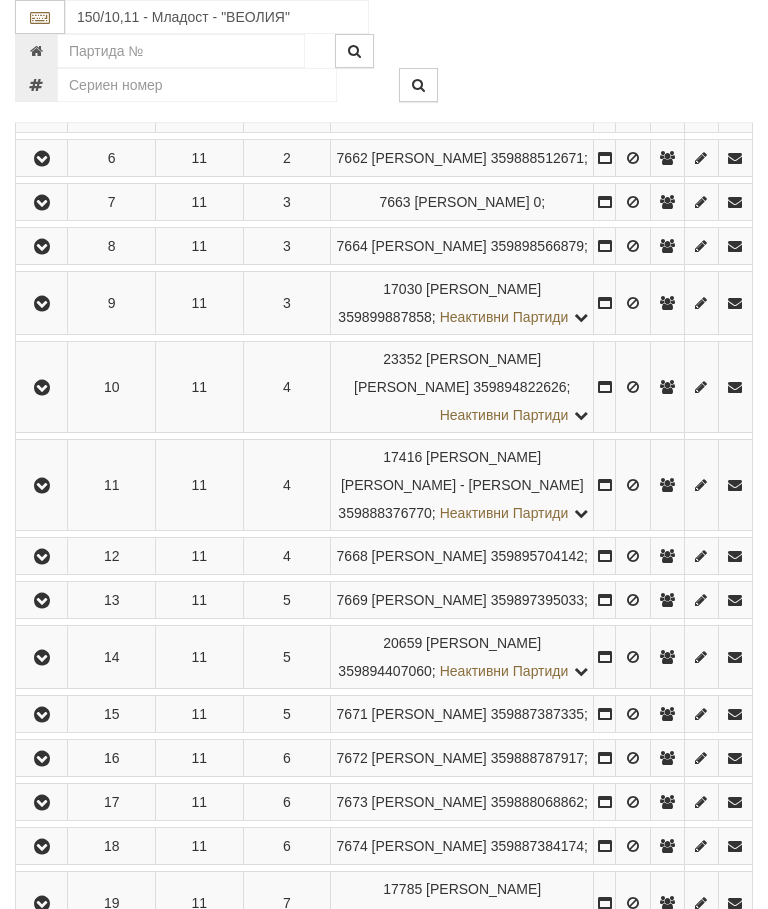 click at bounding box center (42, 115) 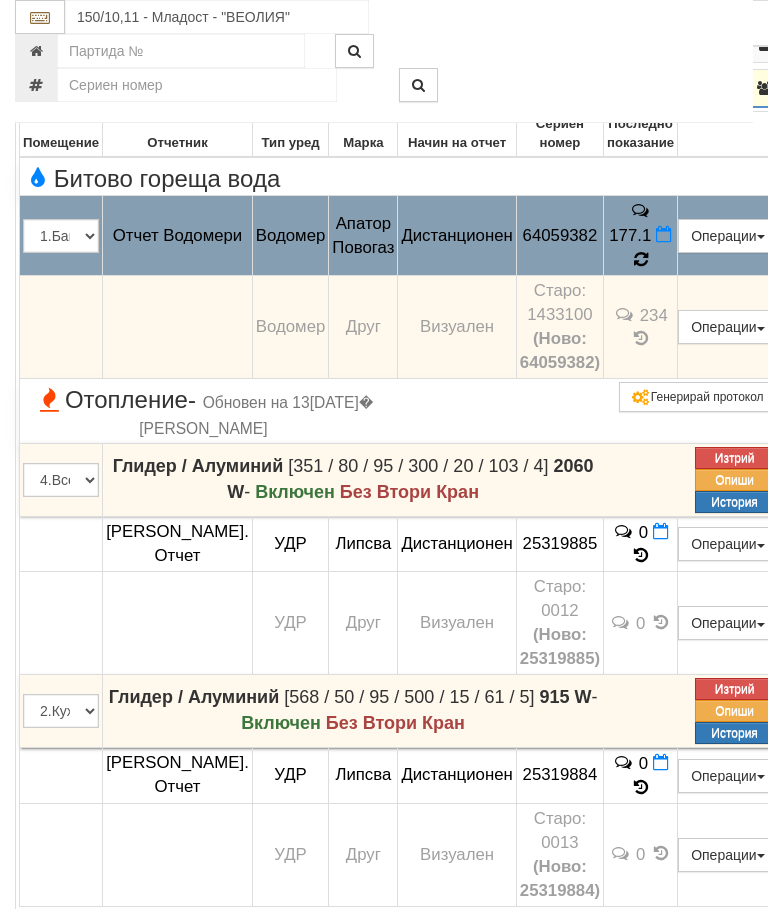 click at bounding box center [641, 259] 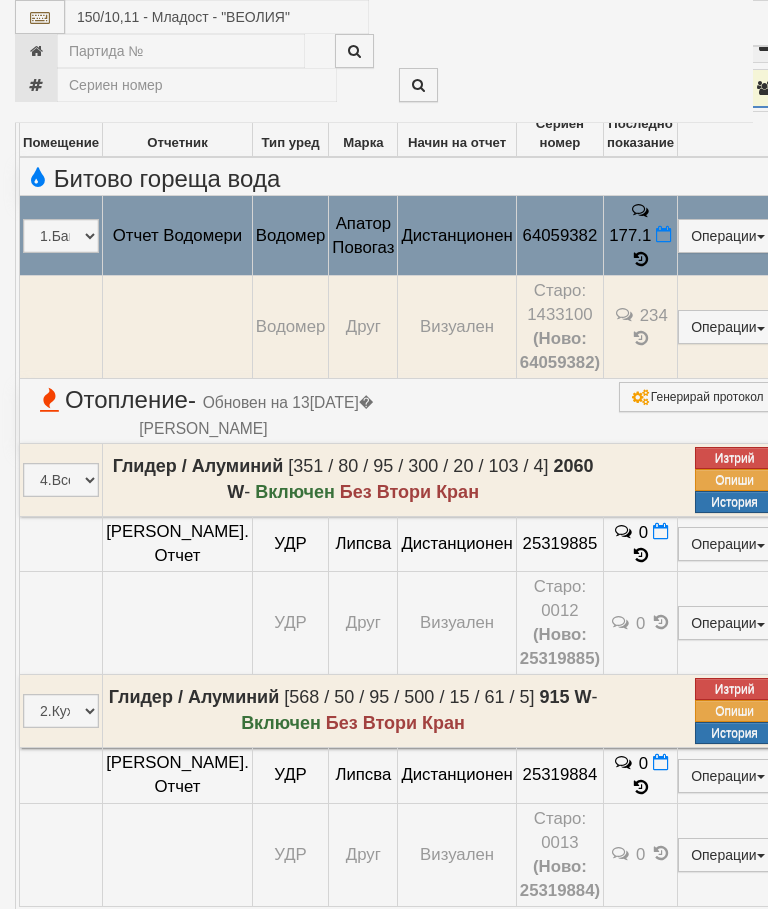 select on "10" 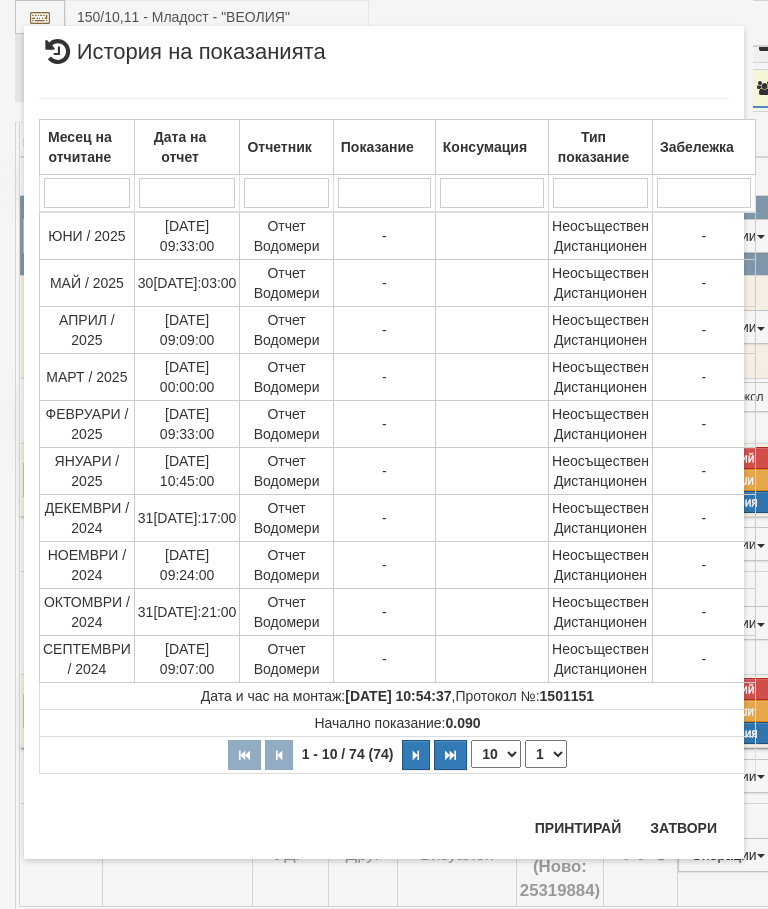 click on "1 2 3 4 5 6 7 8" at bounding box center (546, 754) 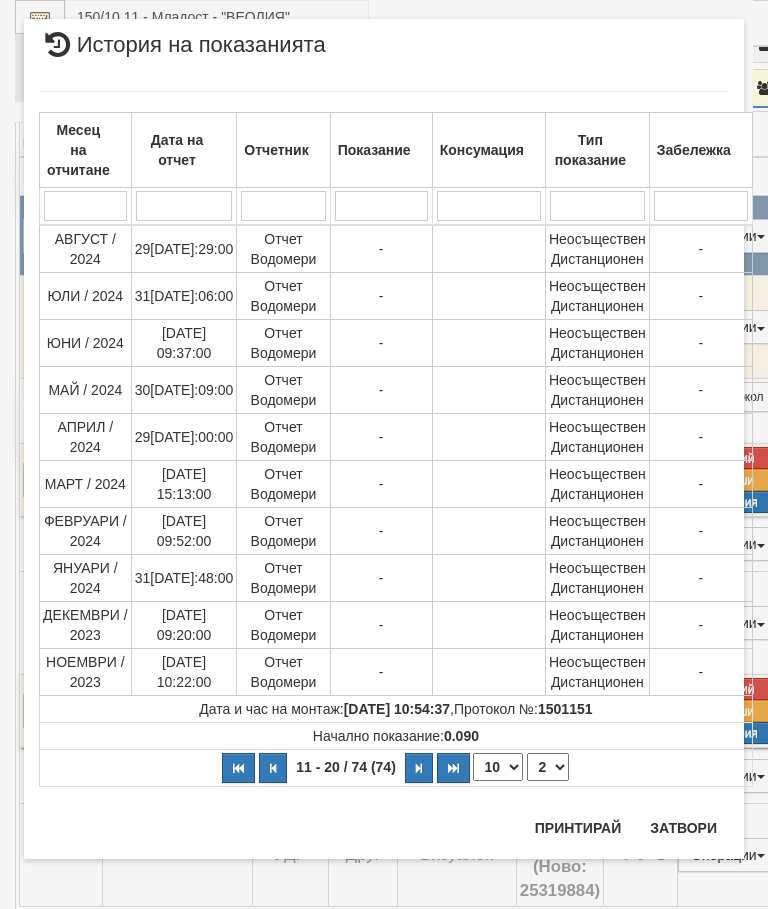 scroll, scrollTop: 31, scrollLeft: 0, axis: vertical 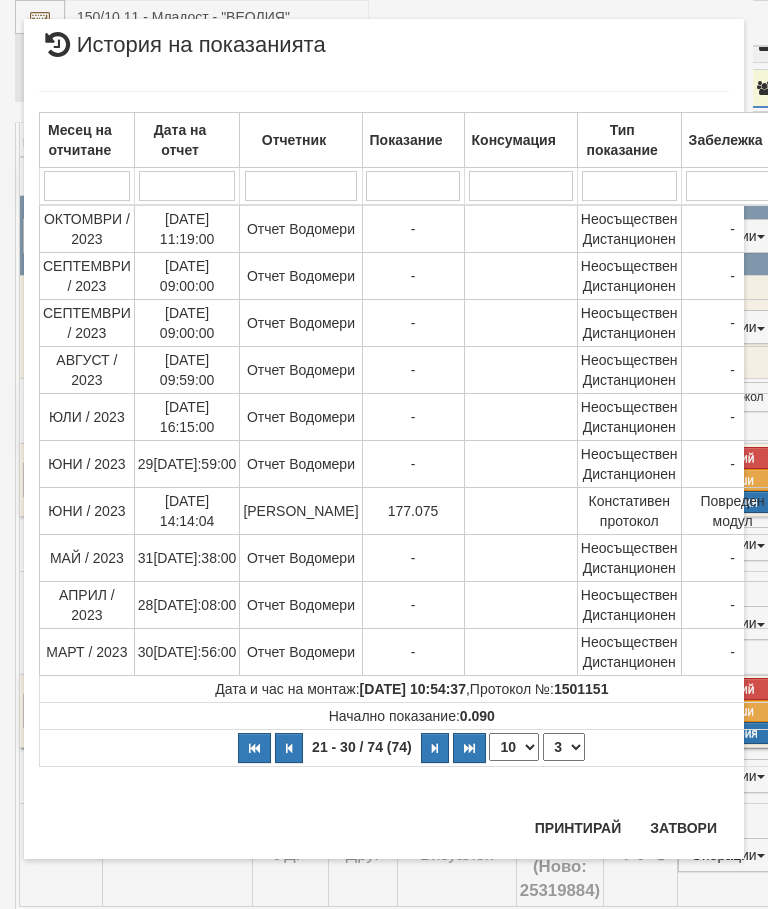 click on "1 2 3 4 5 6 7 8" at bounding box center (564, 747) 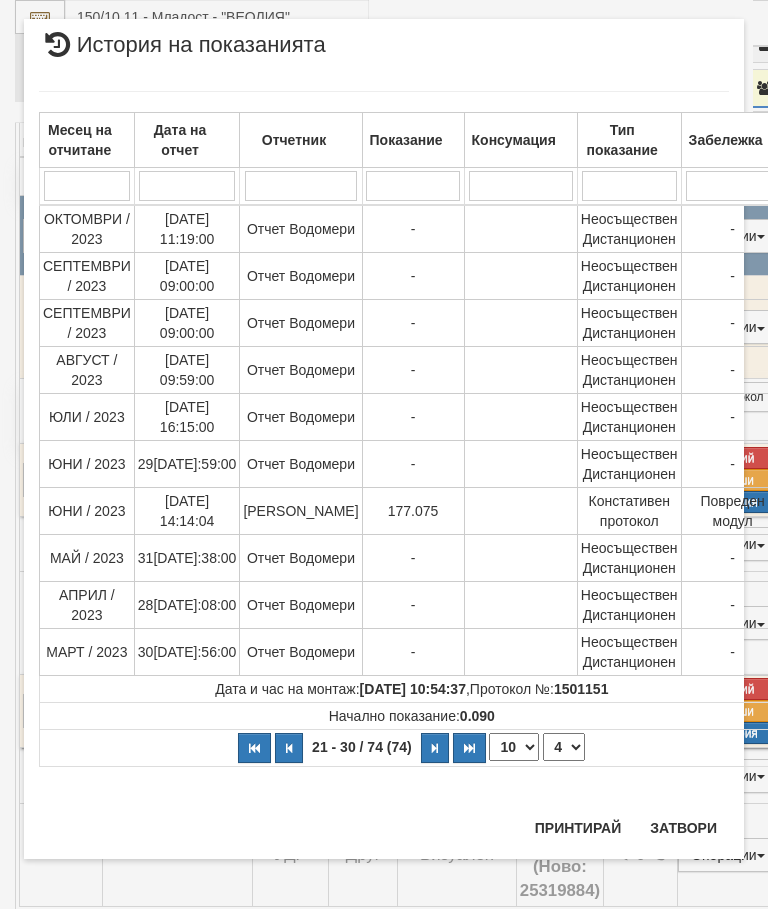 select on "4" 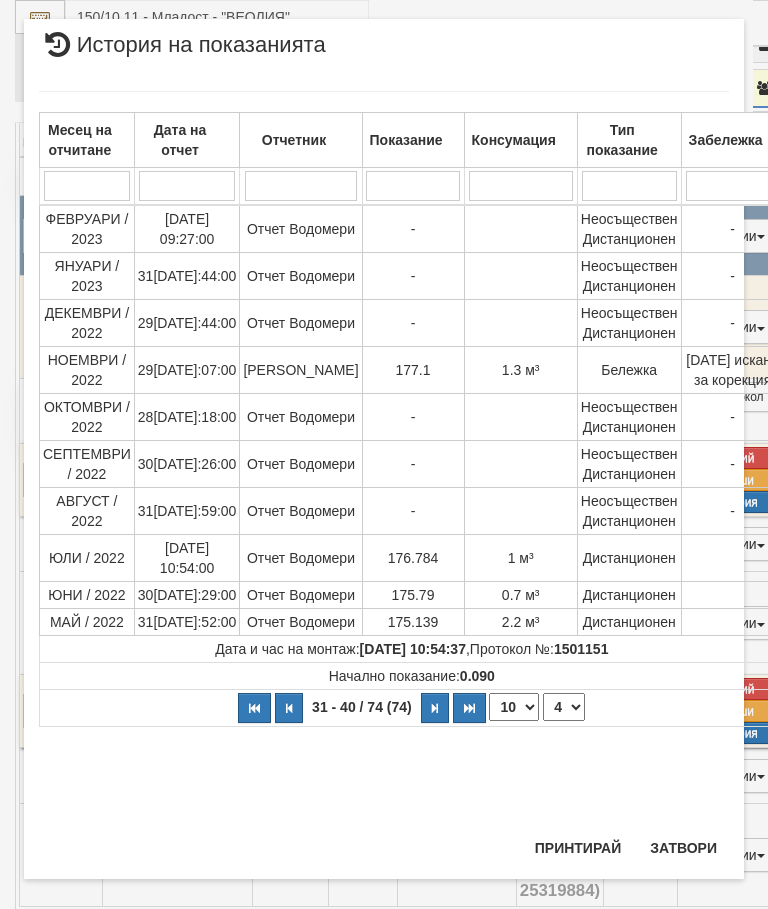 click on "Затвори" at bounding box center (683, 848) 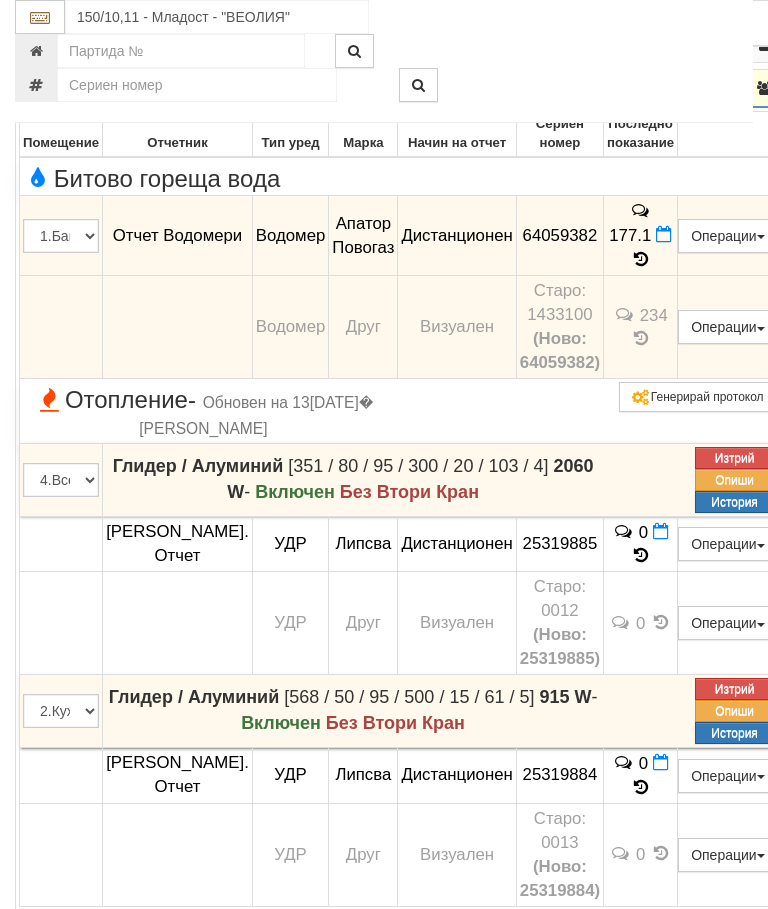 click at bounding box center (44, 88) 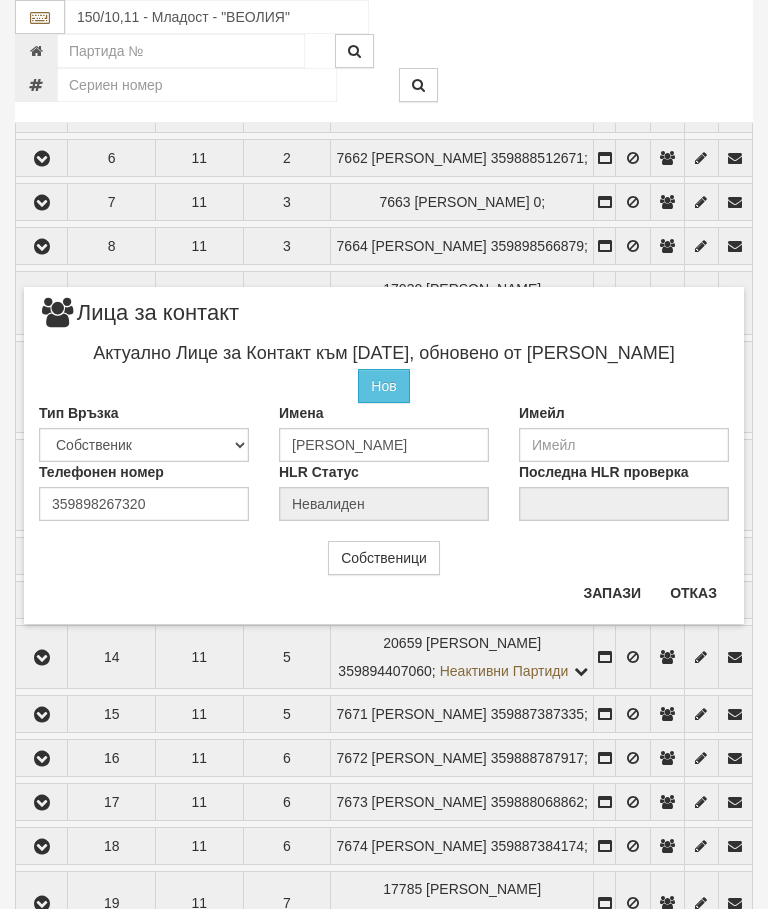 click on "Отказ" at bounding box center (693, 593) 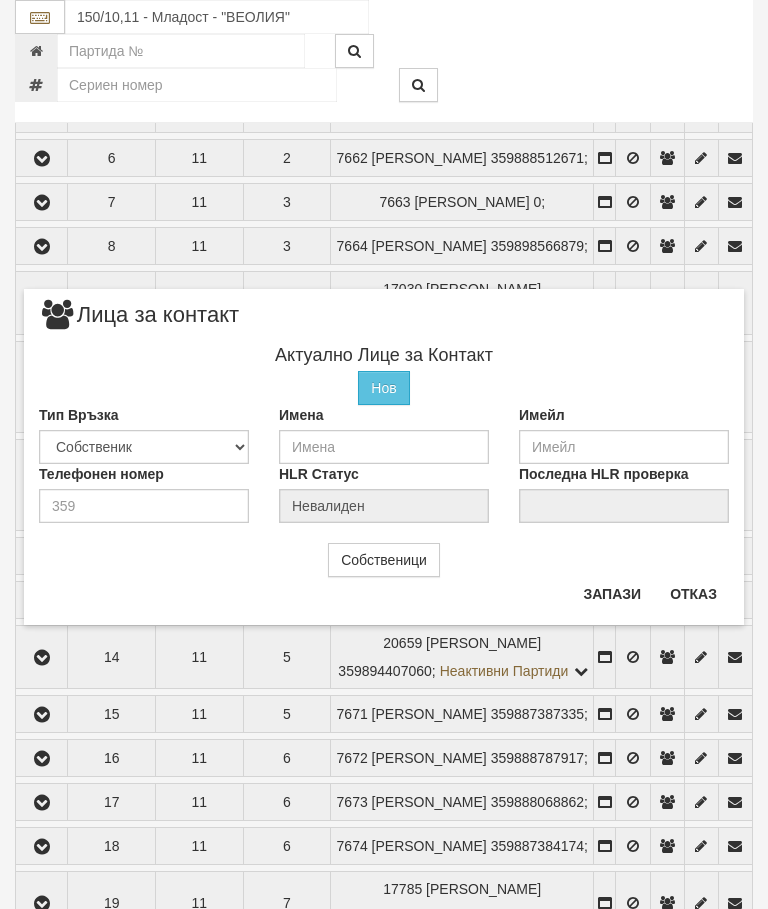 click on "Собственици" at bounding box center [384, 560] 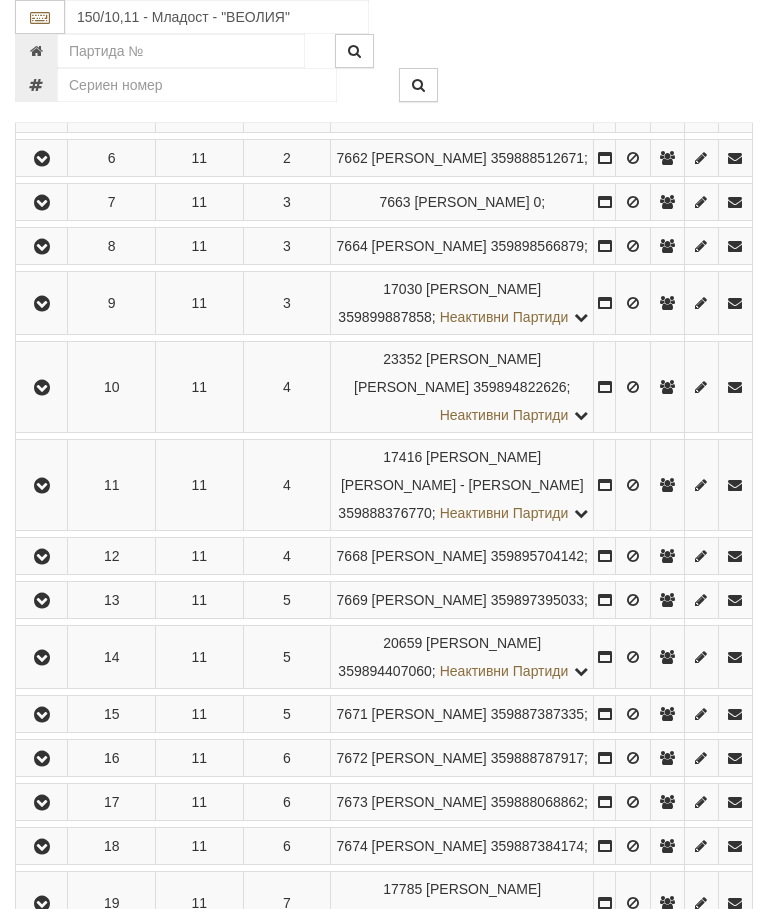 click at bounding box center [42, 159] 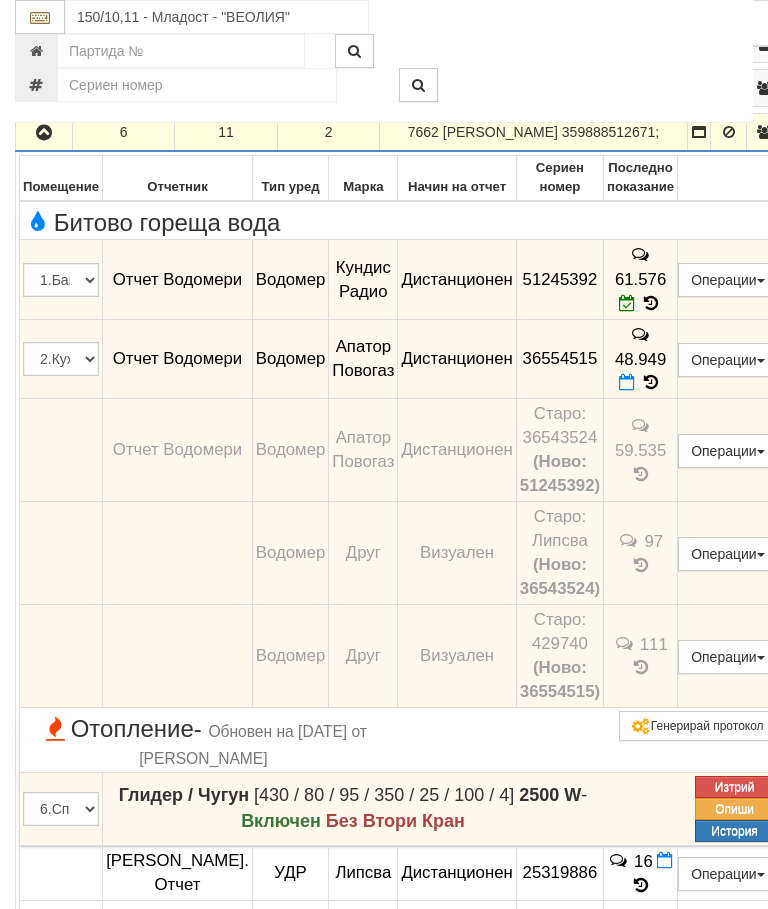 click at bounding box center (651, 382) 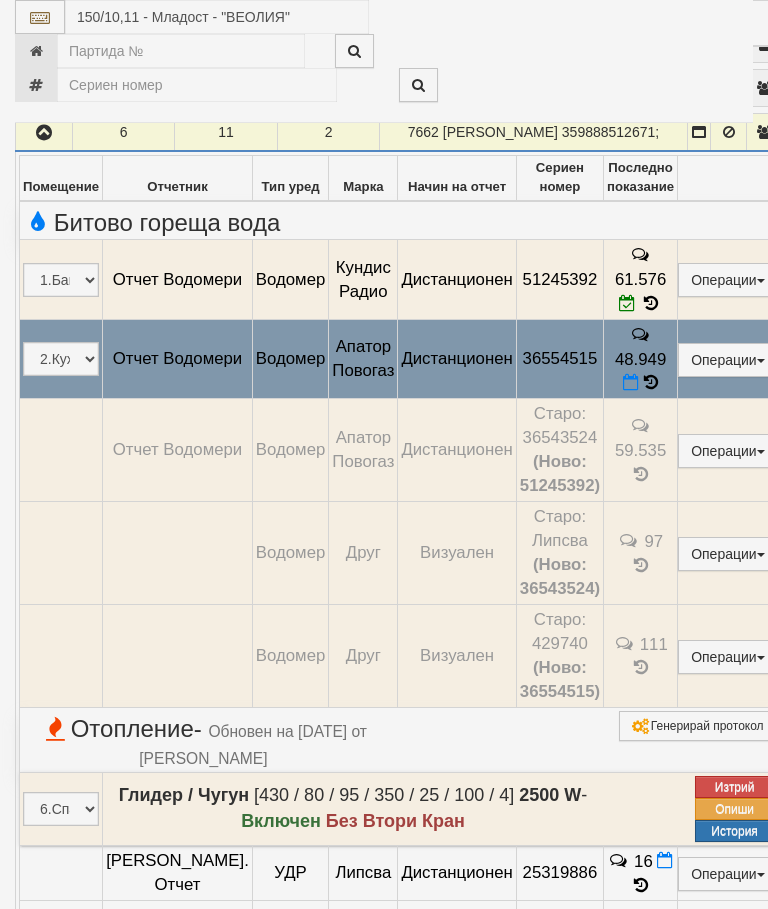 select on "10" 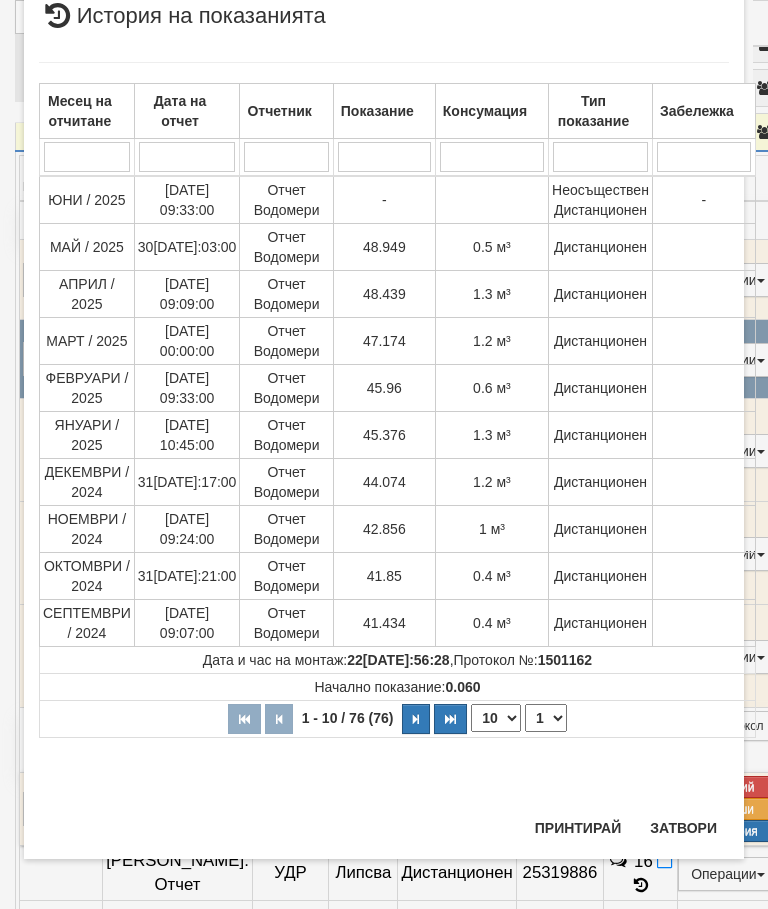 scroll, scrollTop: 1465, scrollLeft: 0, axis: vertical 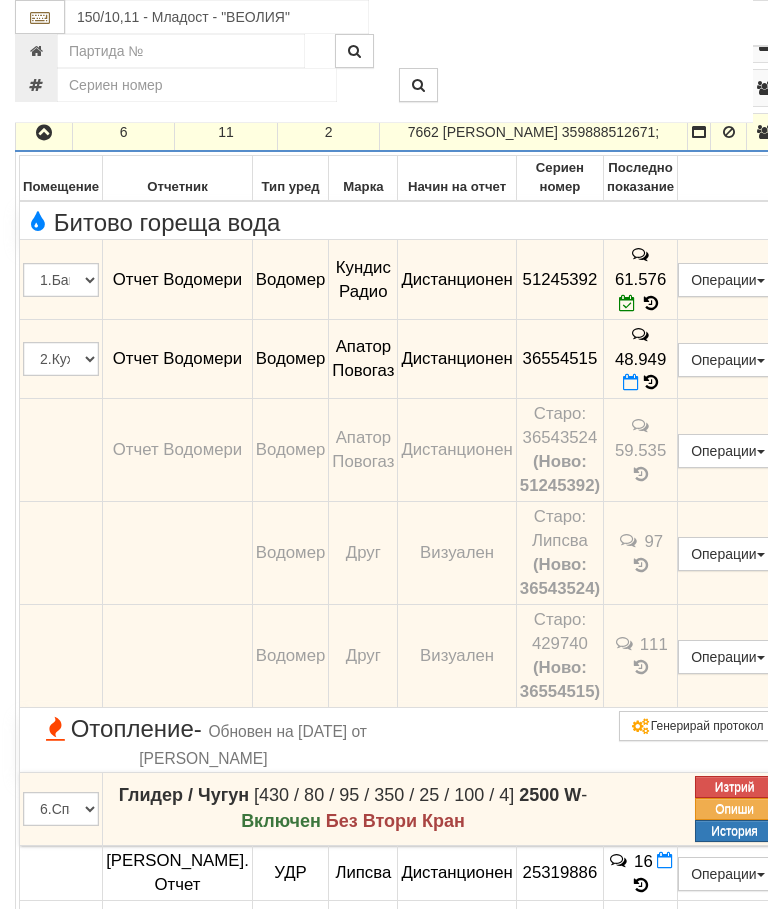click at bounding box center (44, 132) 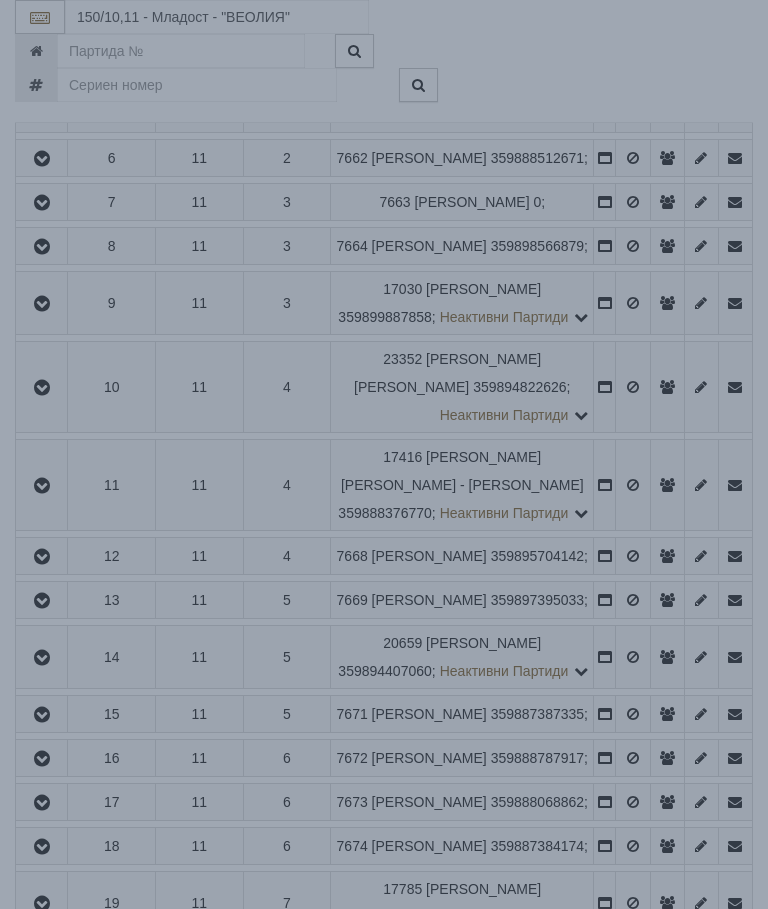 click on "× Зареждане... Данните за апартамента се зареждат. Моля изчакайте..." at bounding box center [384, 454] 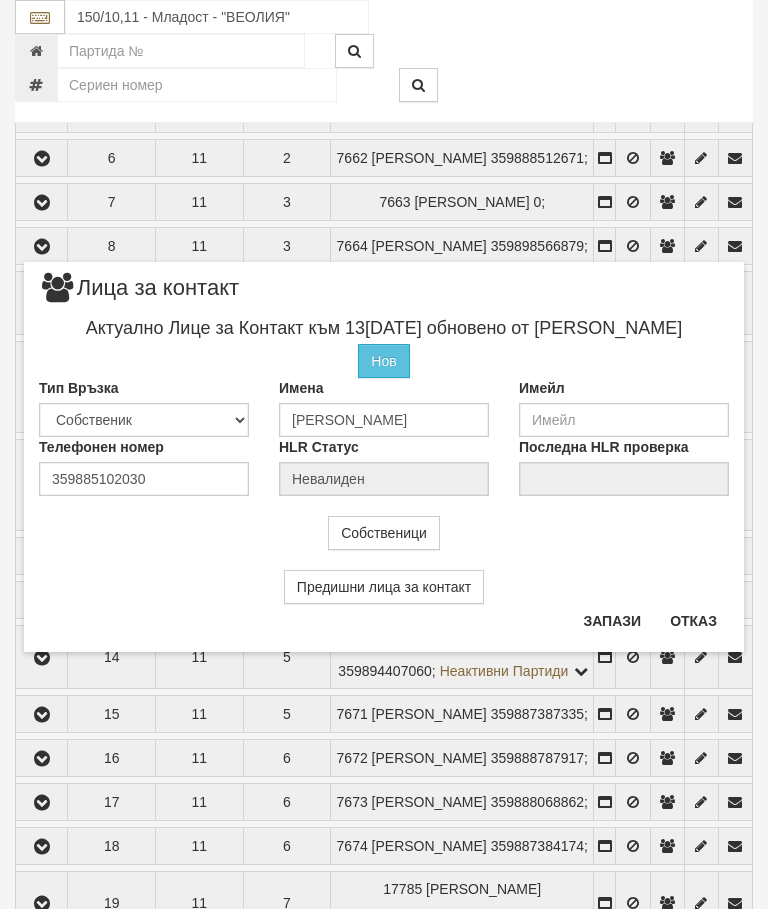 click on "Отказ" at bounding box center [693, 621] 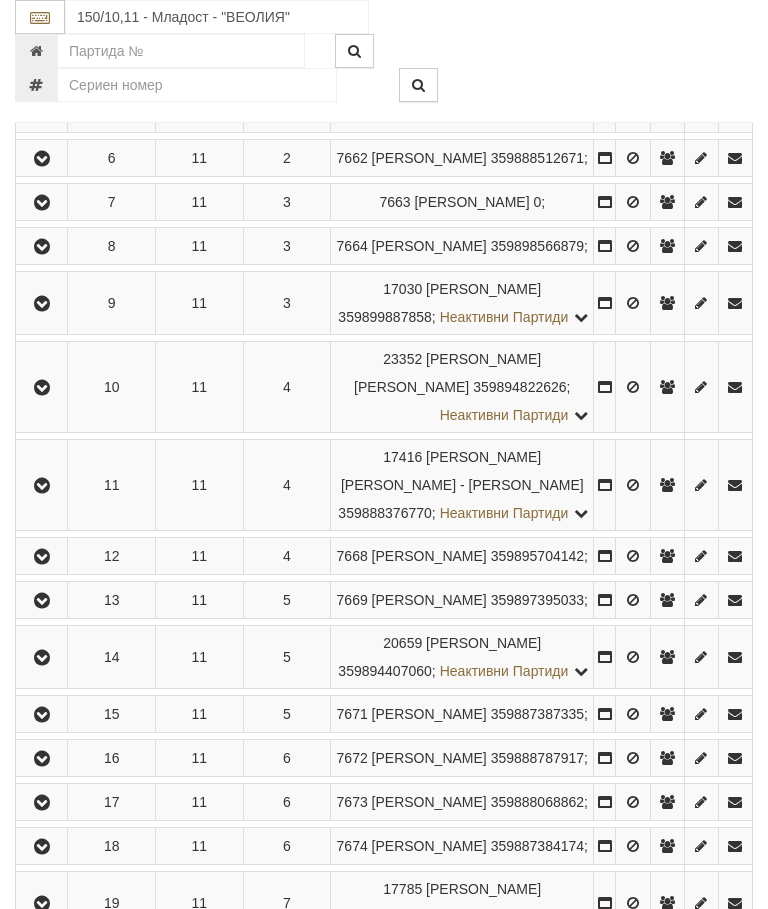 click at bounding box center [42, 203] 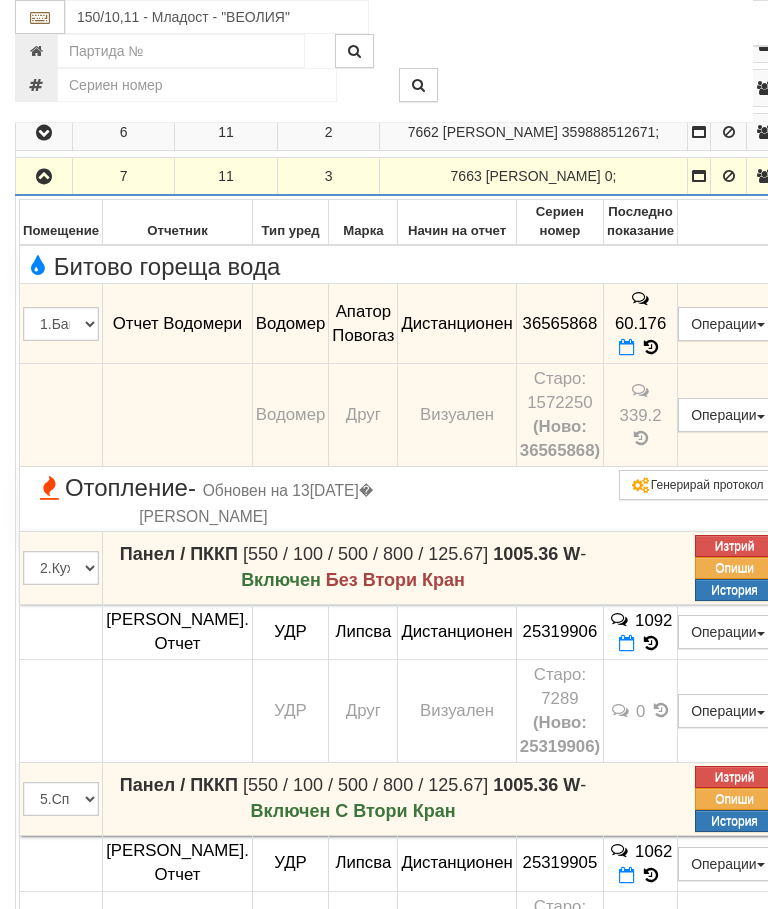 click at bounding box center (651, 347) 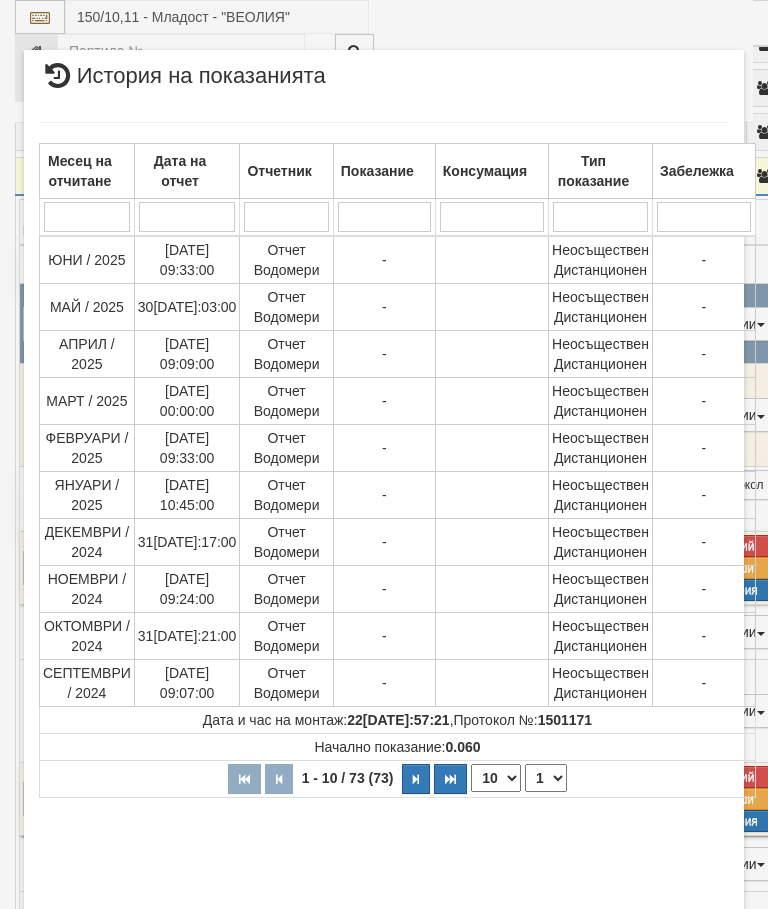 click on "1 2 3 4 5 6 7 8" at bounding box center (546, 778) 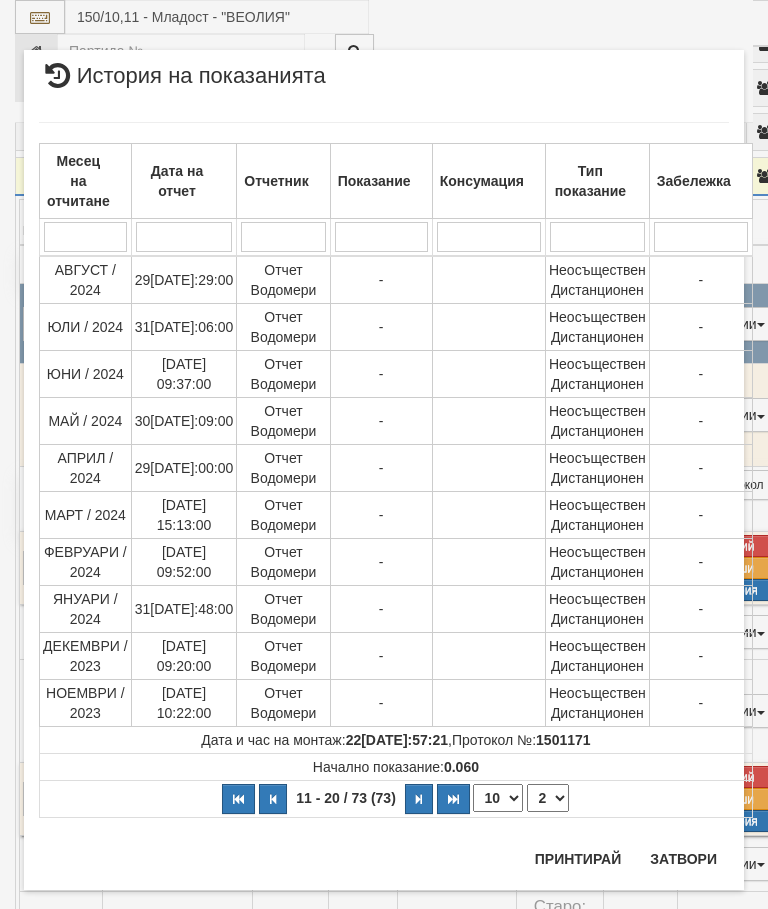click on "1 2 3 4 5 6 7 8" at bounding box center [548, 798] 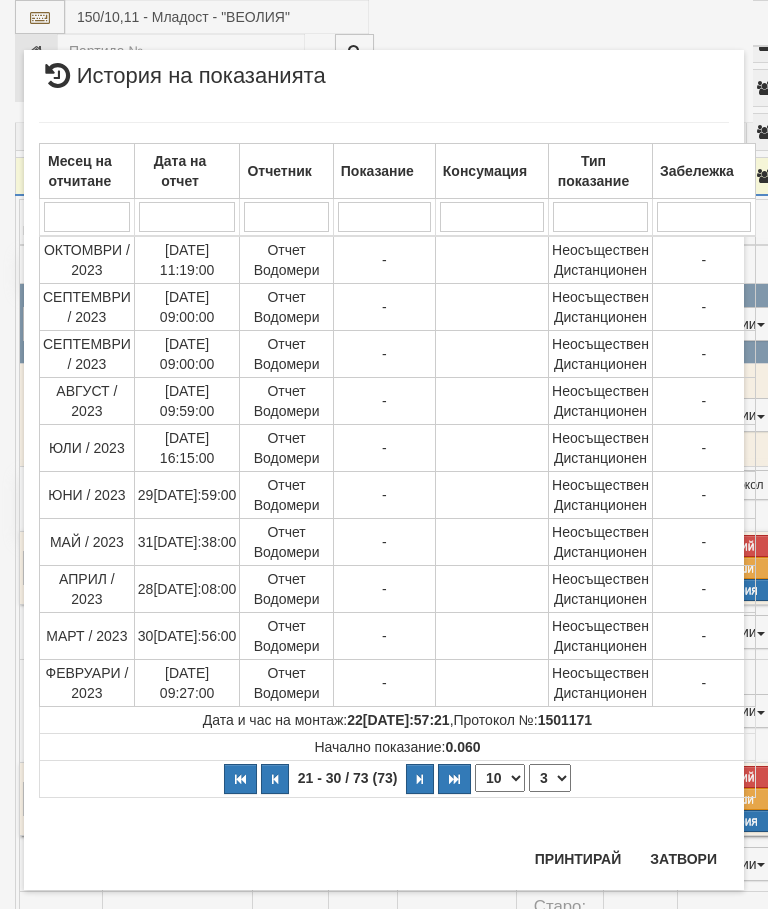 click on "1 2 3 4 5 6 7 8" at bounding box center (550, 778) 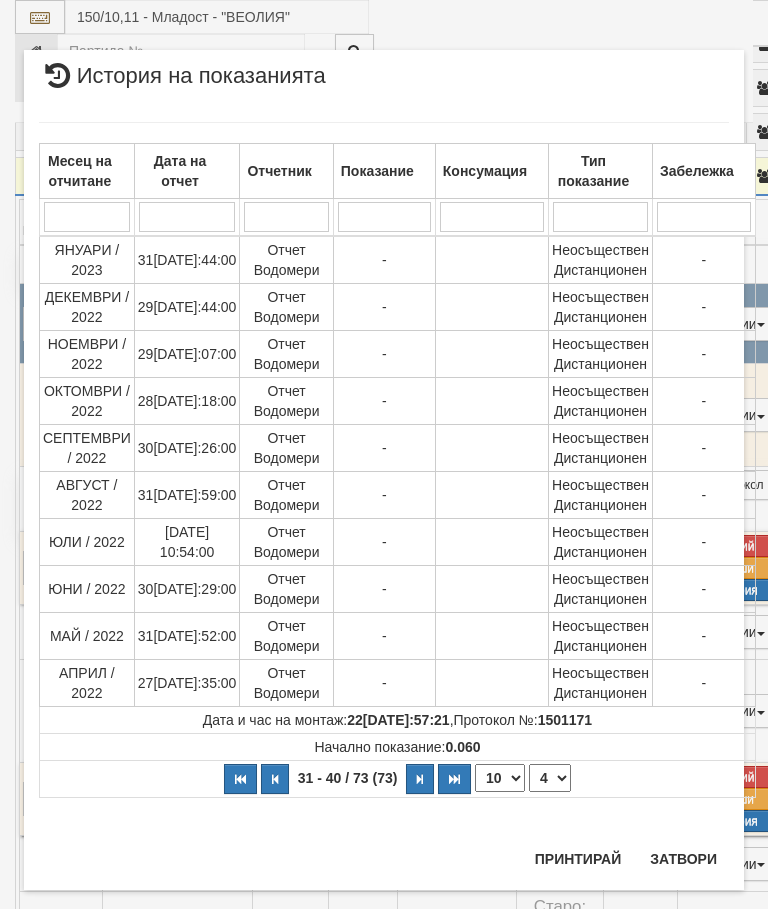 click on "1 2 3 4 5 6 7 8" at bounding box center (550, 778) 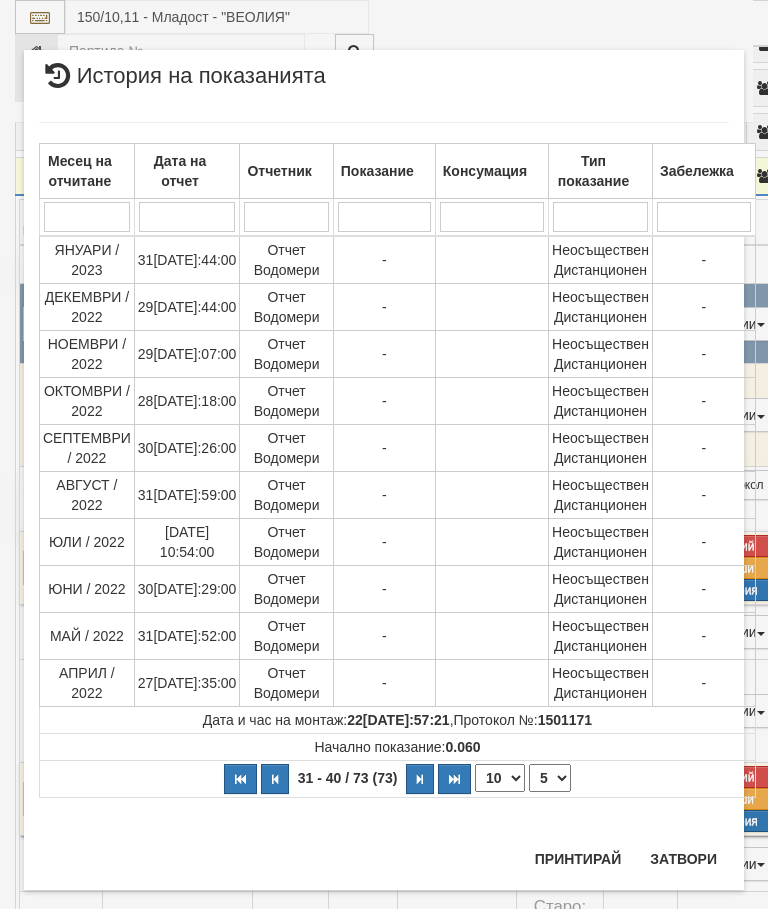 select on "5" 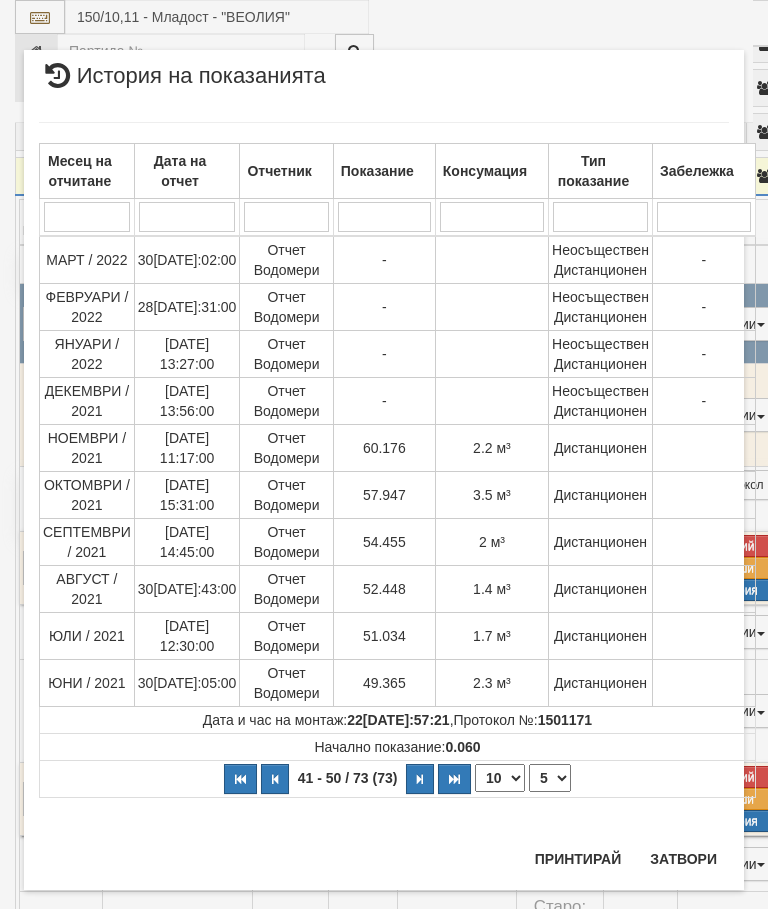click on "Затвори" at bounding box center (683, 859) 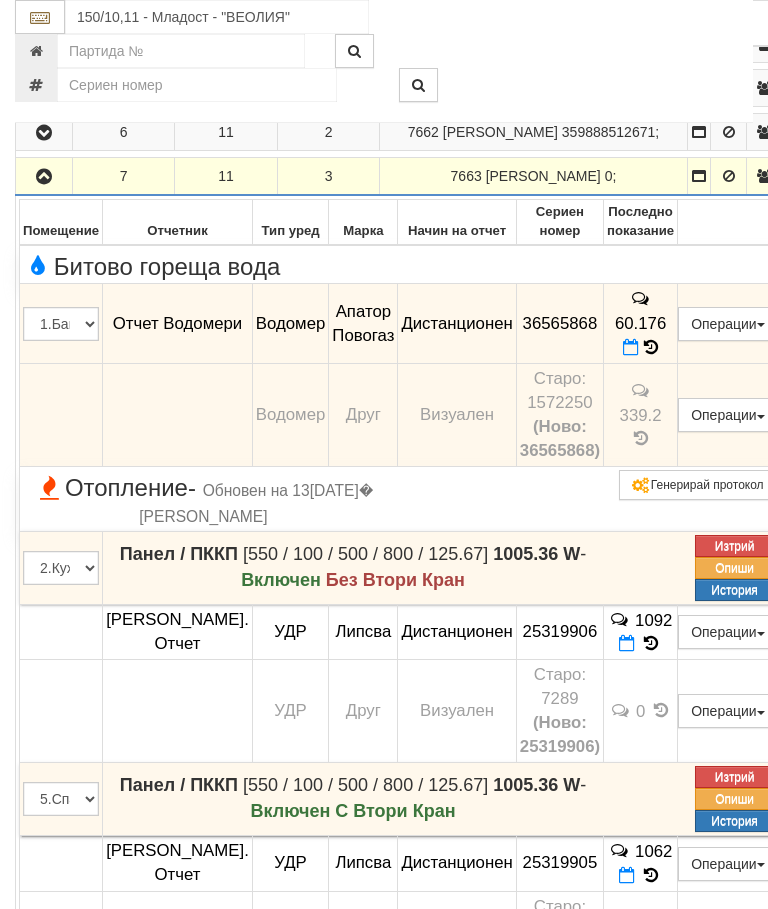 click at bounding box center [44, 176] 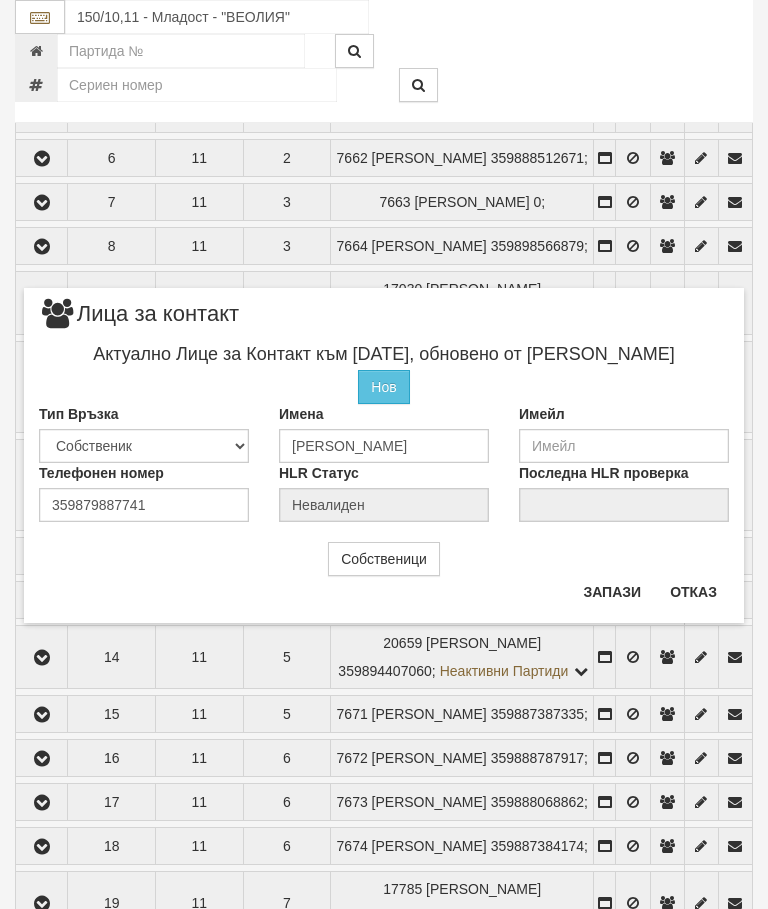click on "Отказ" at bounding box center (693, 592) 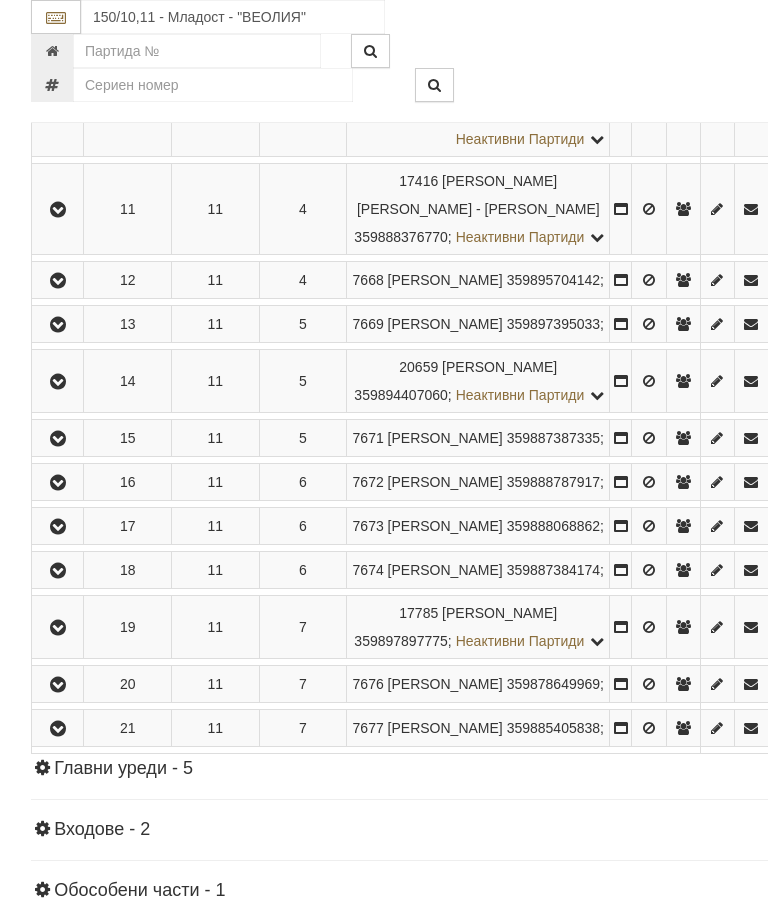 scroll, scrollTop: 2194, scrollLeft: 0, axis: vertical 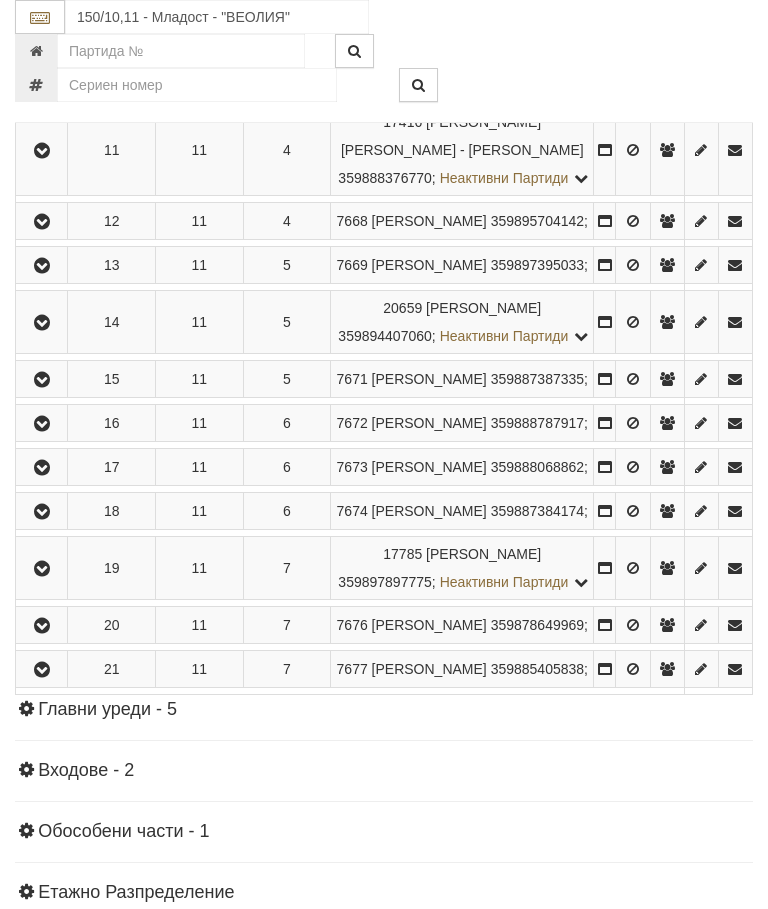 click at bounding box center (42, -88) 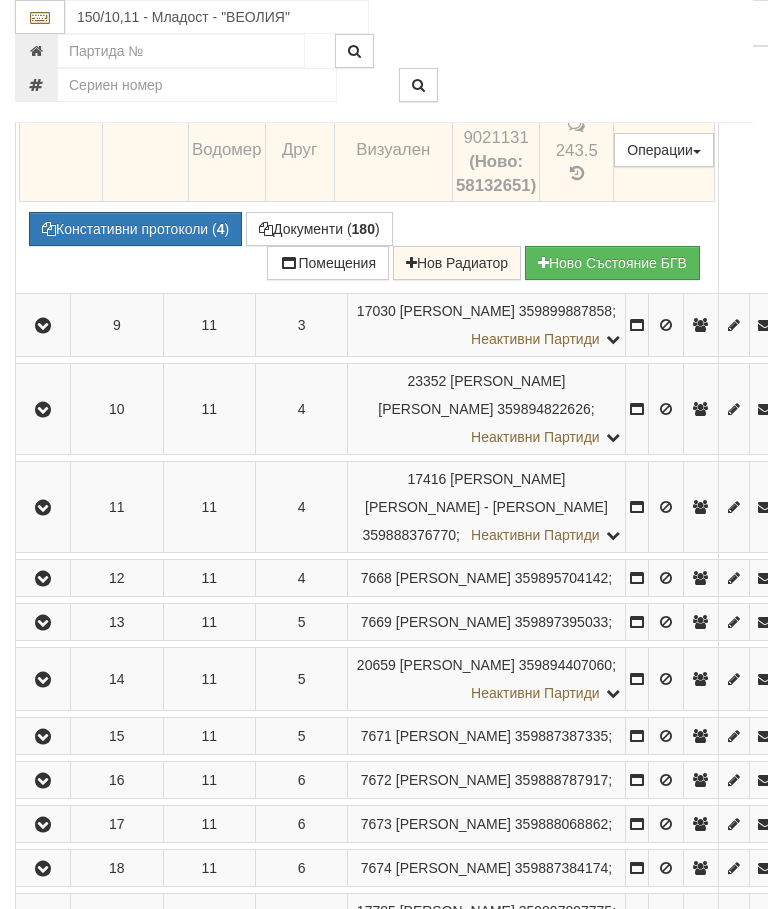 click at bounding box center (43, -89) 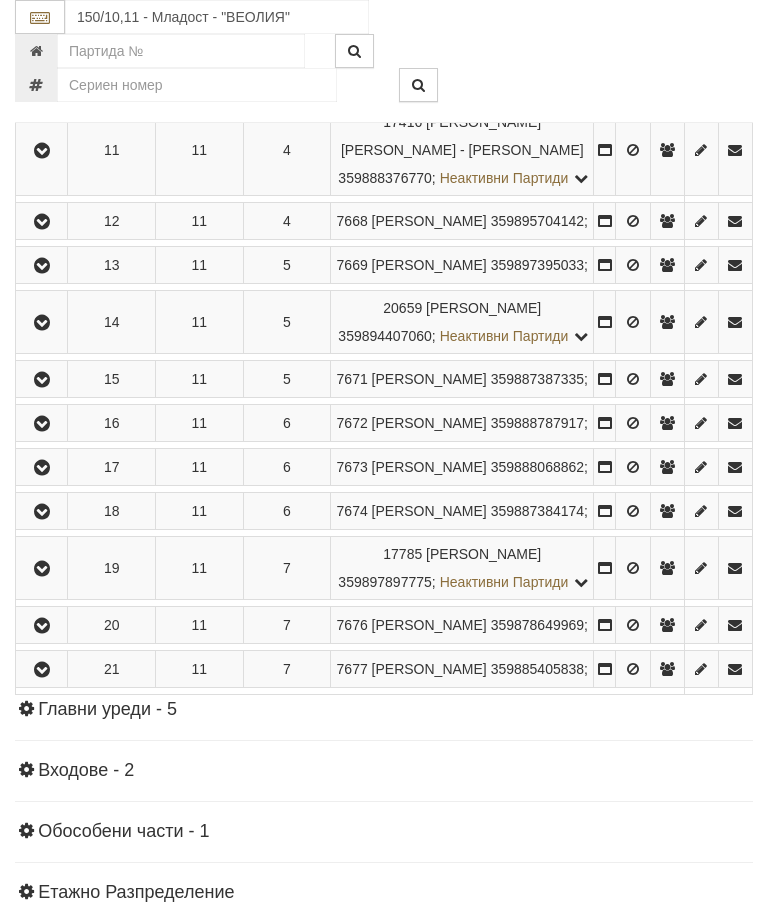 click at bounding box center (42, -31) 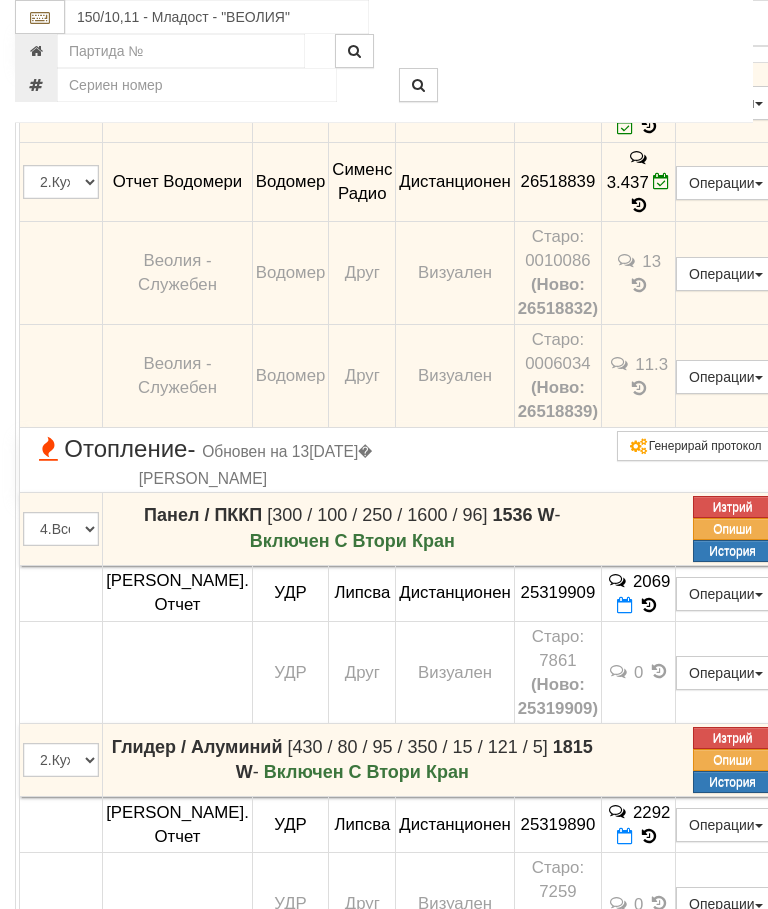 click at bounding box center [44, -57] 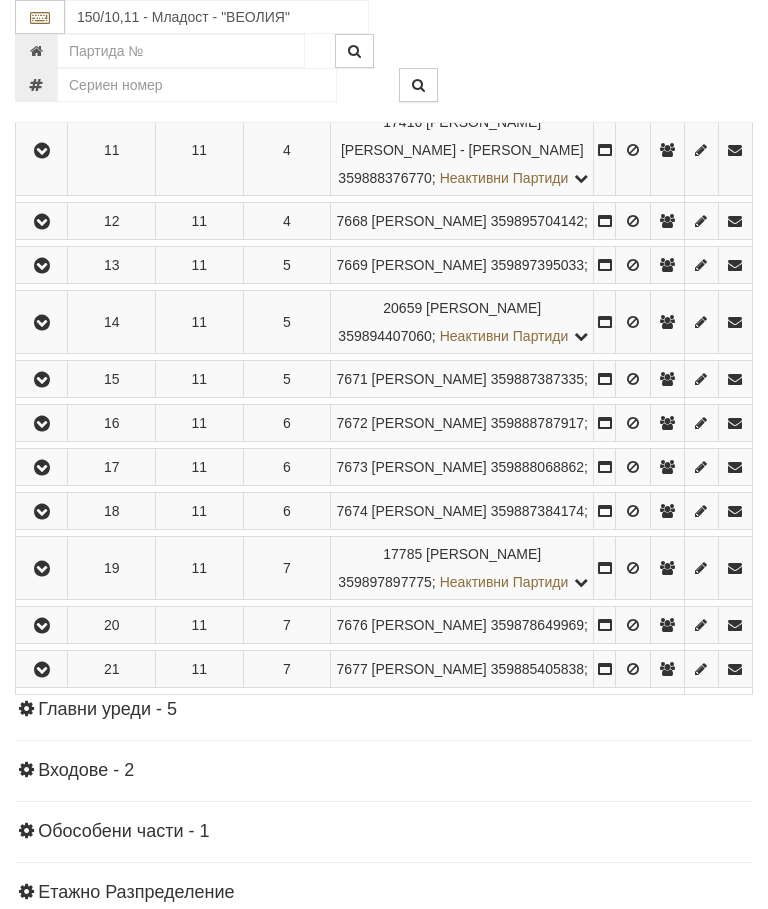 click at bounding box center (42, 53) 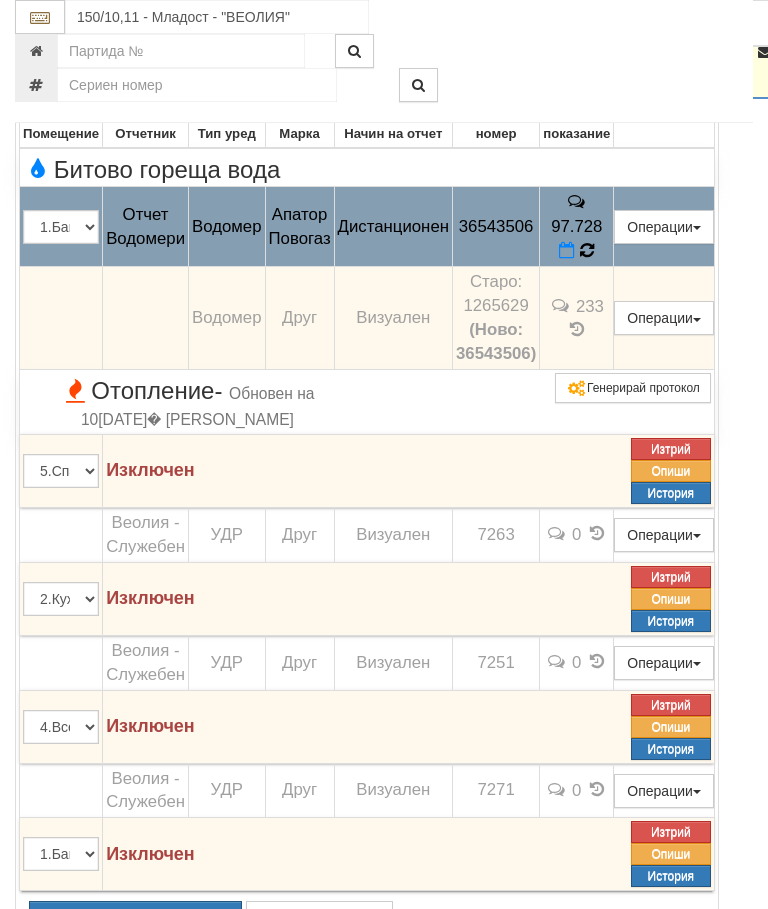 click at bounding box center (587, 250) 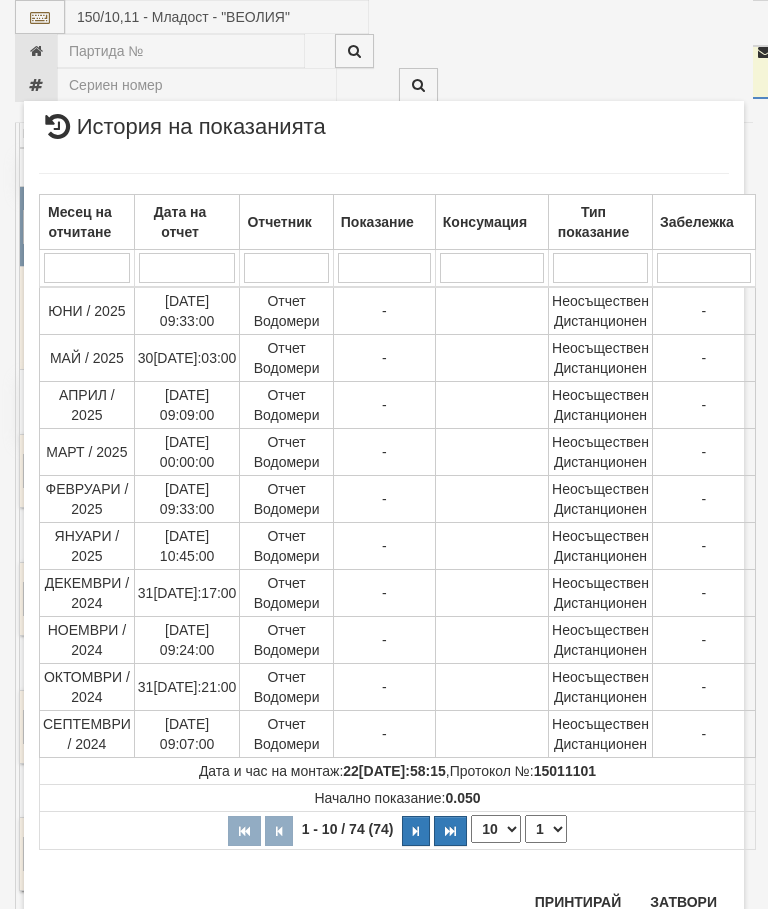 scroll, scrollTop: 1660, scrollLeft: 0, axis: vertical 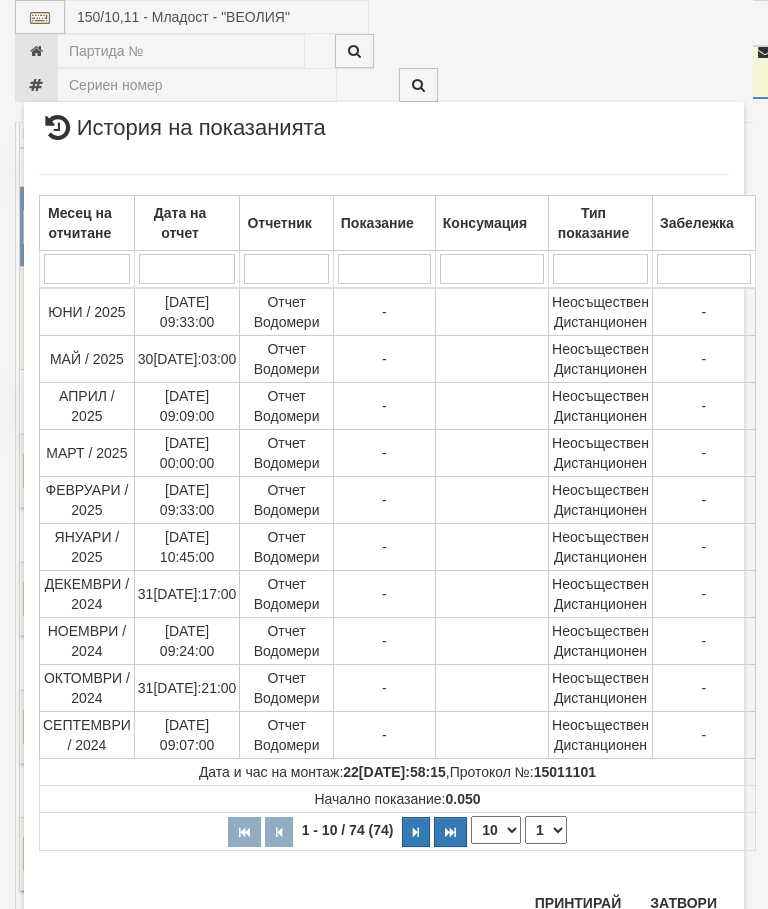 click on "1 2 3 4 5 6 7 8" at bounding box center (546, 830) 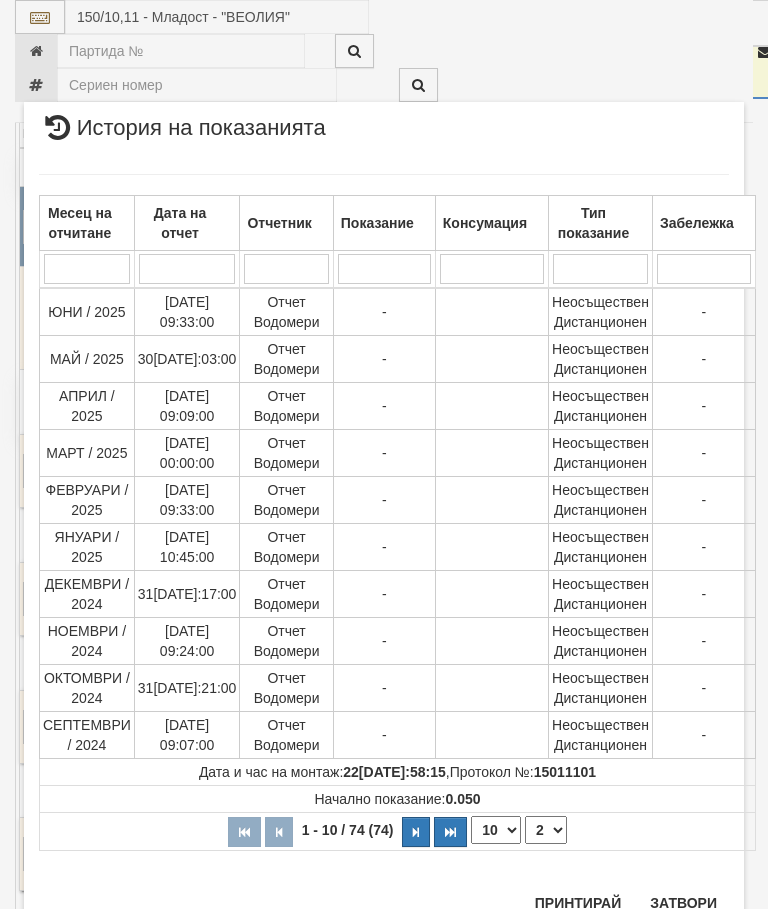 select on "2" 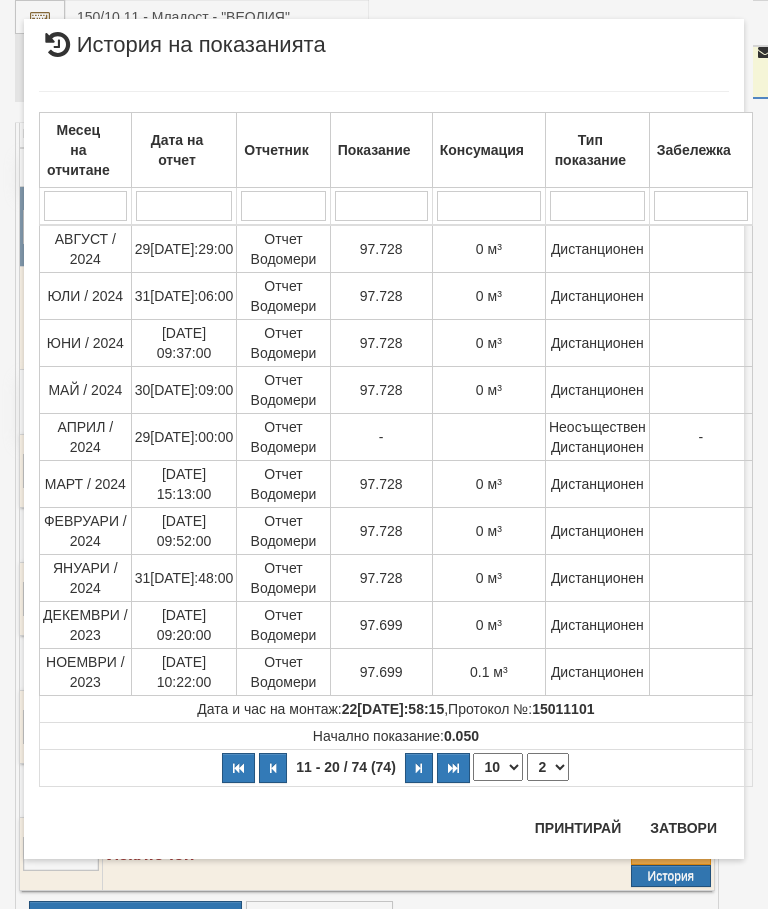 scroll, scrollTop: 0, scrollLeft: 0, axis: both 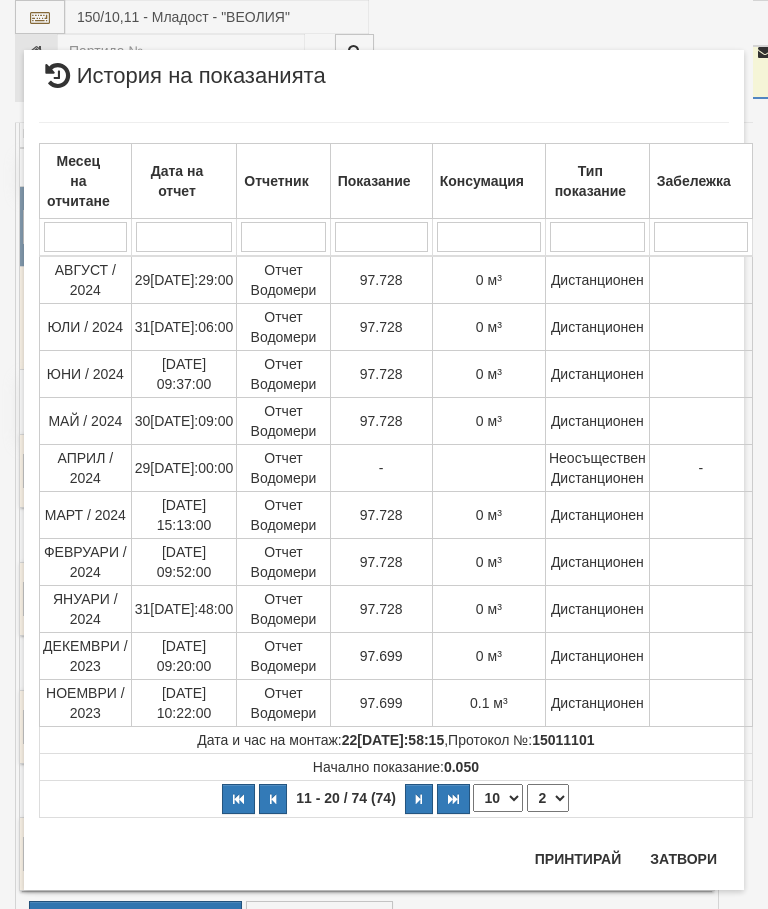 click on "Затвори" at bounding box center [683, 859] 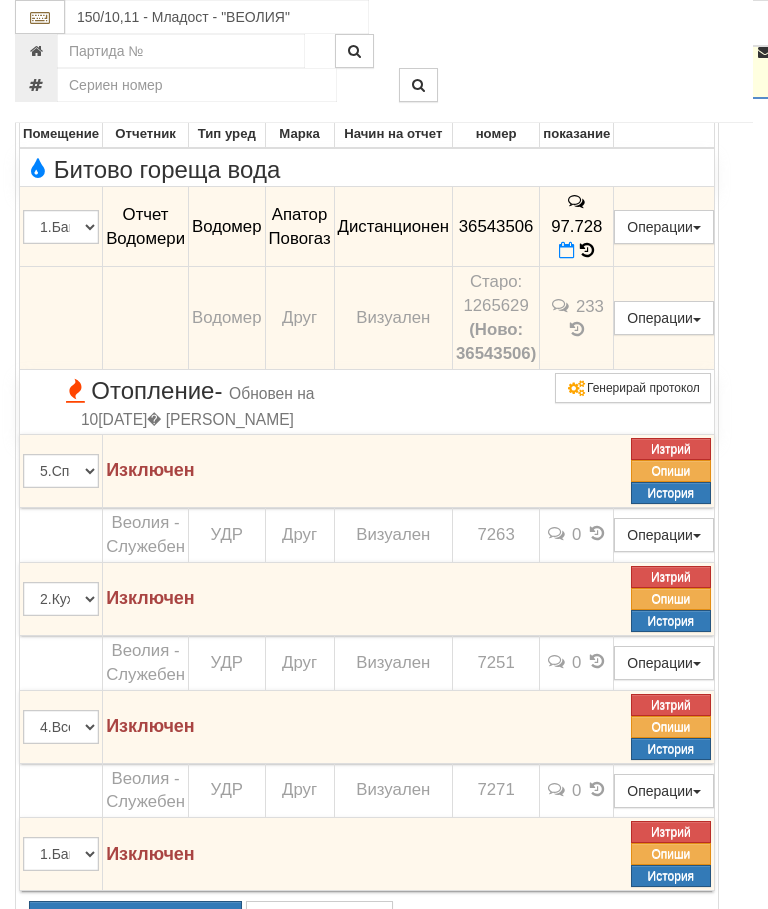 click at bounding box center [43, 53] 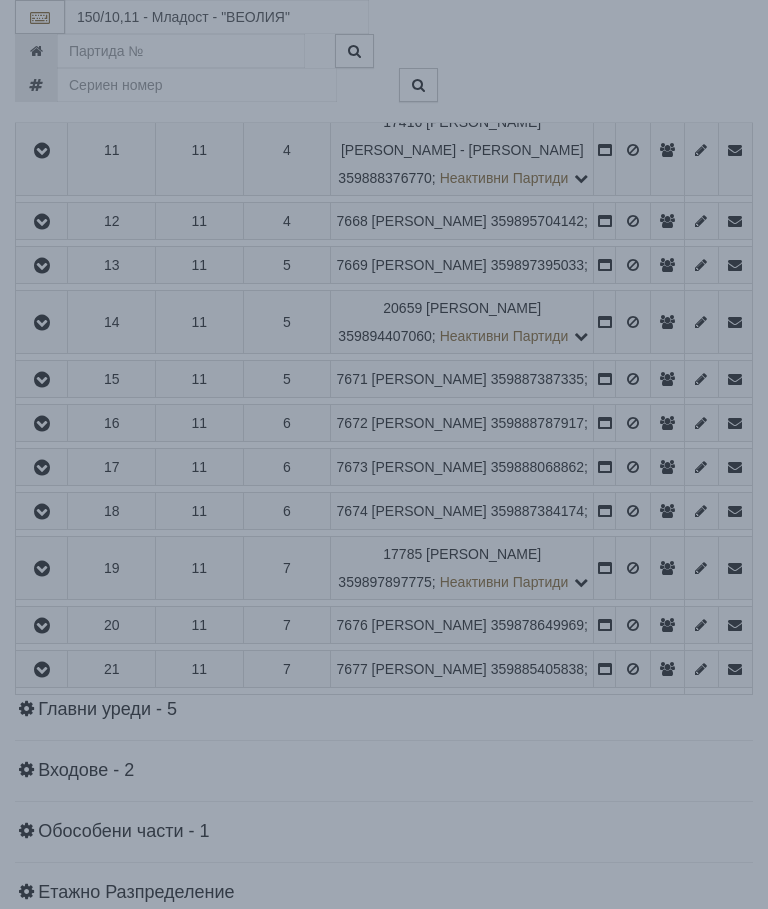 click on "× Зареждане... Данните за апартамента се зареждат. Моля изчакайте..." at bounding box center (384, 454) 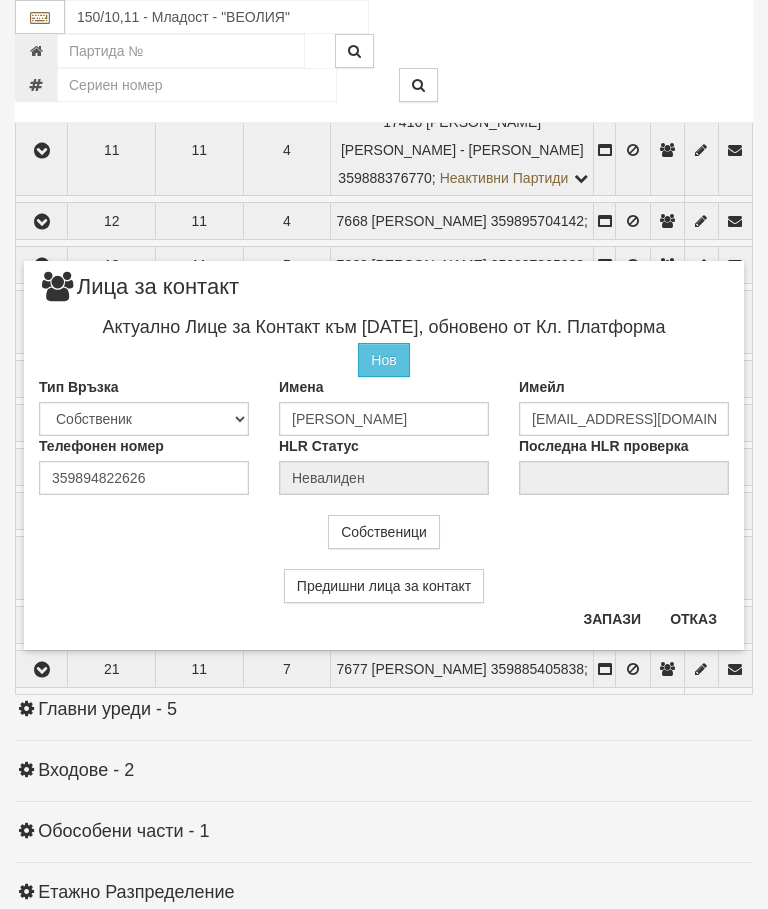 click on "Отказ" at bounding box center (693, 619) 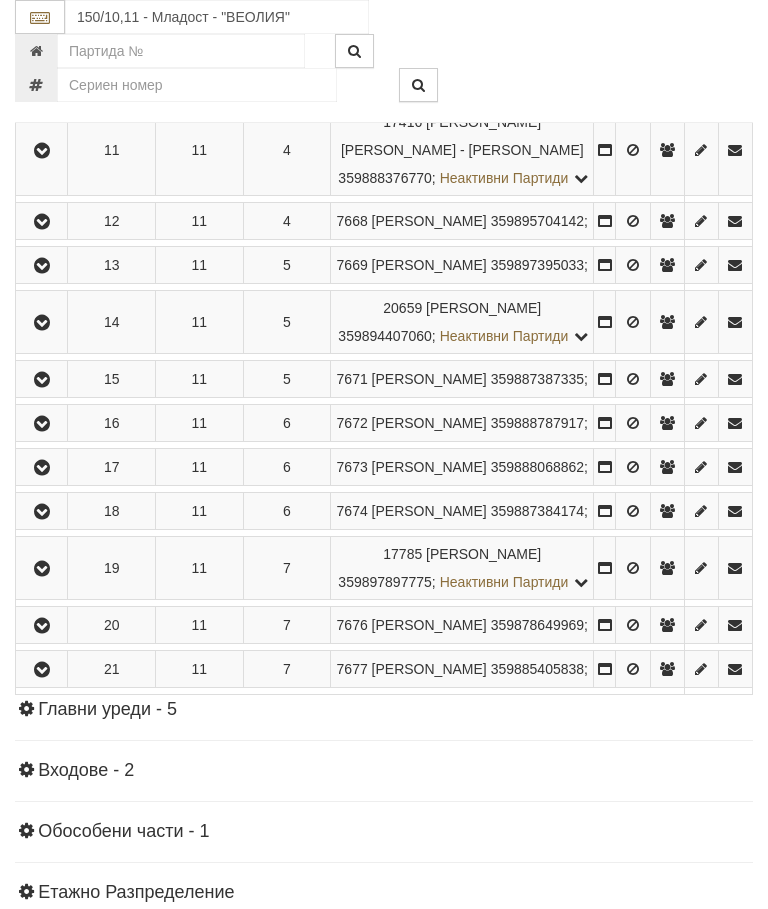 click at bounding box center (42, 151) 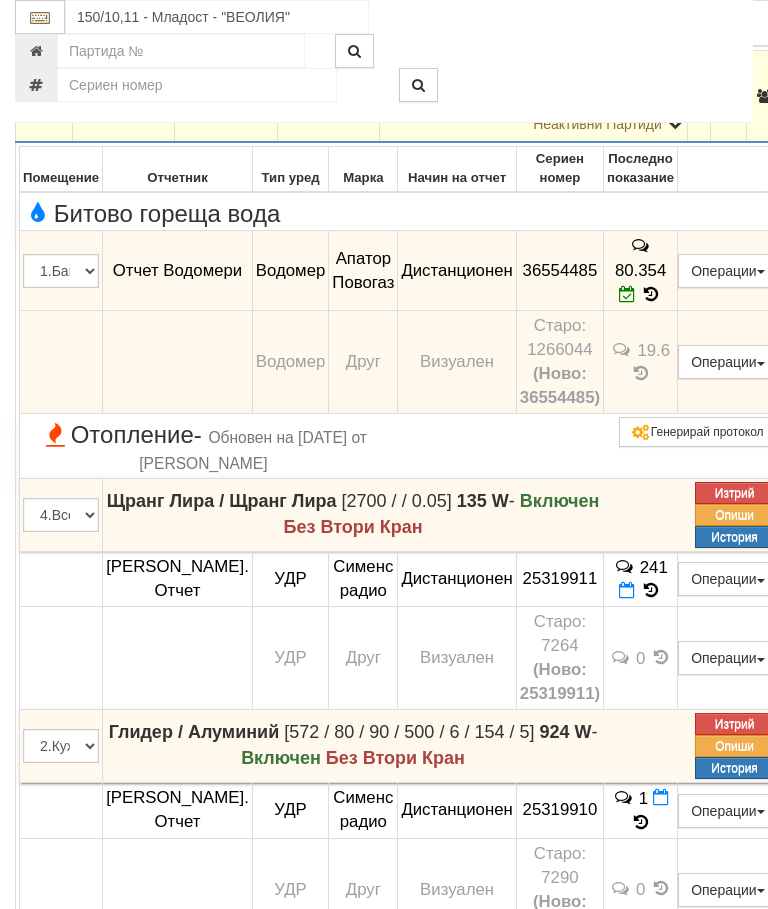 click at bounding box center (44, 97) 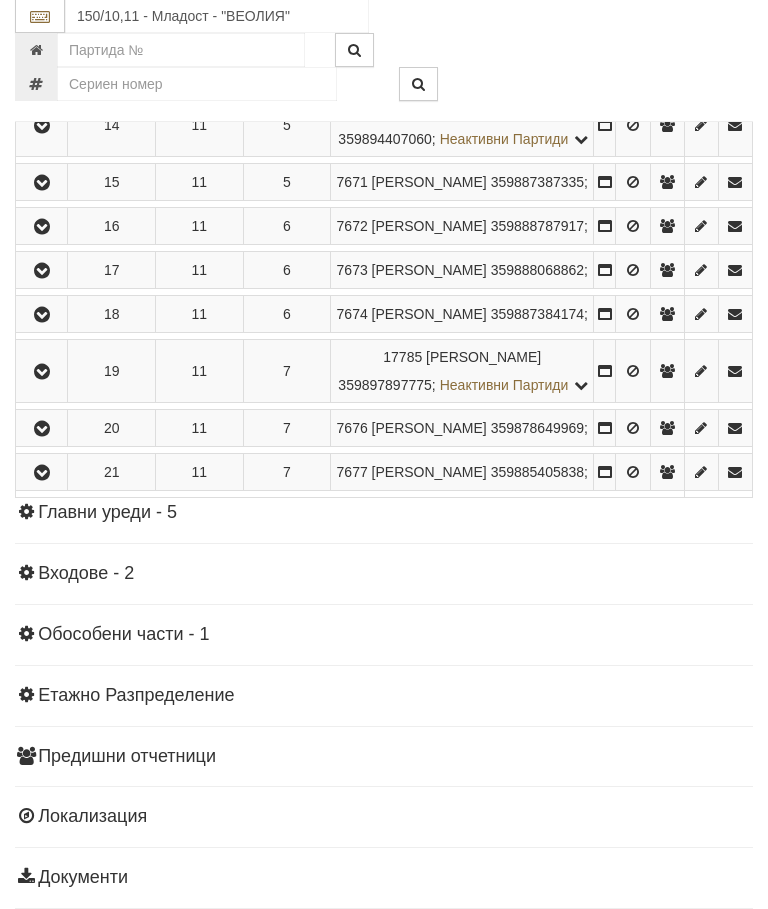 scroll, scrollTop: 2581, scrollLeft: 0, axis: vertical 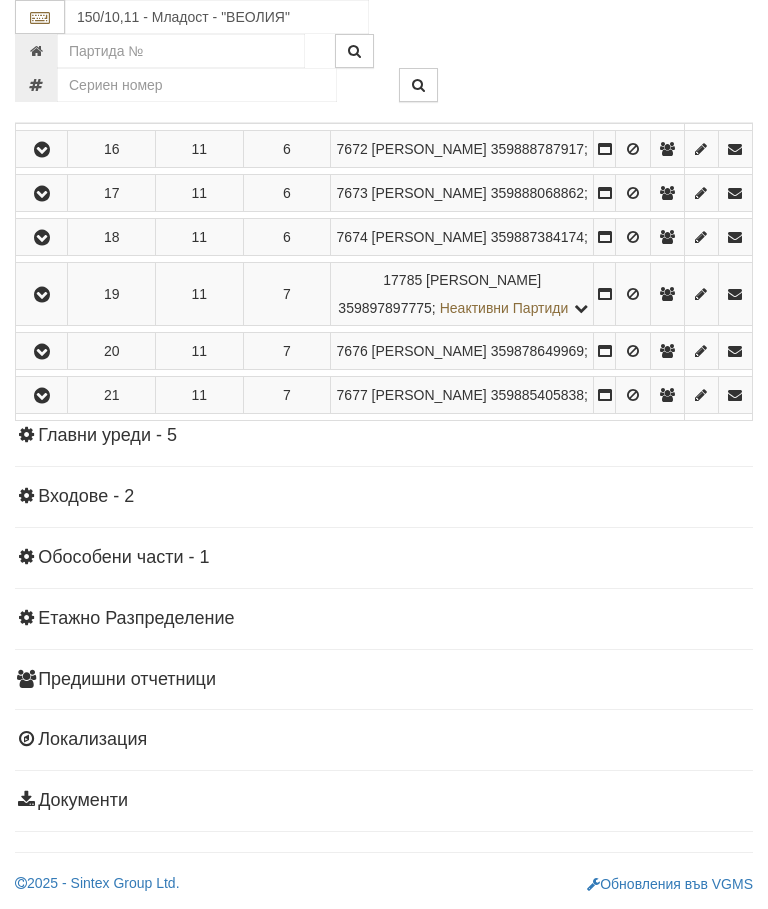 click at bounding box center [42, -52] 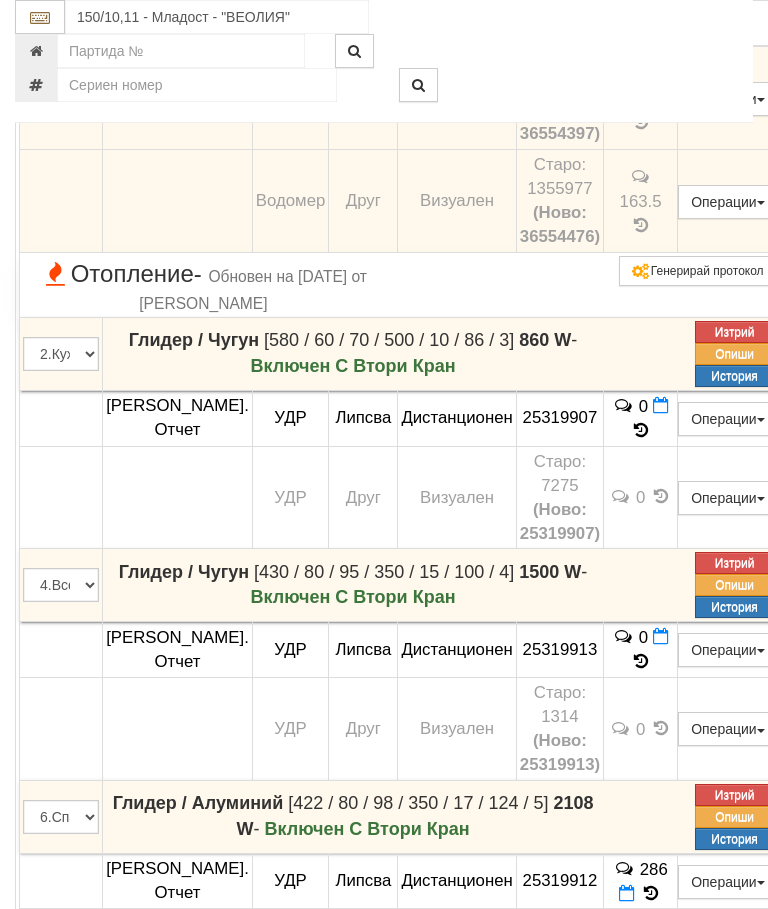 click at bounding box center [651, -49] 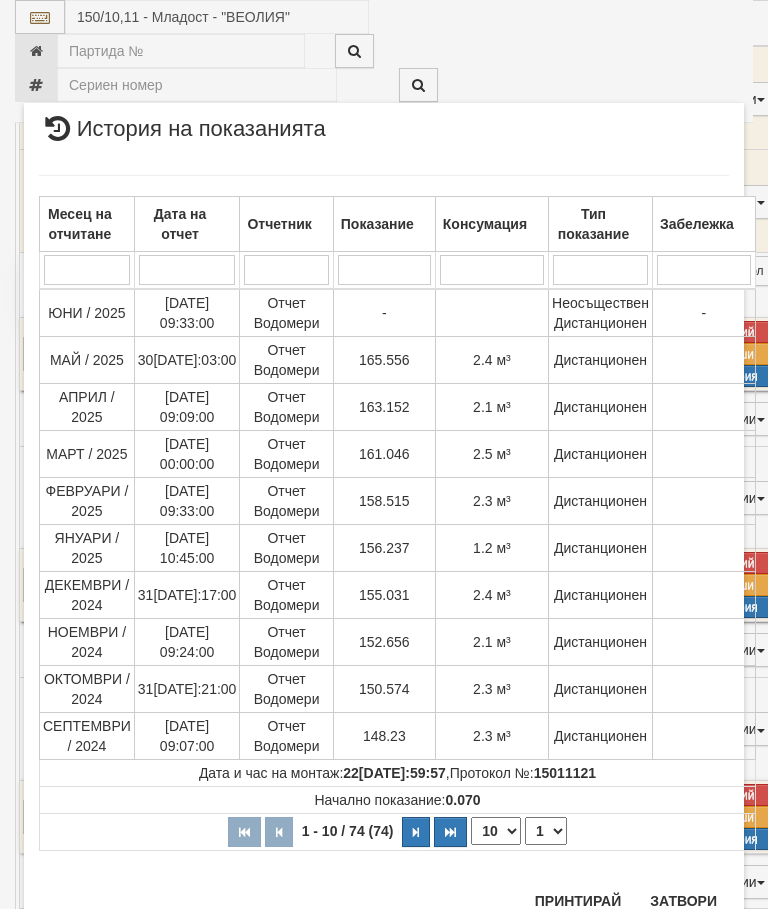 scroll, scrollTop: 1715, scrollLeft: 0, axis: vertical 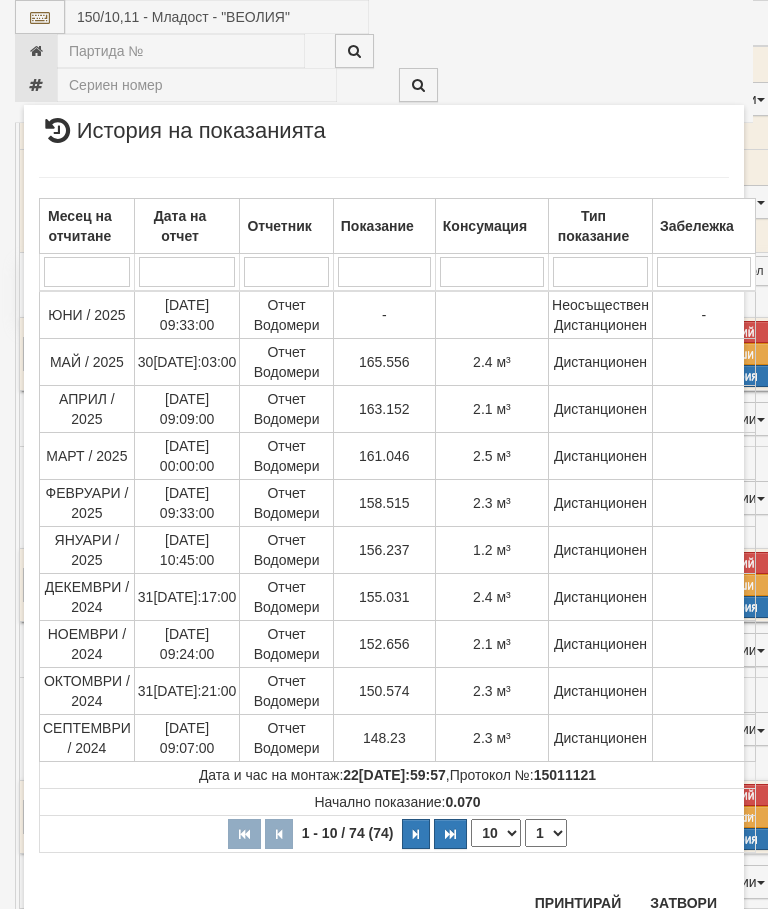 click on "Затвори" at bounding box center (683, 903) 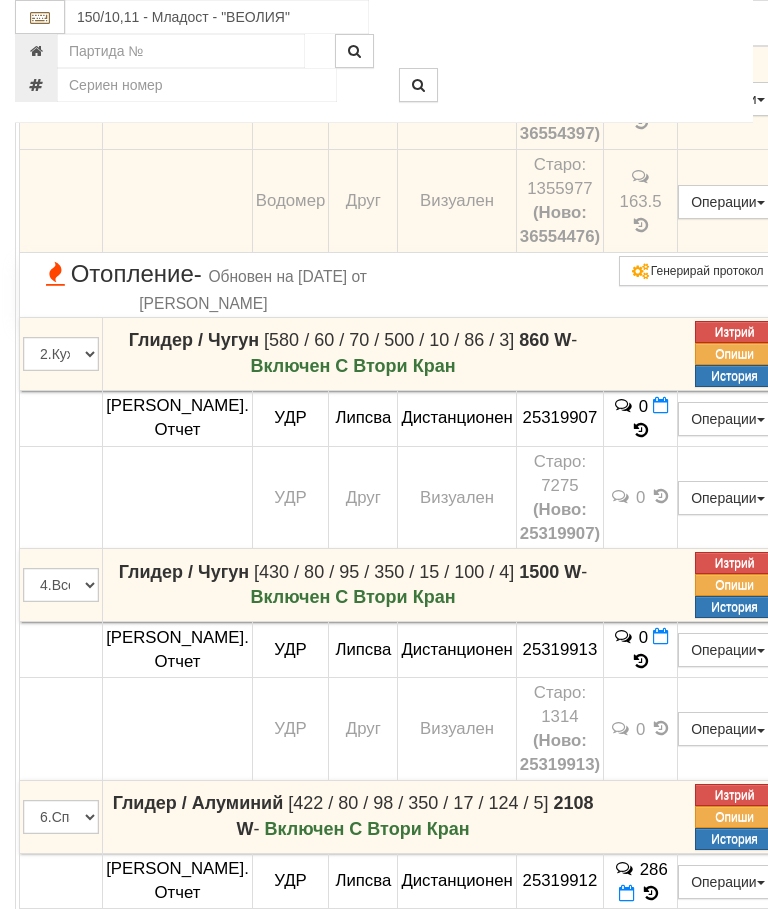 click at bounding box center (44, -219) 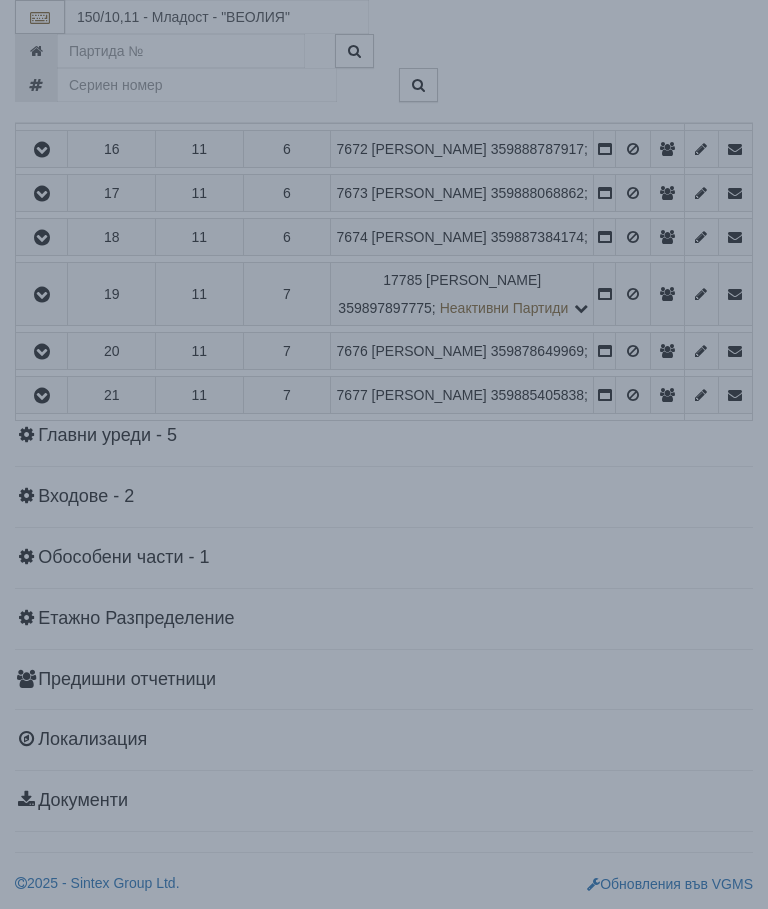 click on "× Зареждане... Данните за апартамента се зареждат. Моля изчакайте..." at bounding box center (384, 454) 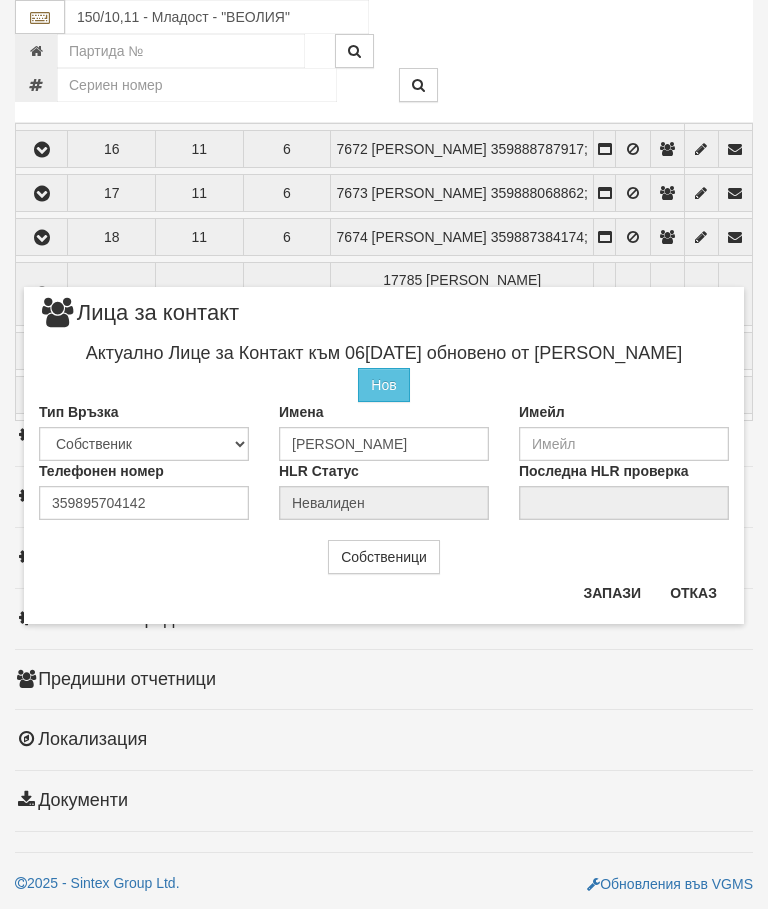 click on "Отказ" at bounding box center (693, 593) 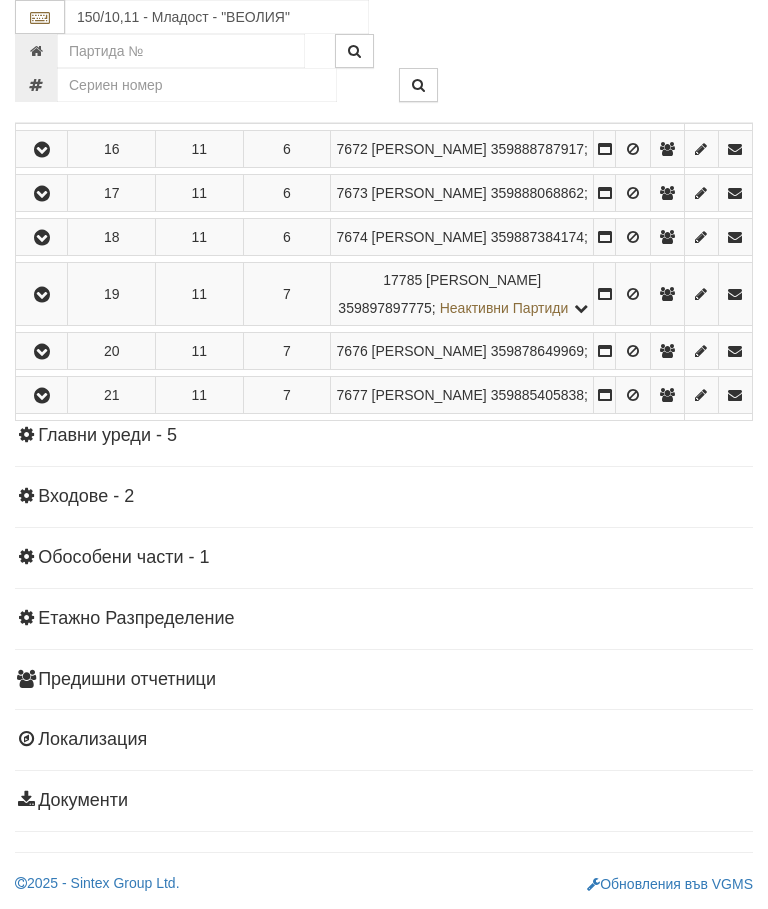 click at bounding box center [42, -8] 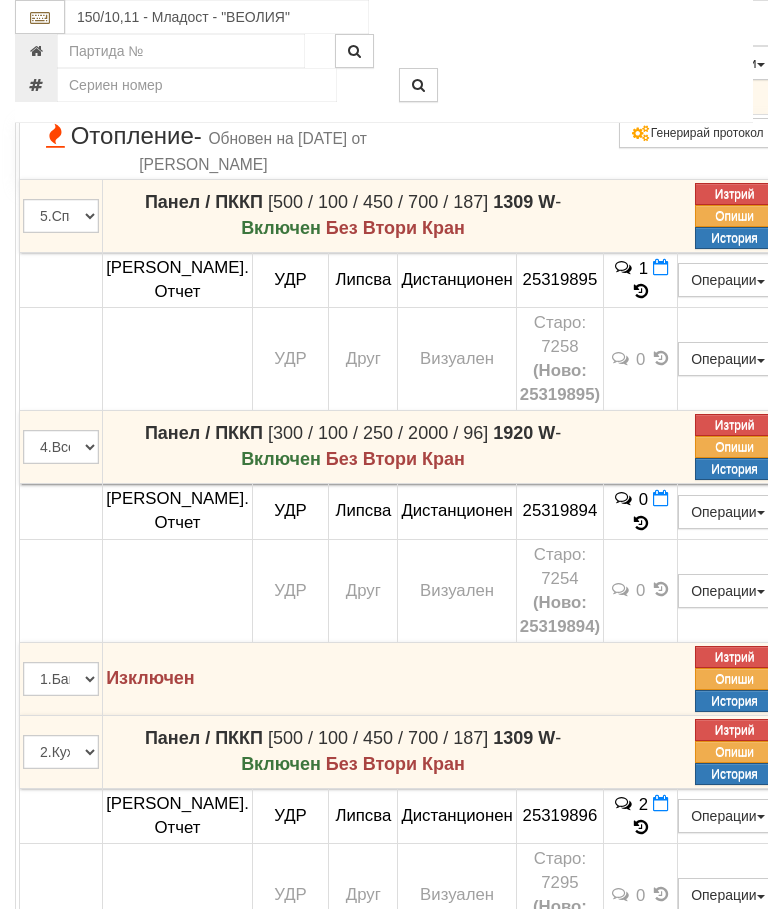 click at bounding box center (44, -175) 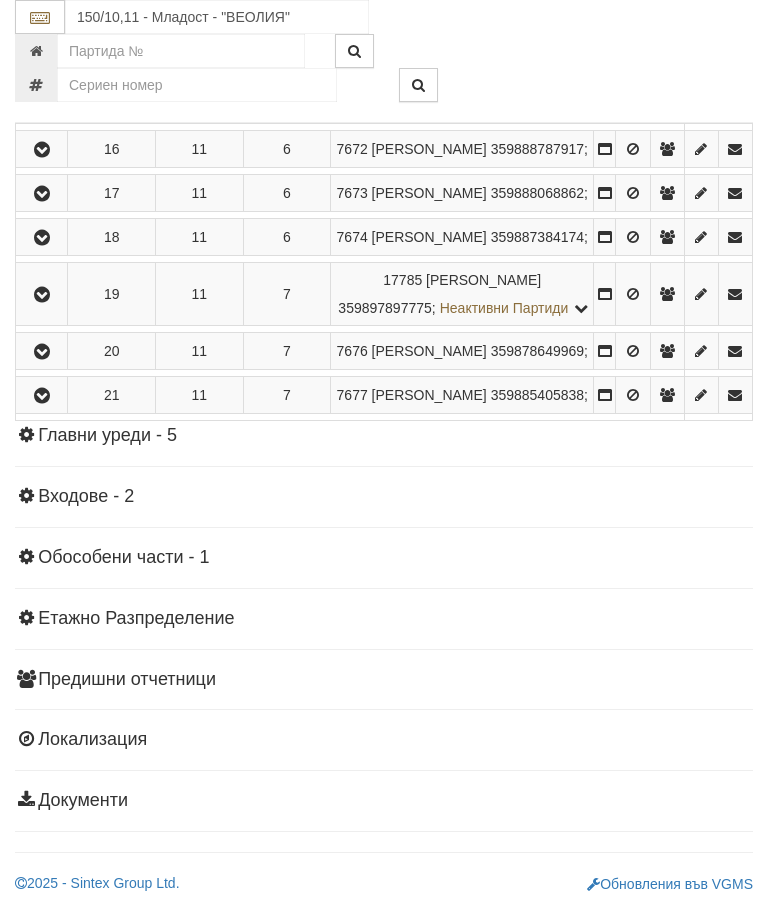 click at bounding box center (42, 49) 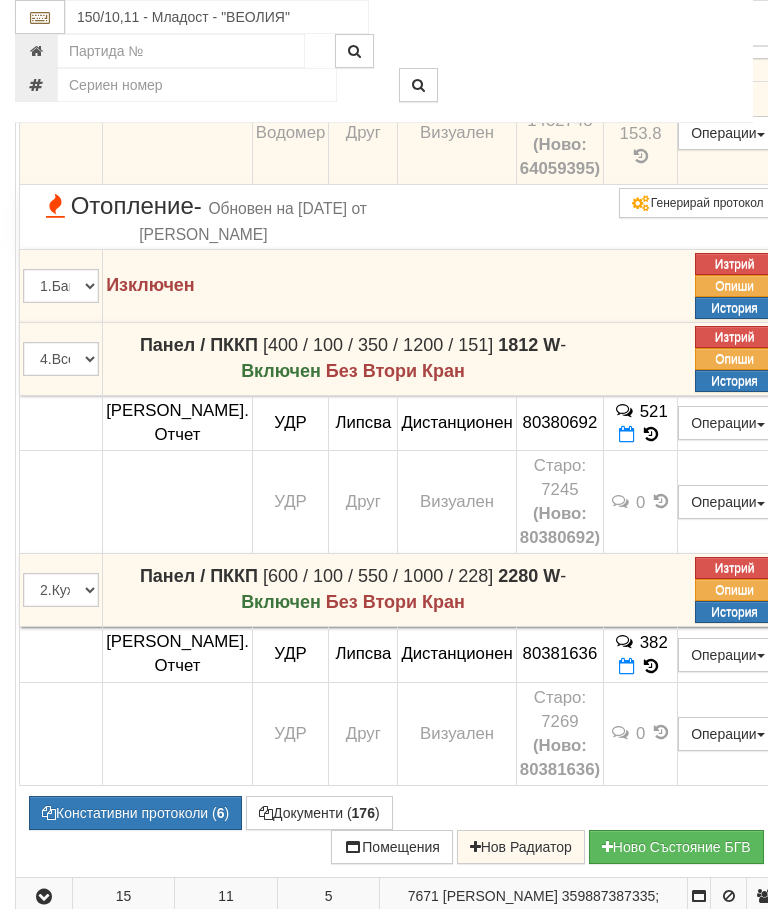 click at bounding box center (44, -118) 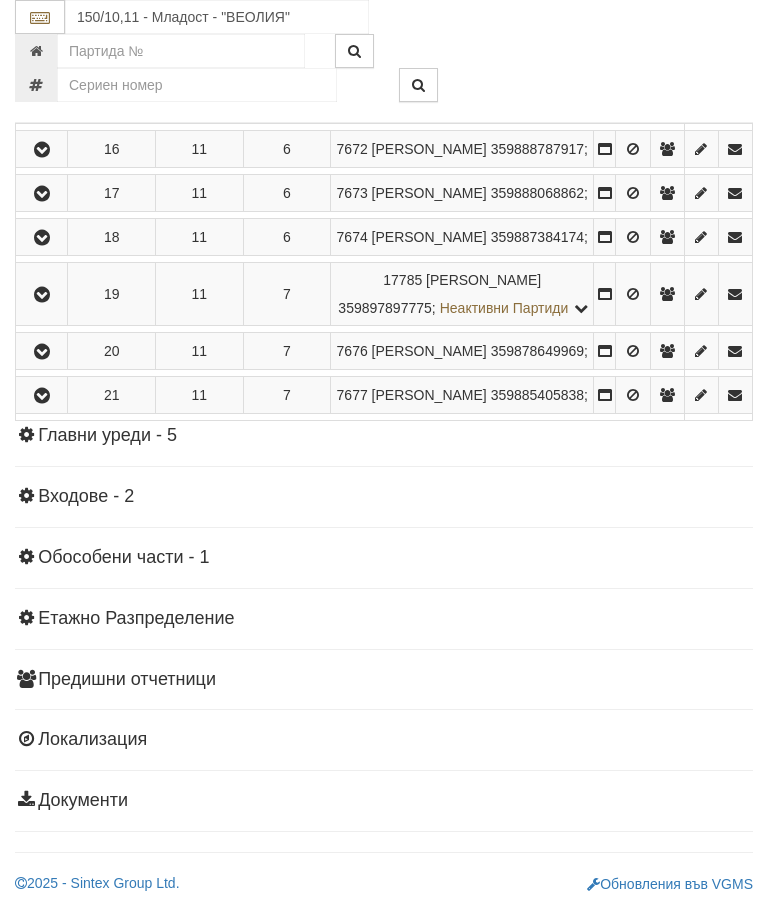 click at bounding box center (42, 106) 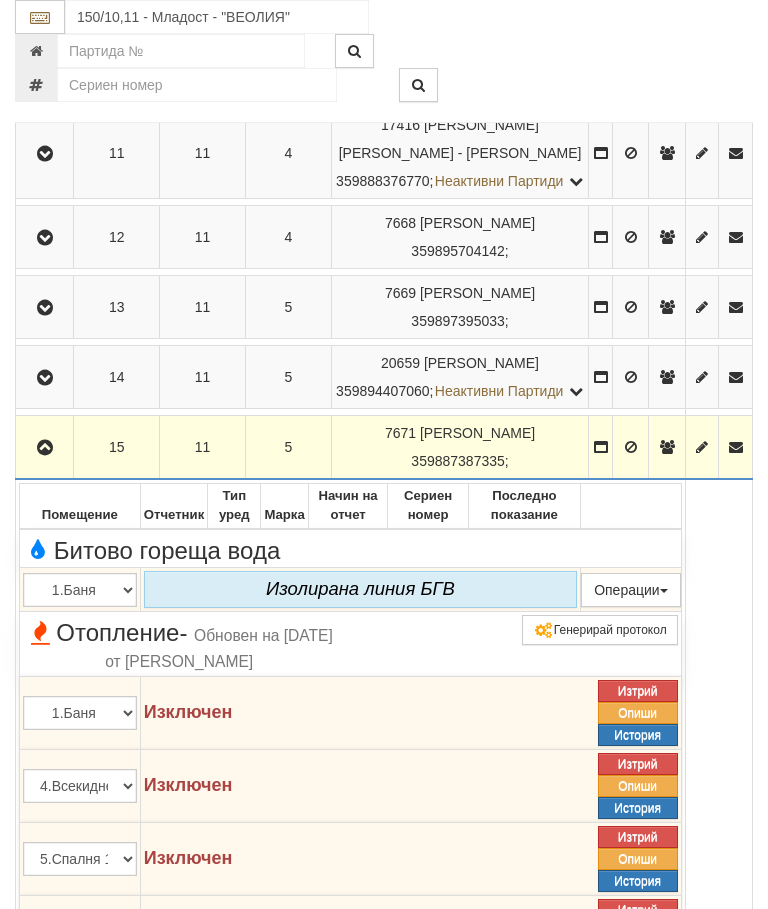 click at bounding box center (45, 448) 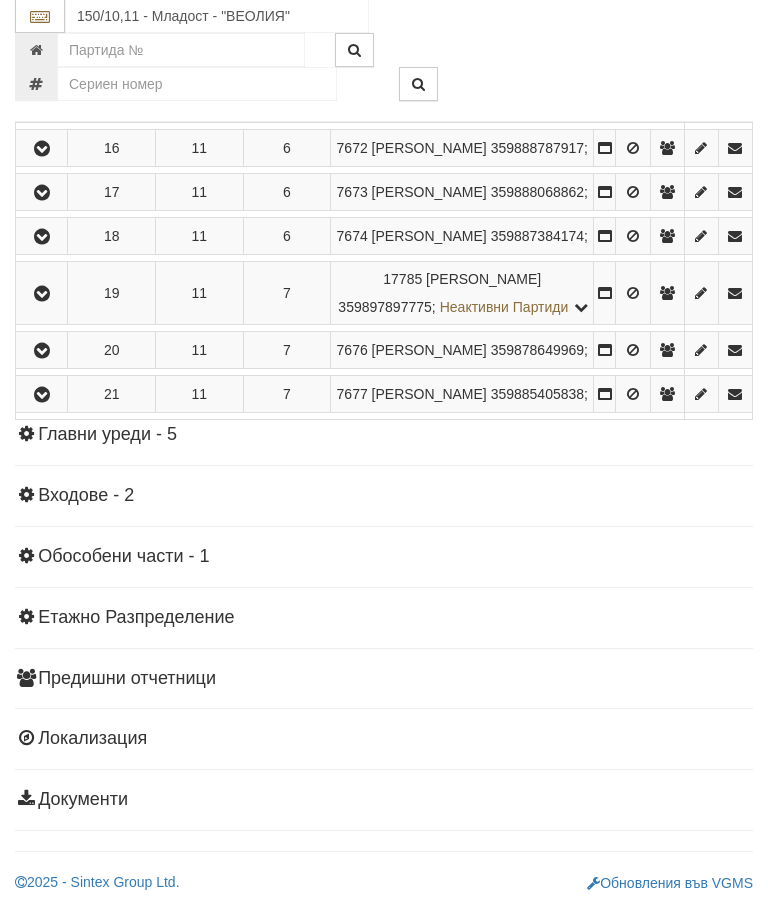 scroll, scrollTop: 2730, scrollLeft: 0, axis: vertical 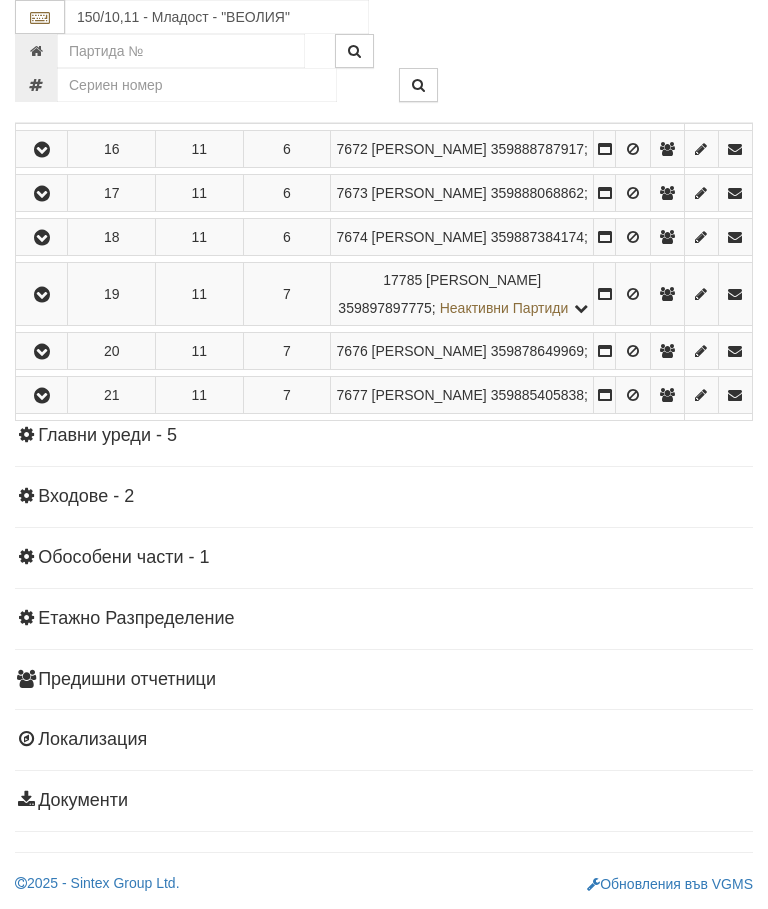 click at bounding box center [42, 150] 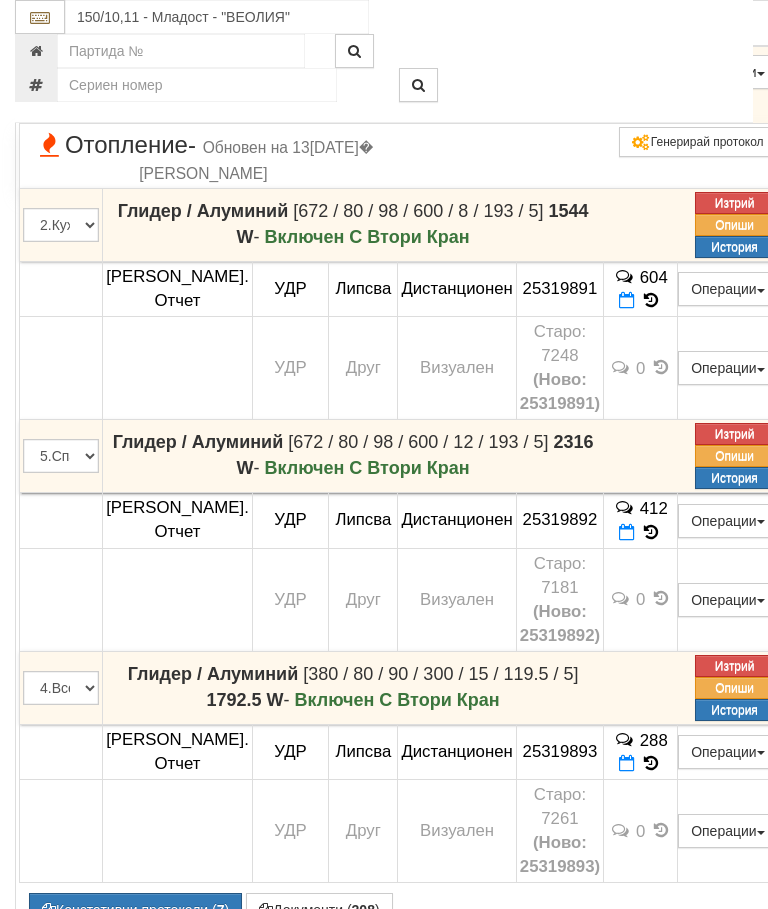 click at bounding box center (44, -166) 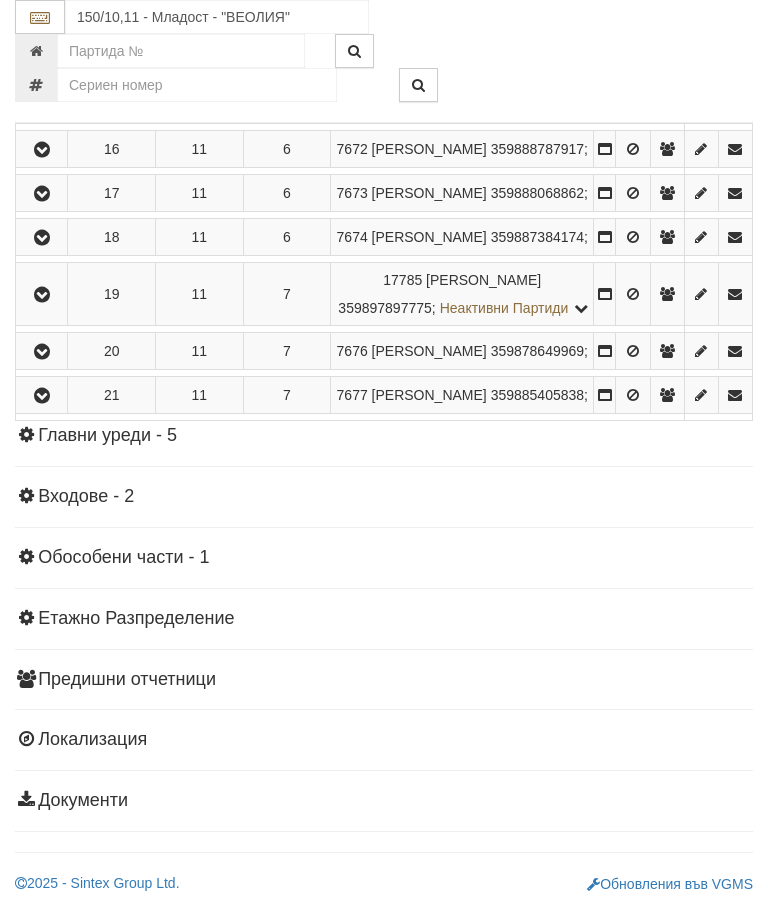 click at bounding box center (42, 194) 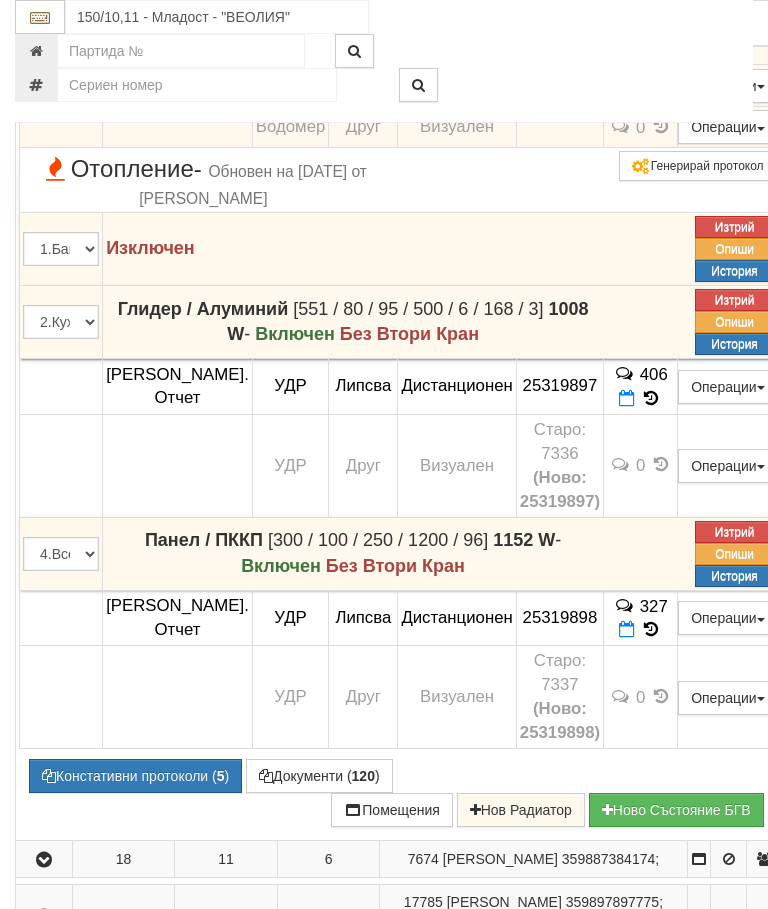 click at bounding box center [44, -122] 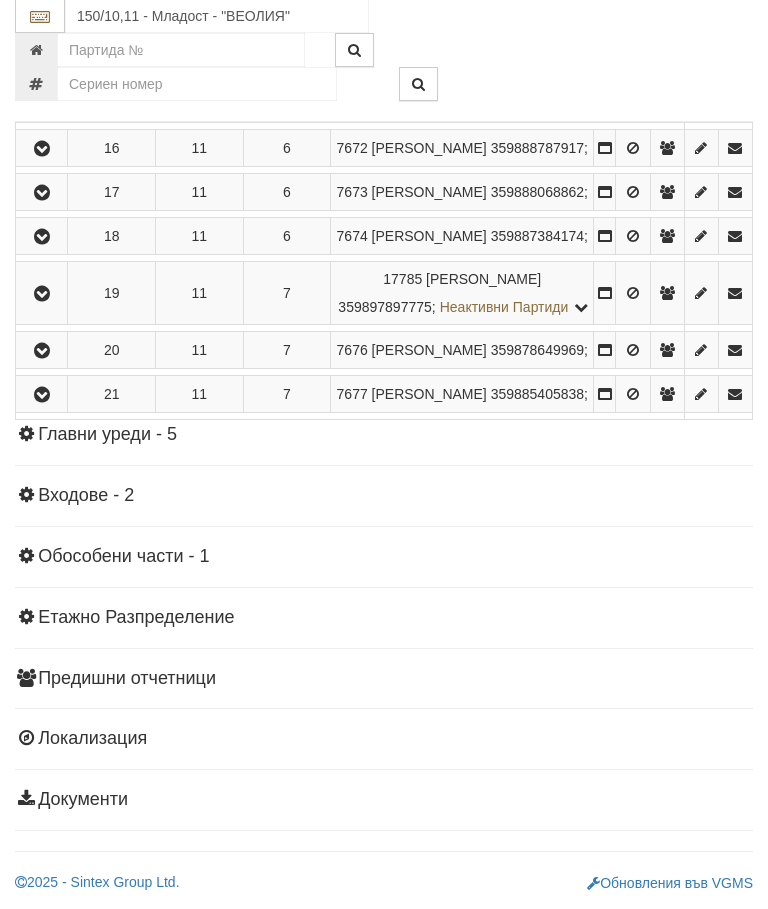 click at bounding box center (42, 238) 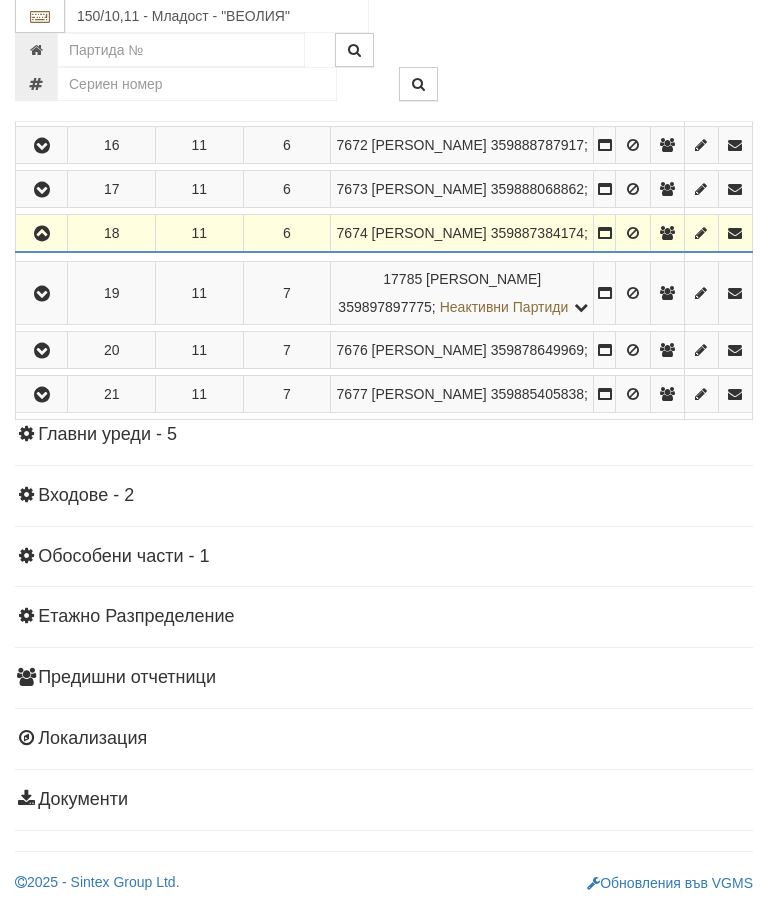 scroll, scrollTop: 2944, scrollLeft: 0, axis: vertical 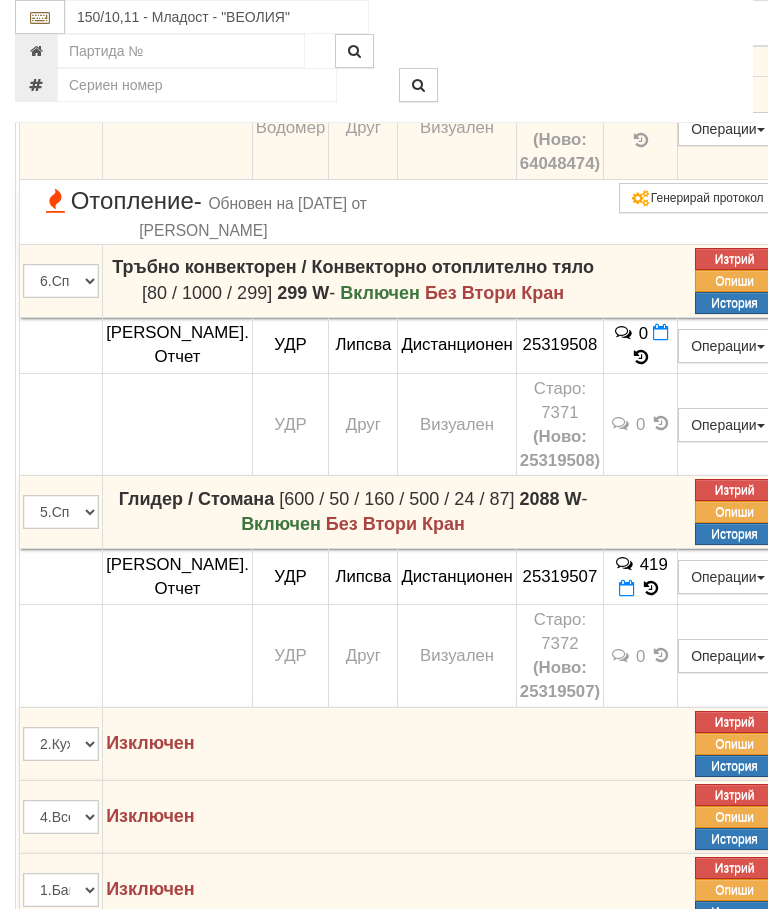 click at bounding box center (44, -292) 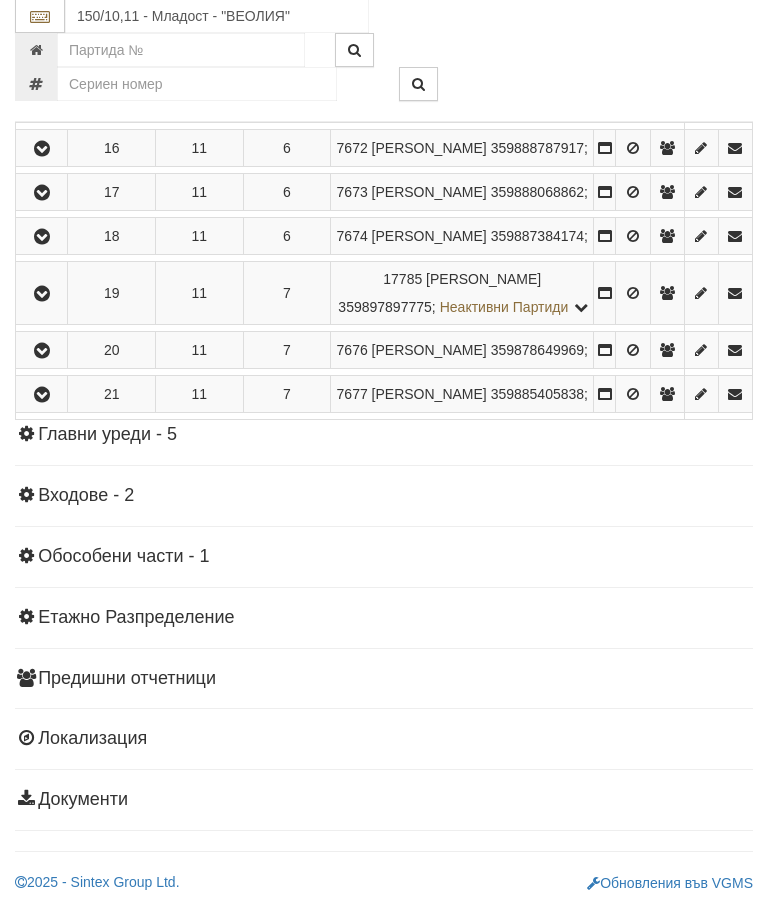 scroll, scrollTop: 3034, scrollLeft: 0, axis: vertical 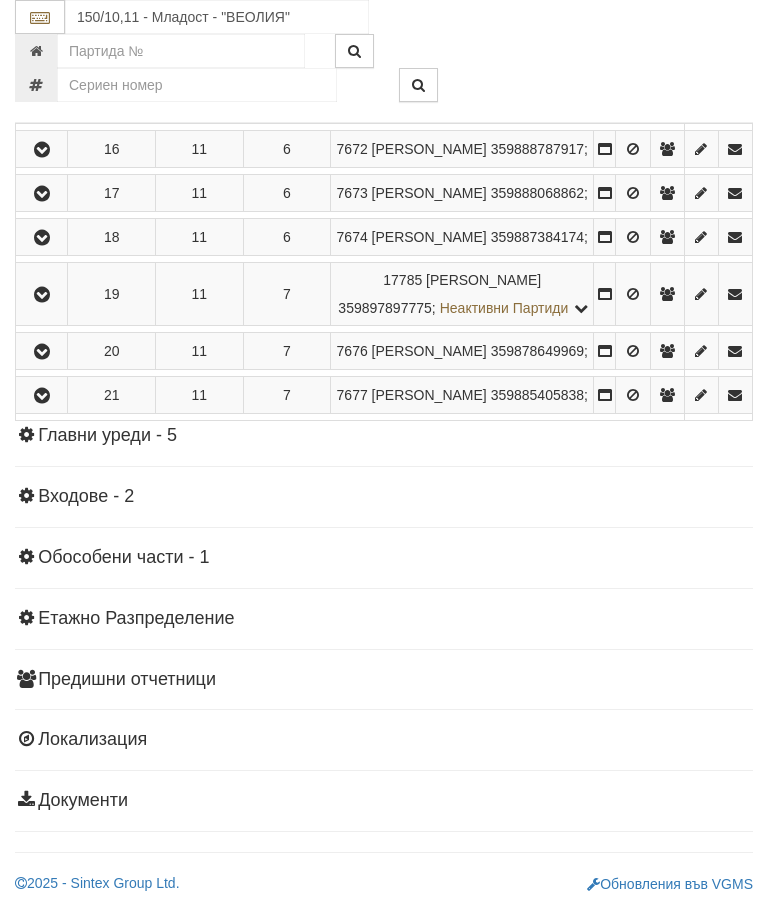 click at bounding box center [42, 352] 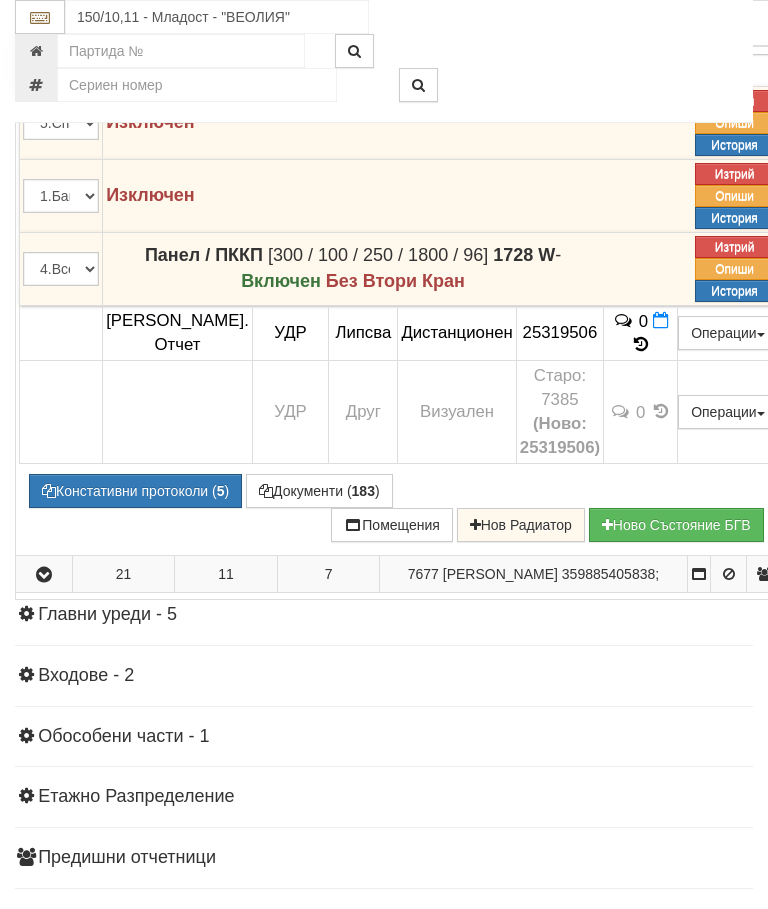 click at bounding box center (44, -269) 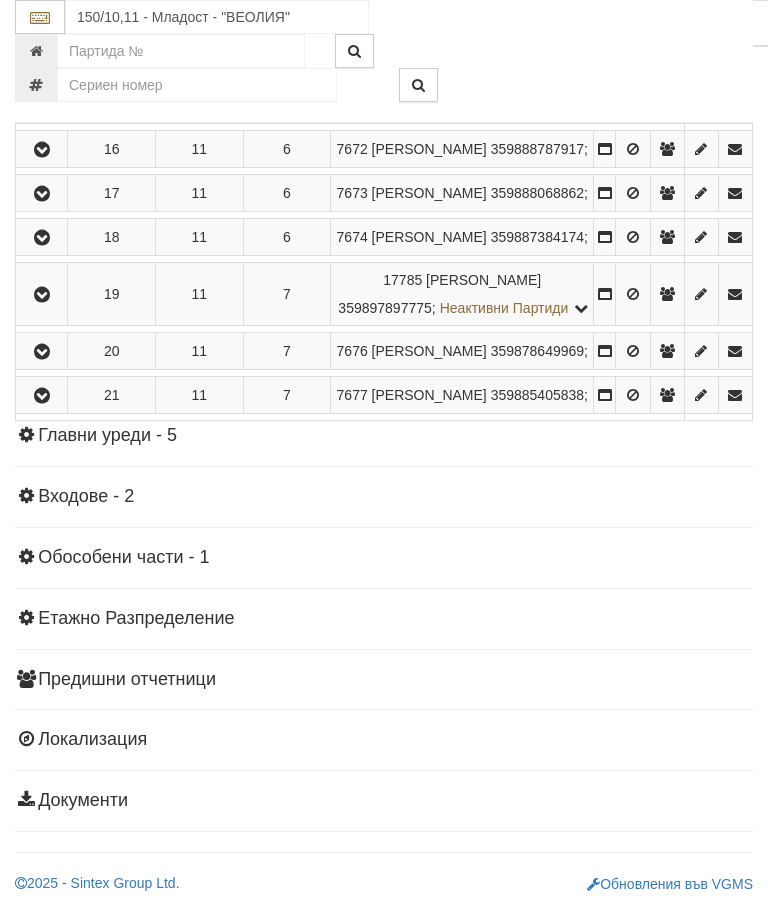 scroll, scrollTop: 2922, scrollLeft: 0, axis: vertical 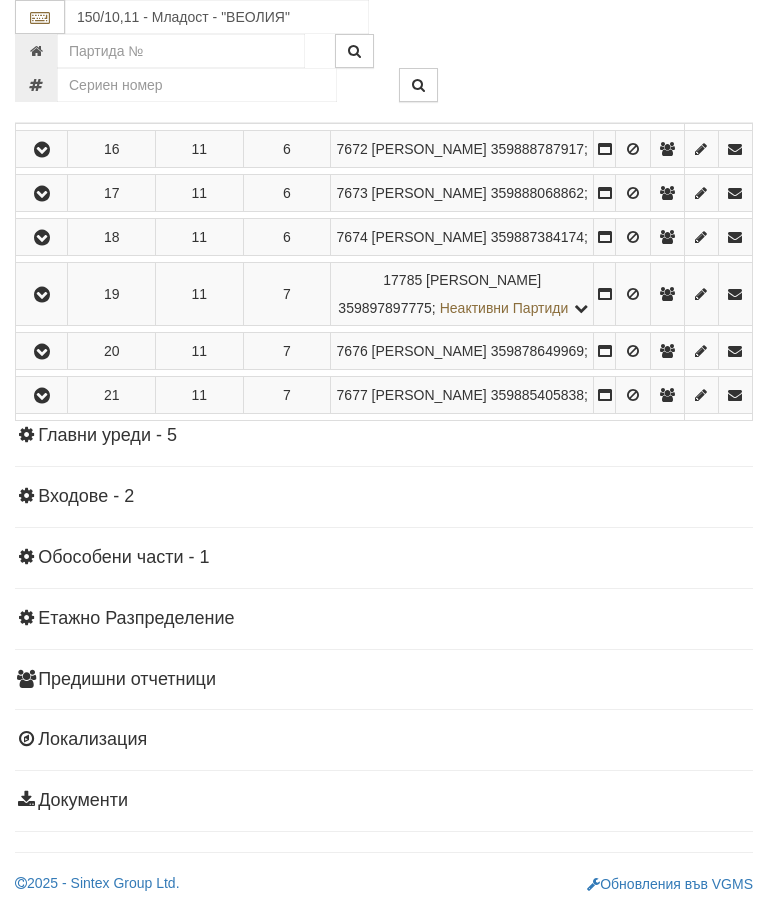click at bounding box center (42, 396) 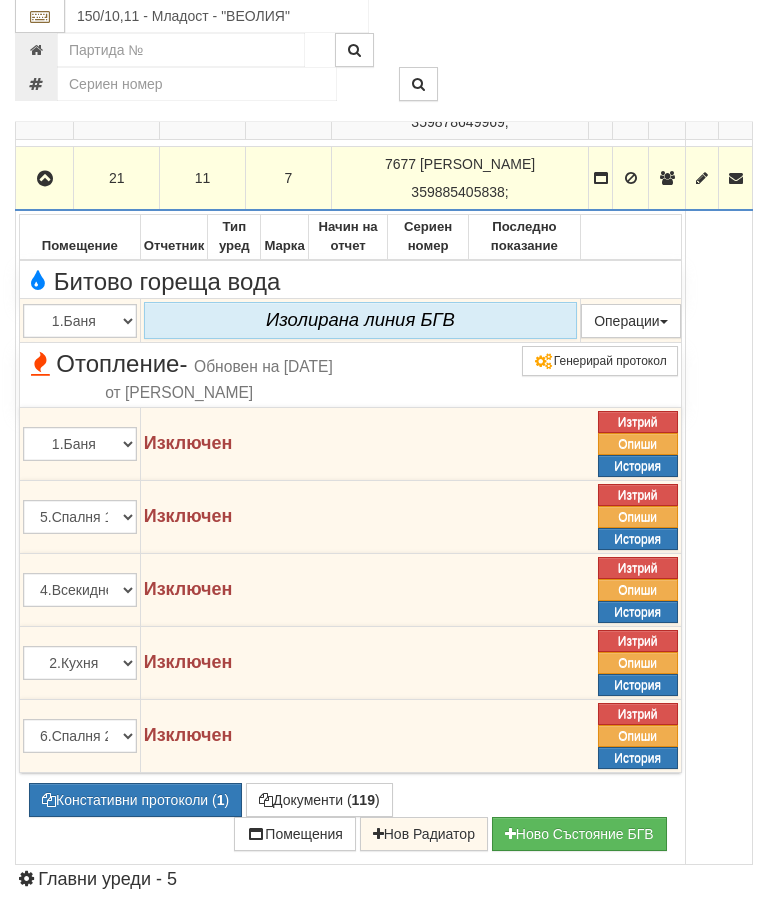scroll, scrollTop: 3324, scrollLeft: 0, axis: vertical 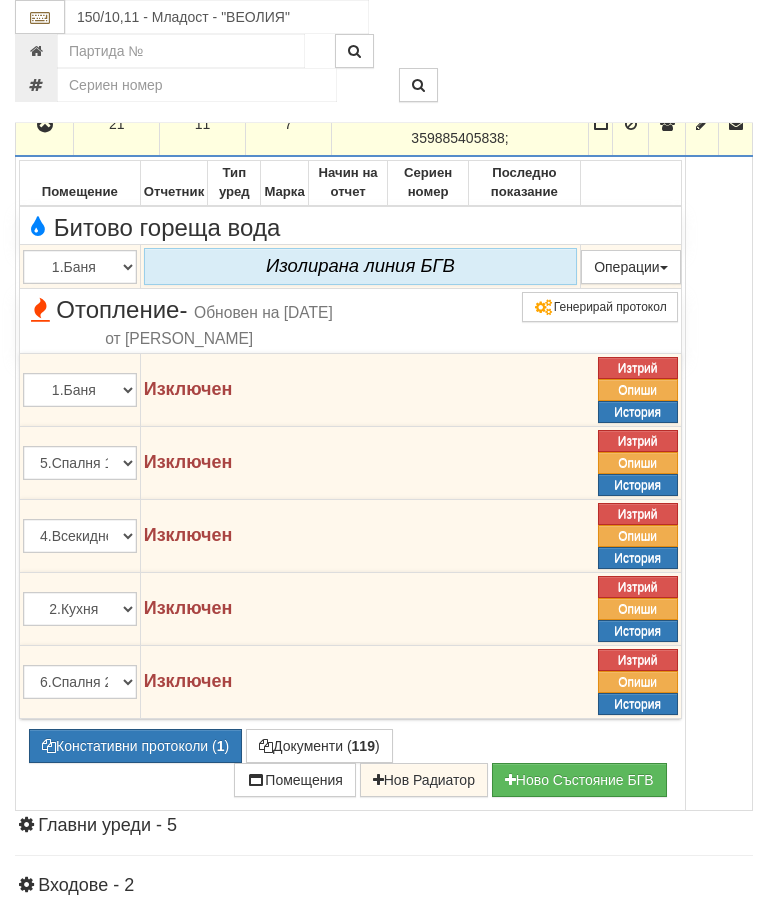 click at bounding box center (44, 124) 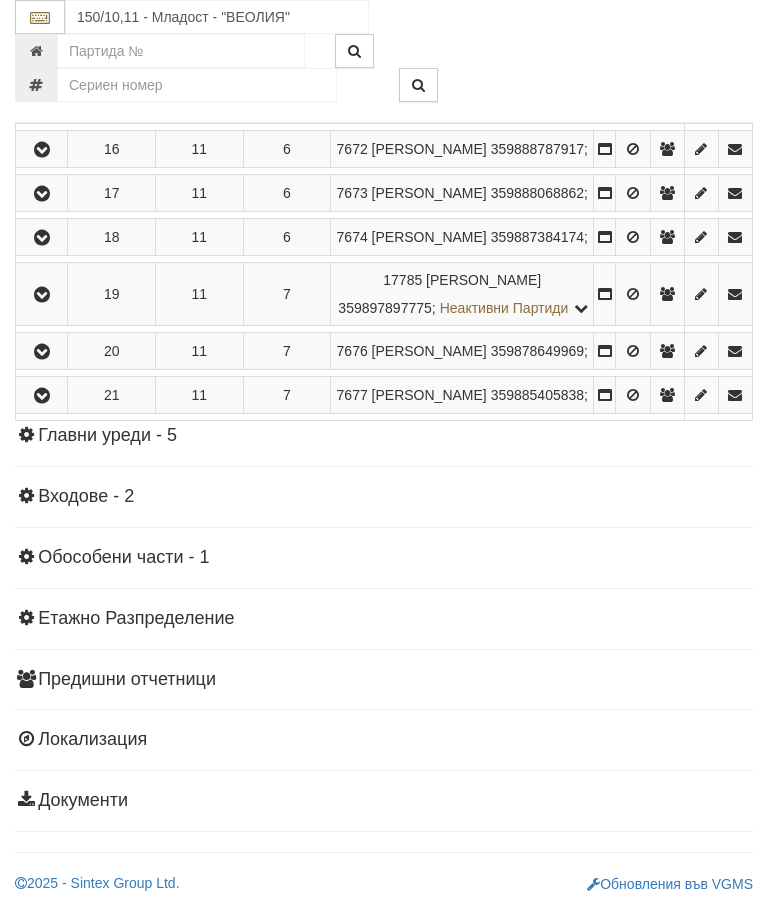 click at bounding box center [42, 295] 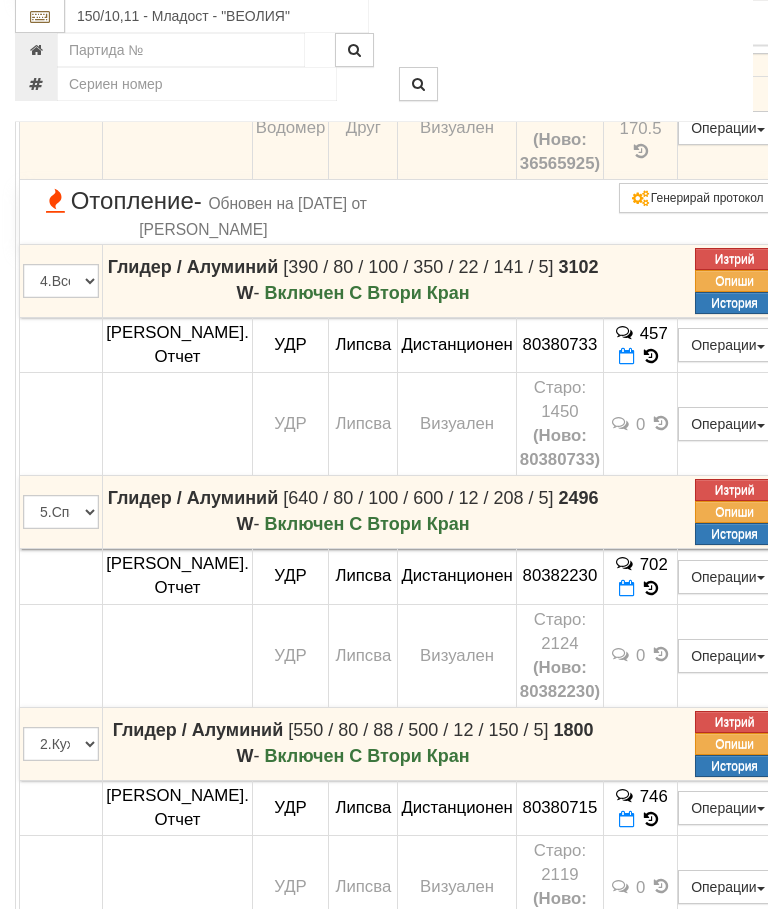 scroll, scrollTop: 2741, scrollLeft: 0, axis: vertical 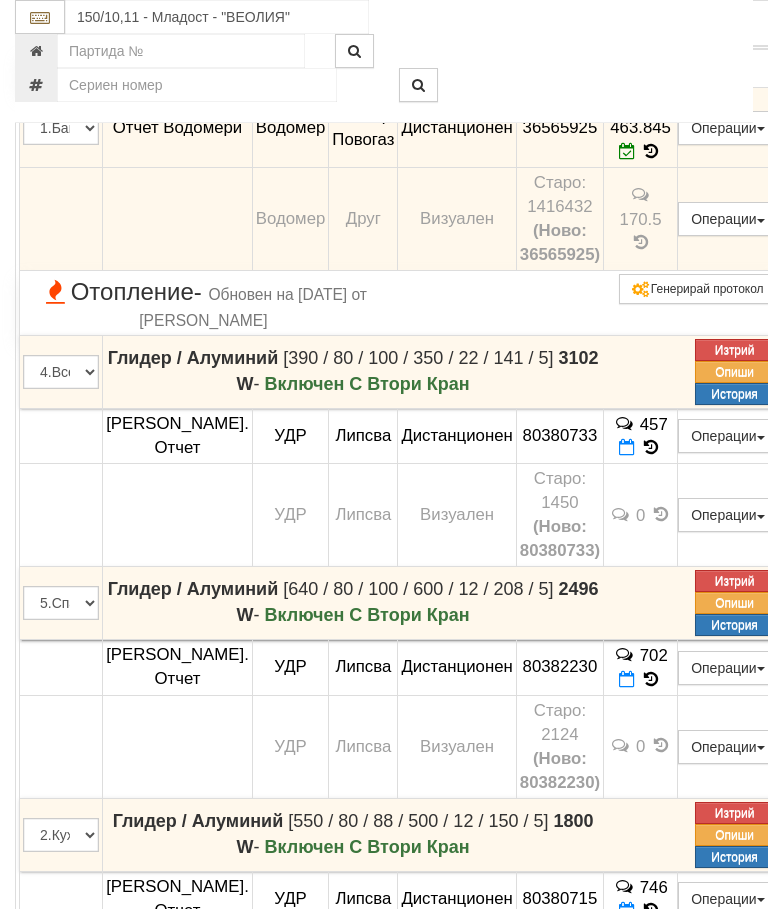 click on "Редакция / Протокол" at bounding box center (0, 0) 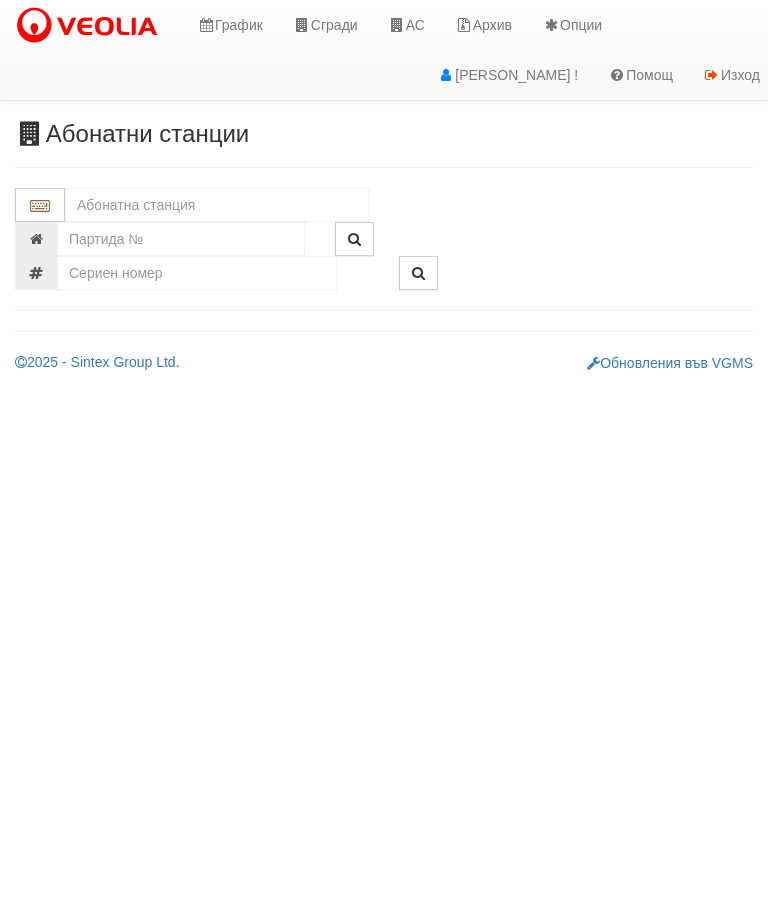 scroll, scrollTop: 0, scrollLeft: 0, axis: both 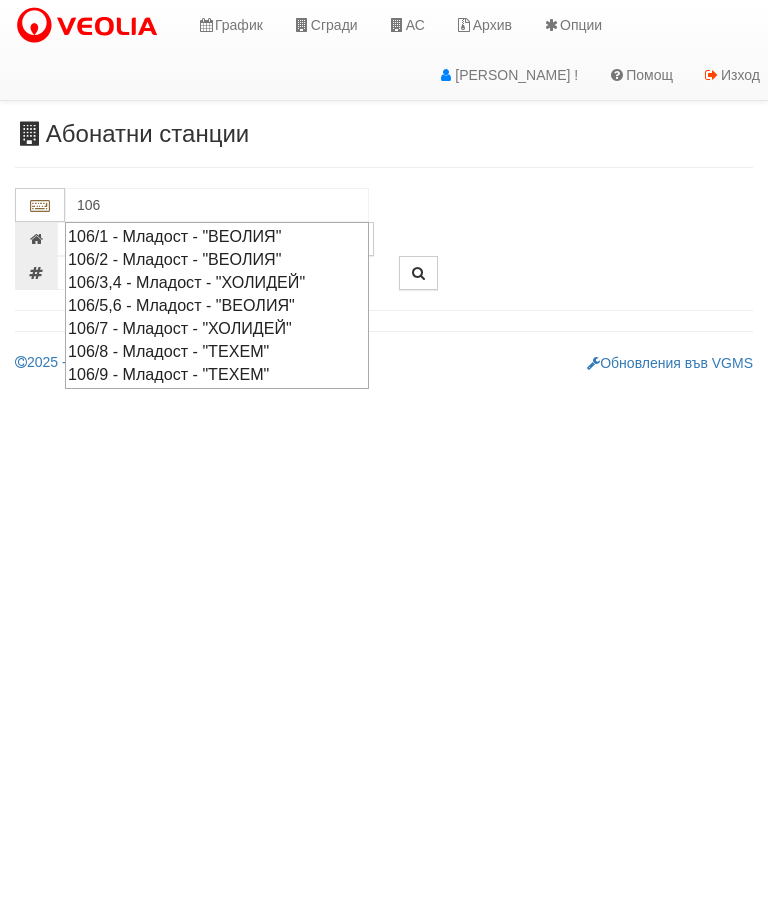 click on "106/9 - Младост - "ТЕХЕМ"" at bounding box center (217, 374) 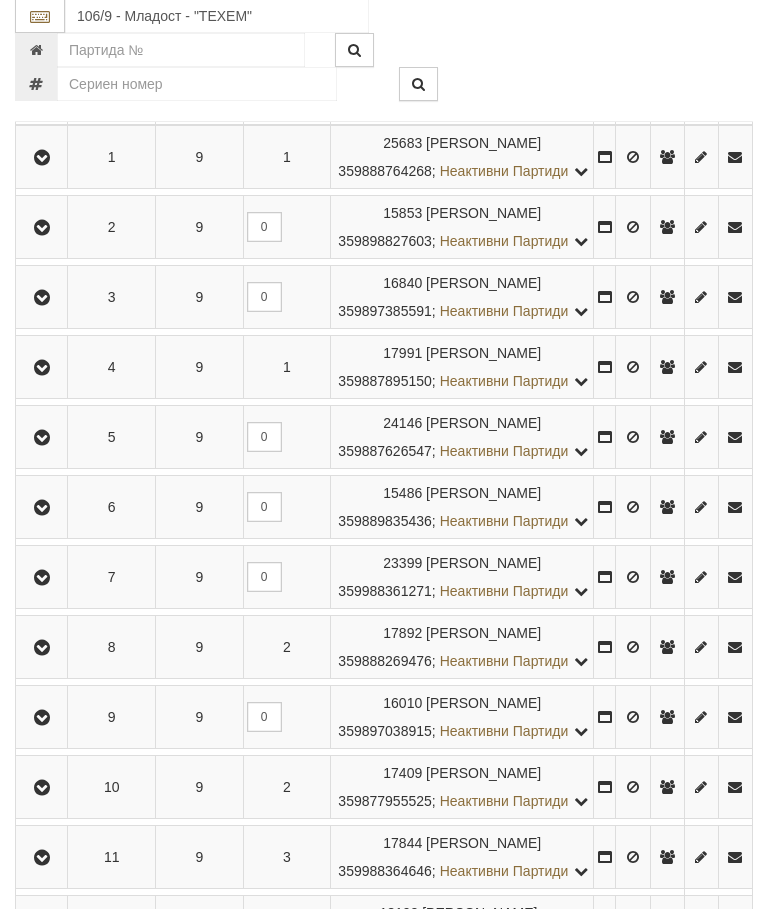 scroll, scrollTop: 443, scrollLeft: 0, axis: vertical 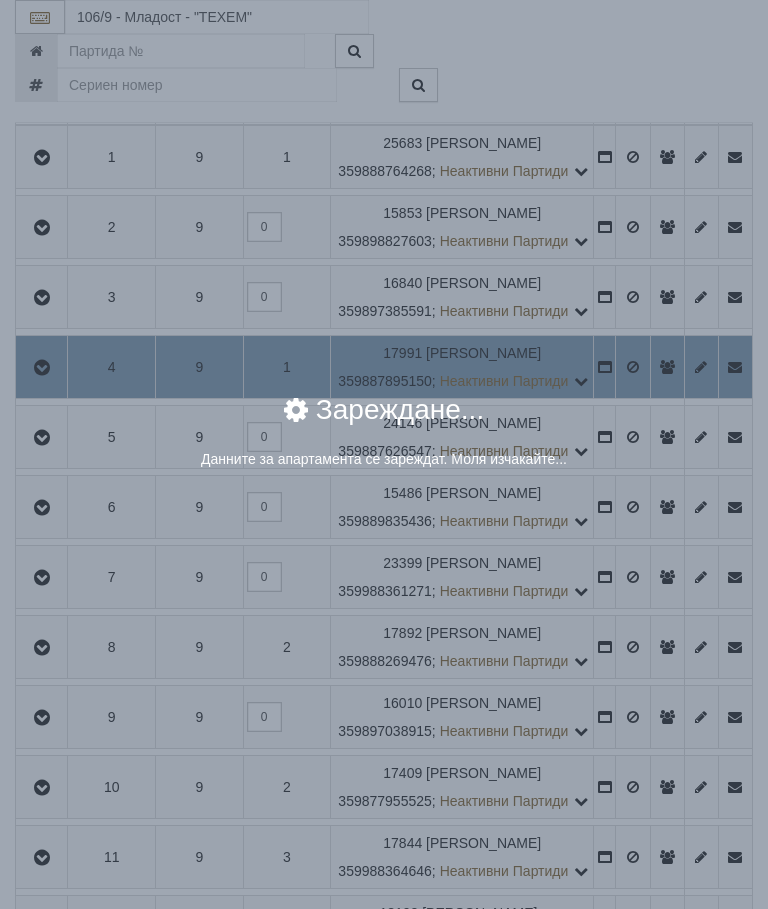 click on "× Зареждане... Данните за апартамента се зареждат. Моля изчакайте..." at bounding box center [384, 442] 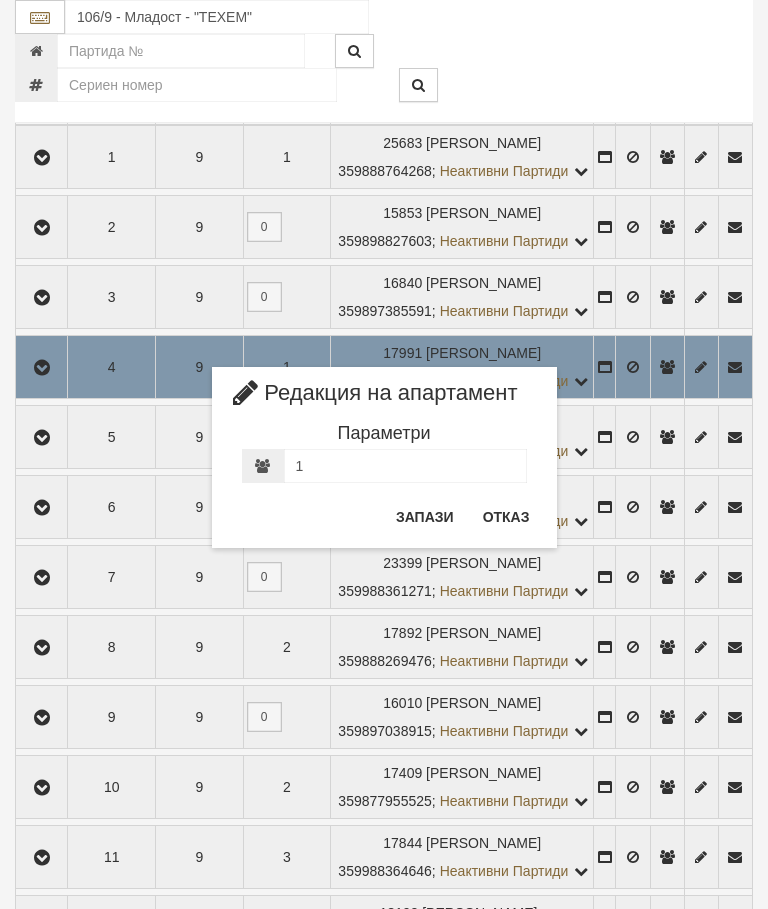 click on "Отказ" at bounding box center (506, 517) 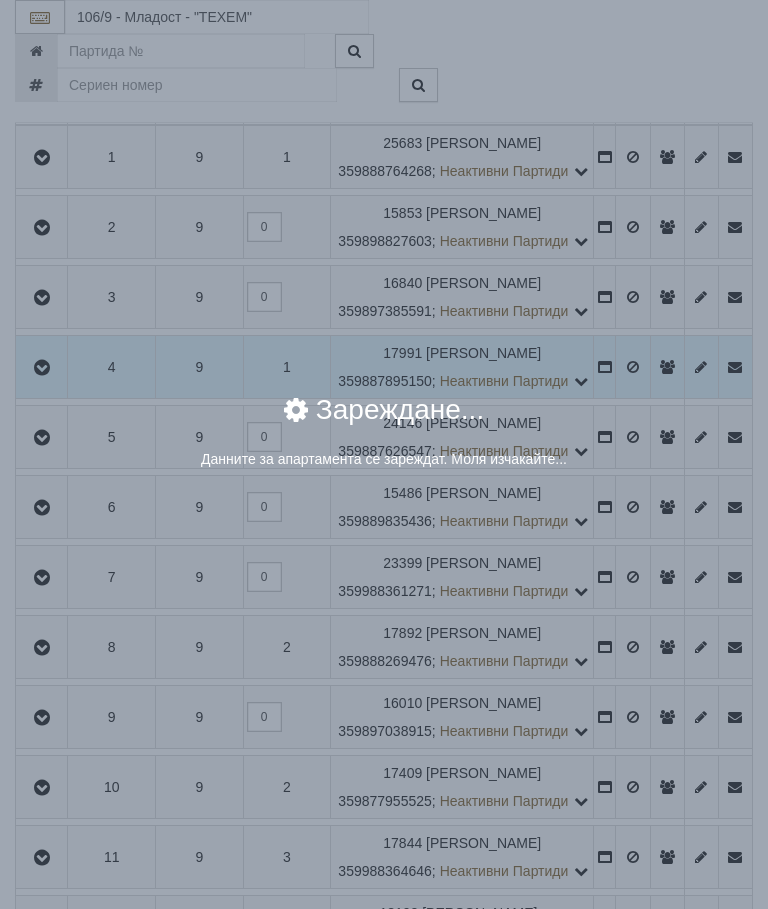 click on "× Зареждане... Данните за апартамента се зареждат. Моля изчакайте..." at bounding box center [384, 442] 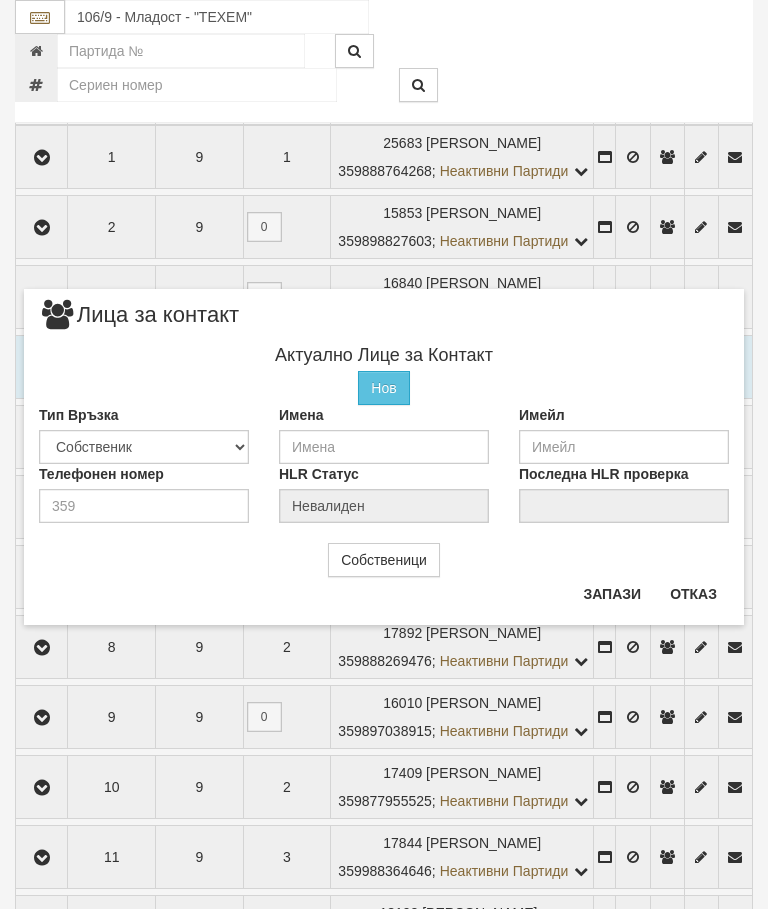 click on "Отказ" at bounding box center [693, 594] 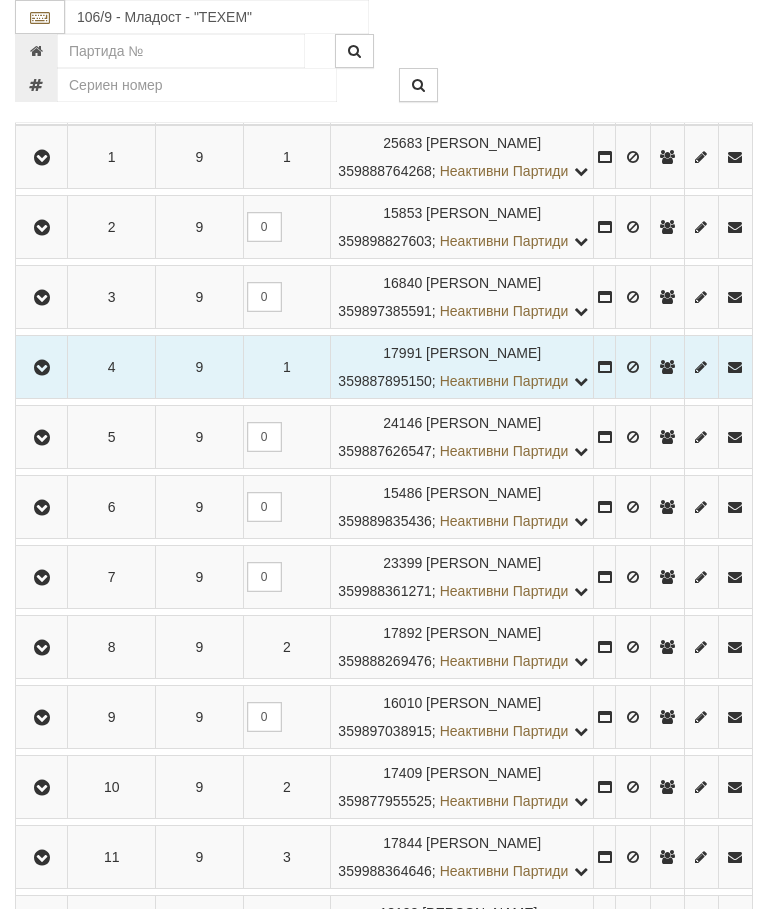 click at bounding box center (42, 368) 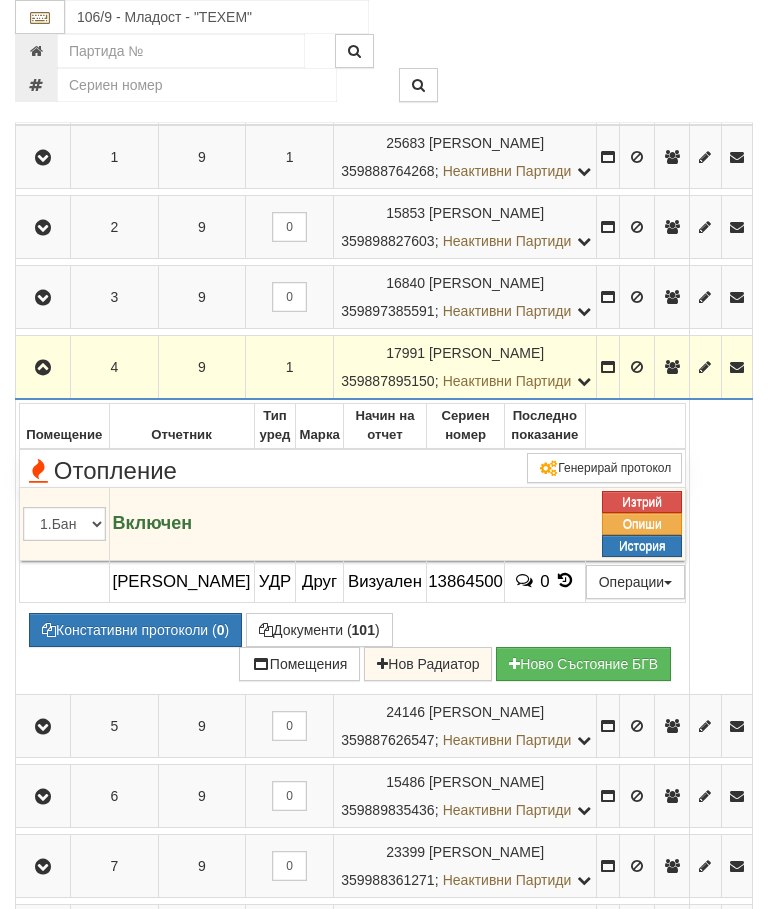 click at bounding box center [565, 580] 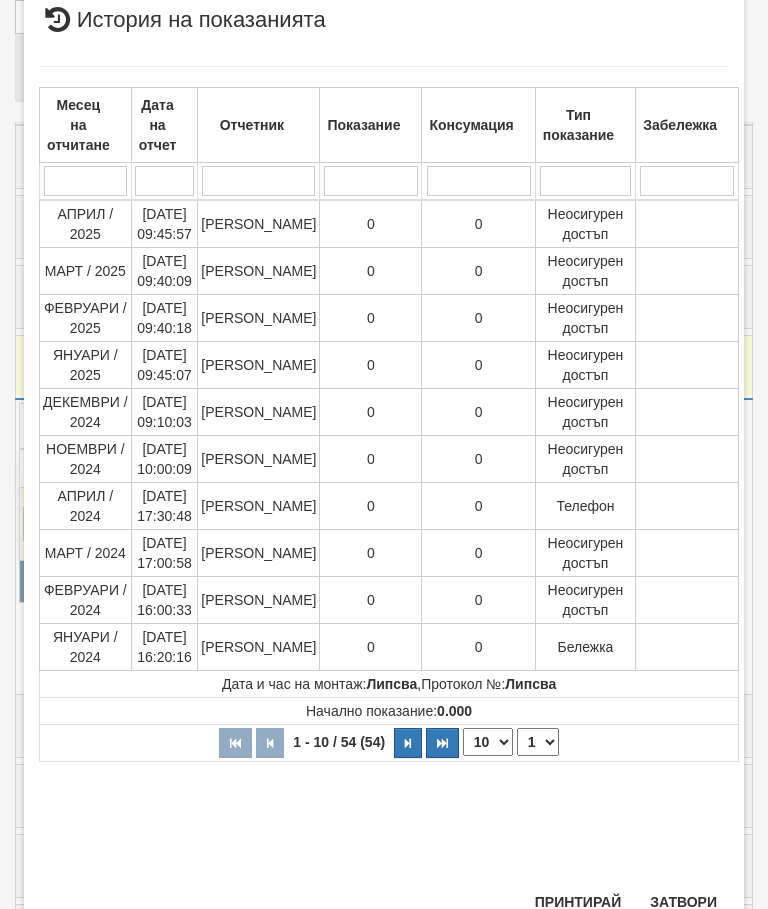 scroll, scrollTop: 421, scrollLeft: 0, axis: vertical 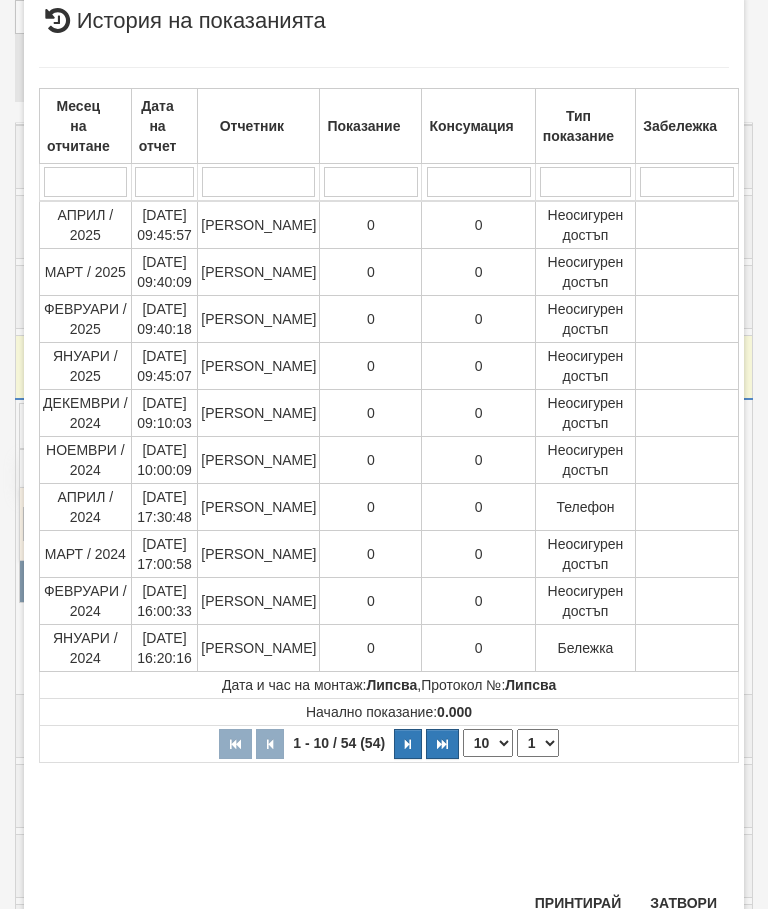 click on "1 2 3 4 5 6" at bounding box center [538, 743] 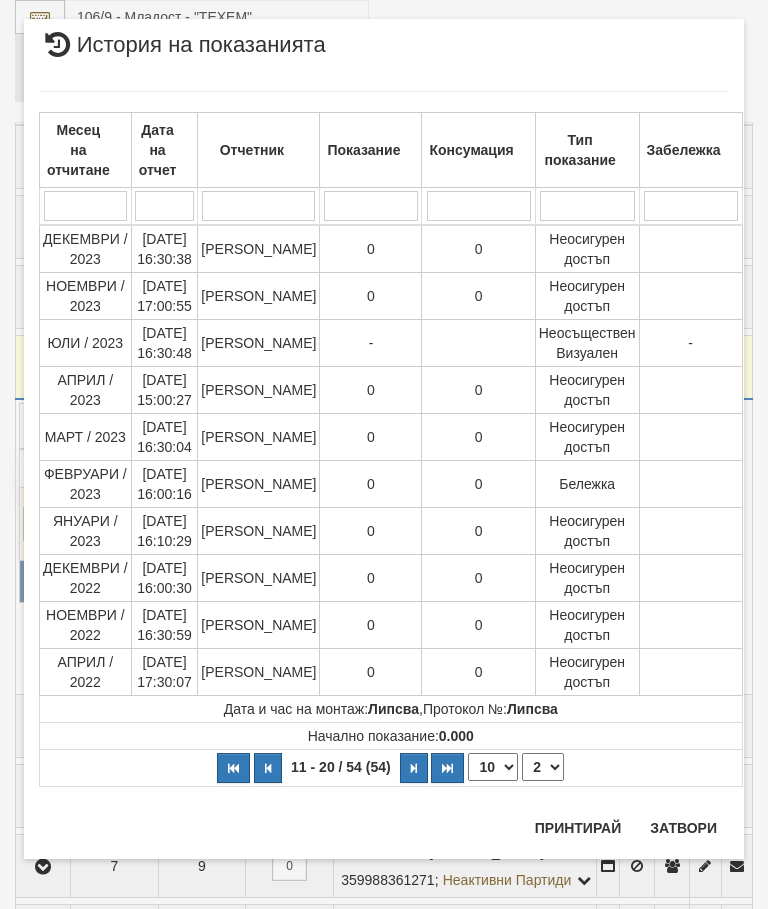 scroll, scrollTop: 0, scrollLeft: 0, axis: both 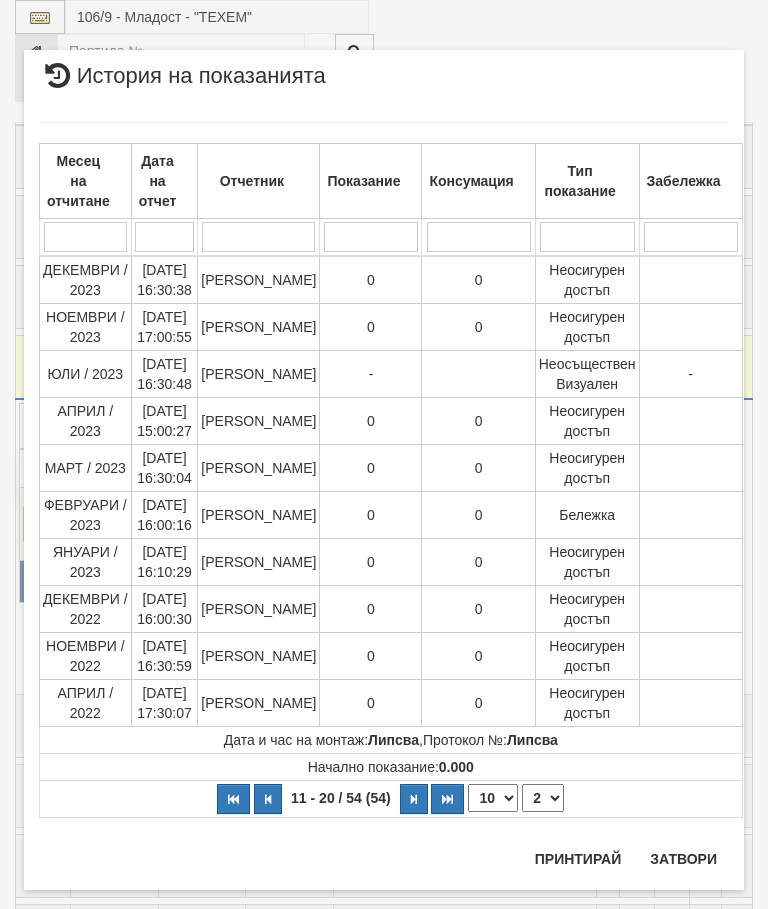 click on "1 2 3 4 5 6" at bounding box center [543, 798] 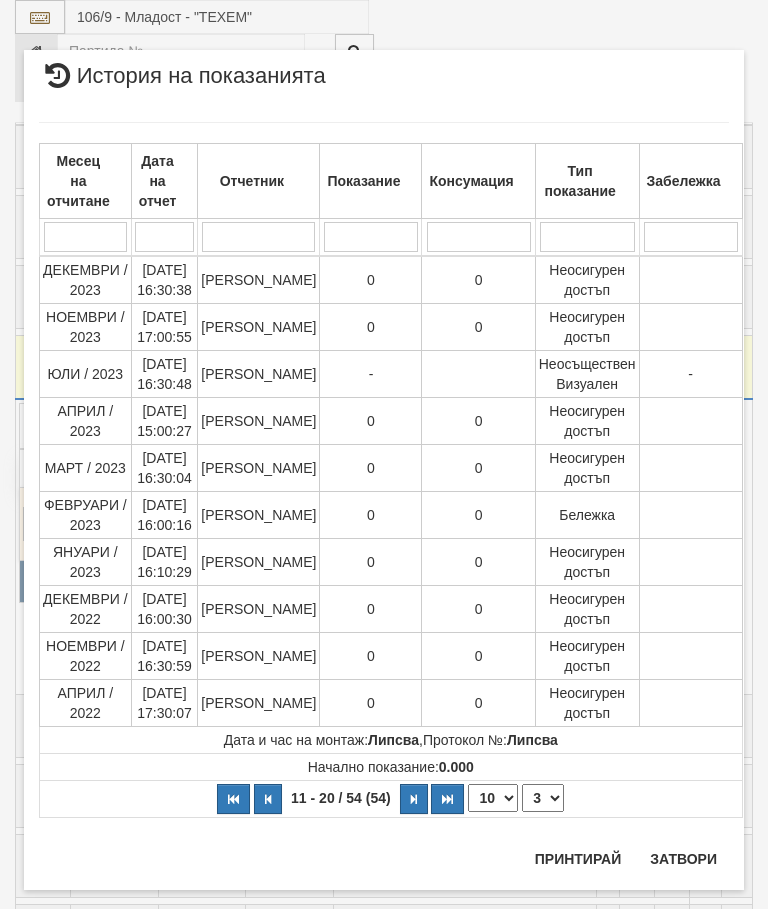 select on "3" 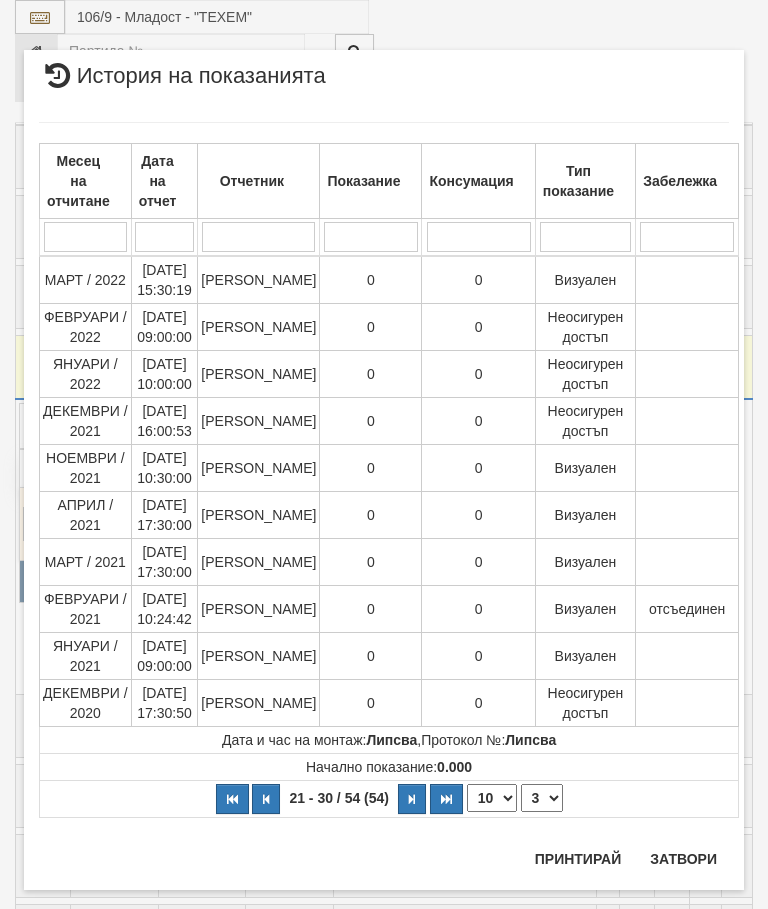 click on "Затвори" at bounding box center [683, 859] 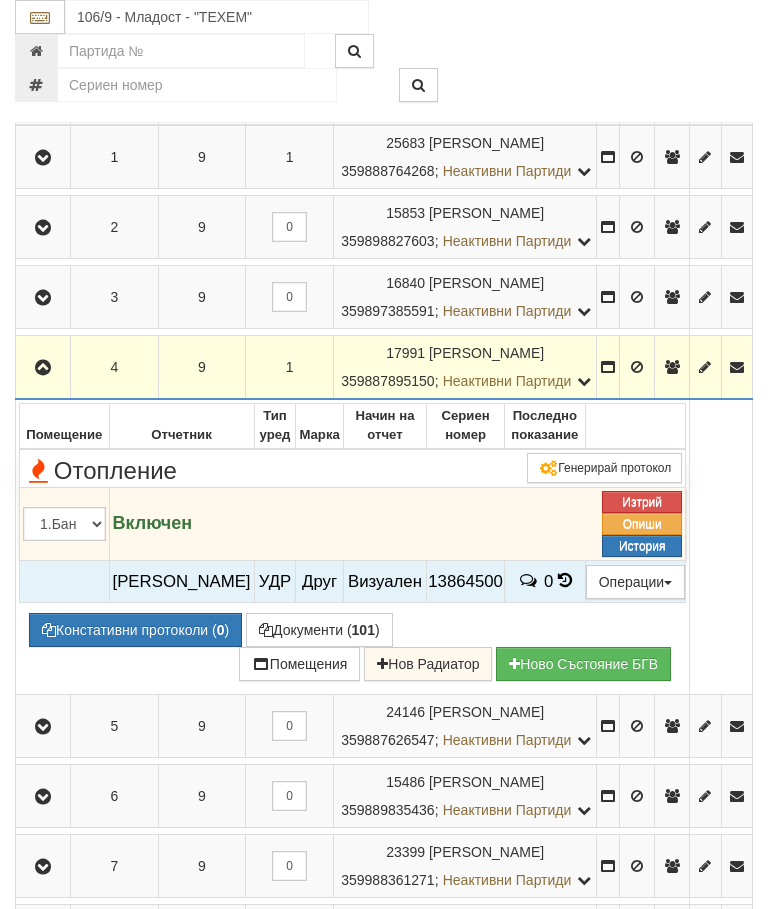 click on "Констативни протоколи ( 0 )" at bounding box center (135, 630) 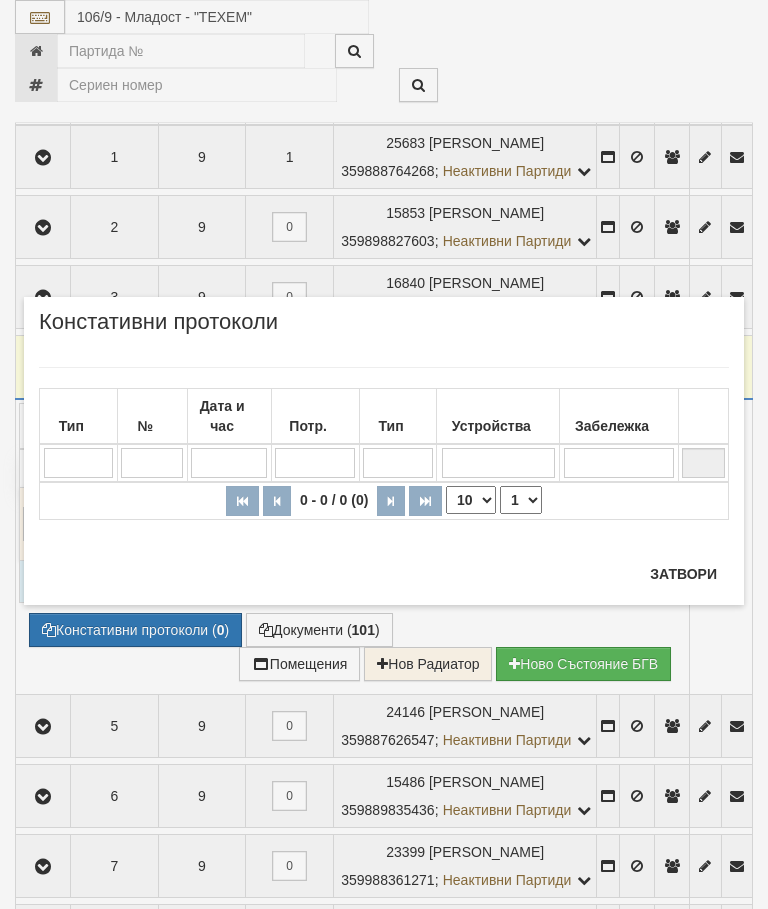 click on "Затвори" at bounding box center [683, 574] 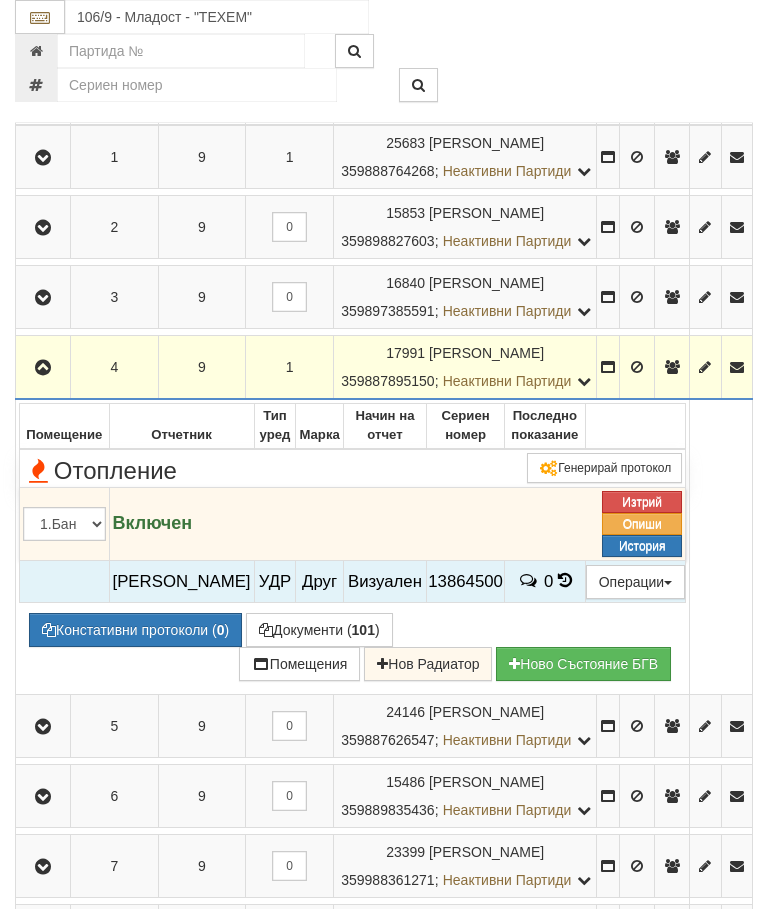 click at bounding box center (43, 367) 